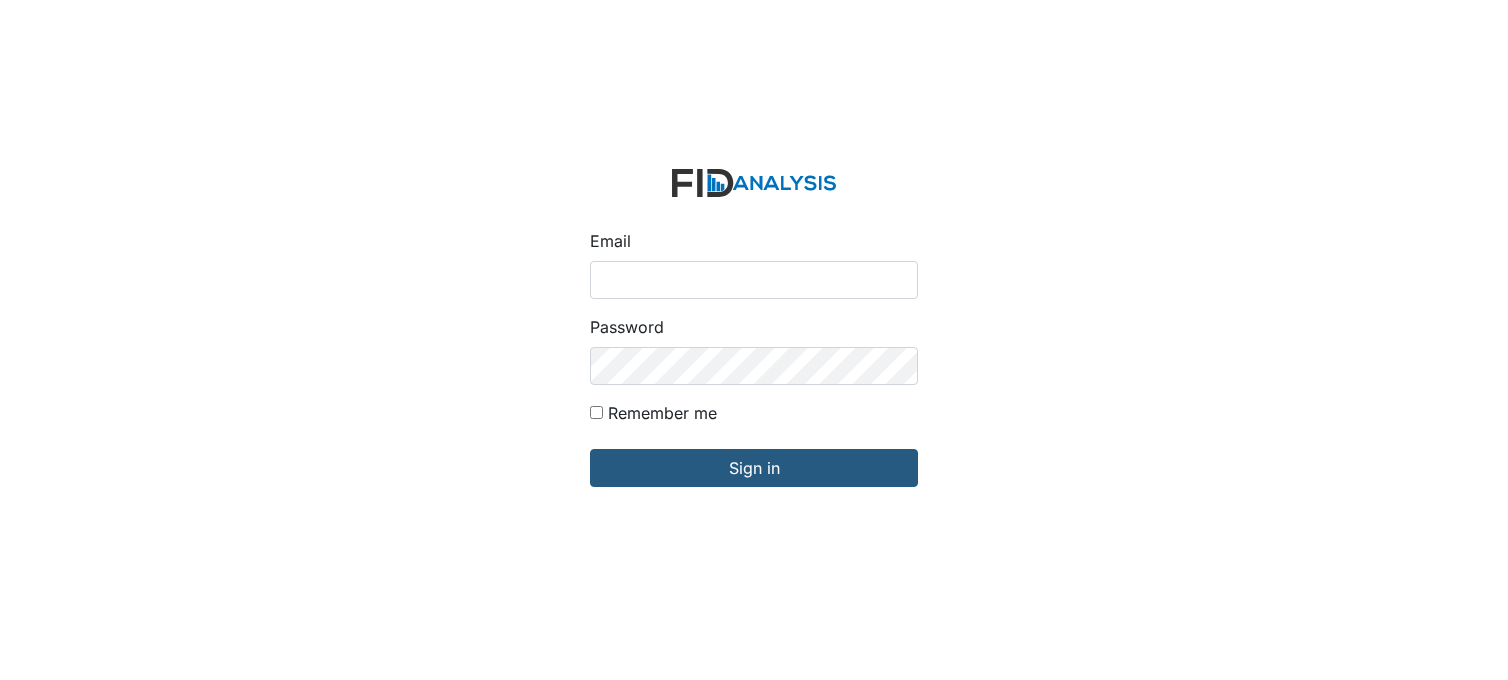 scroll, scrollTop: 0, scrollLeft: 0, axis: both 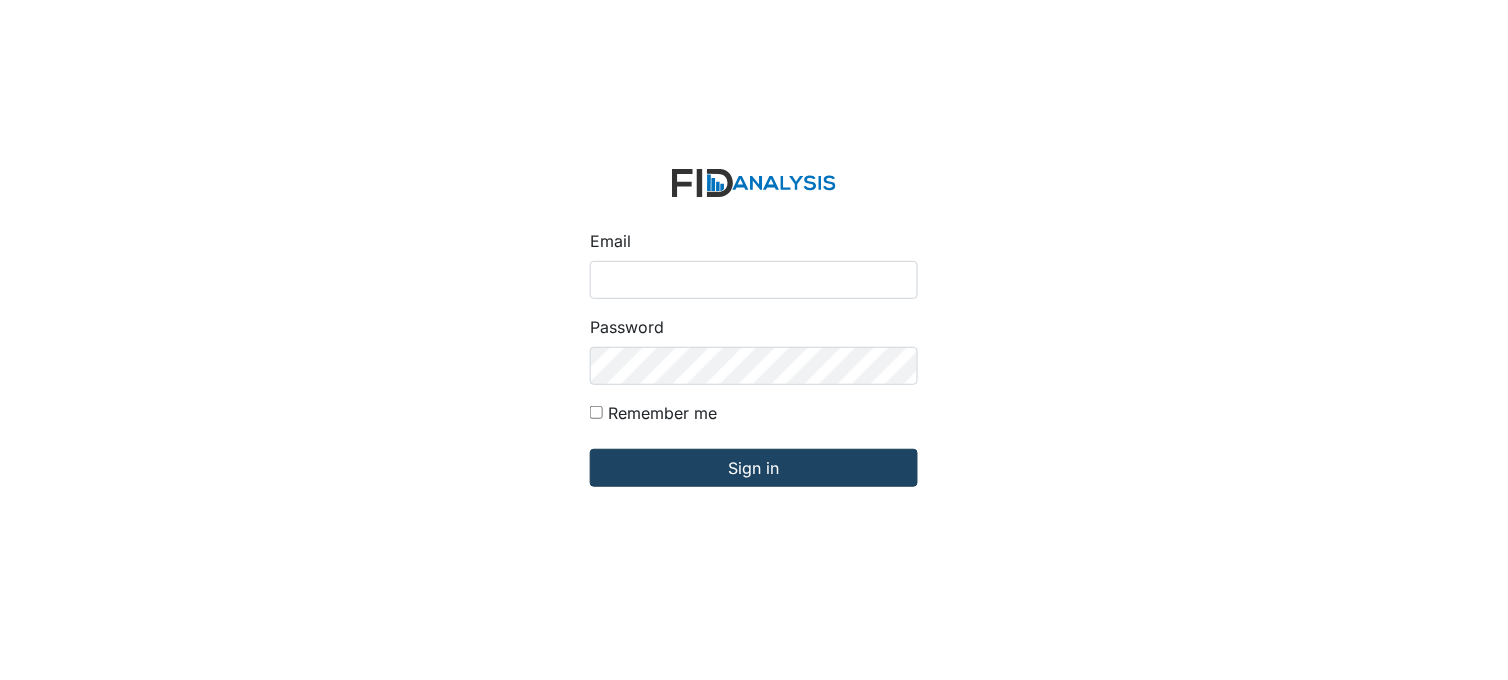 type on "[PERSON_NAME][EMAIL_ADDRESS][DOMAIN_NAME]" 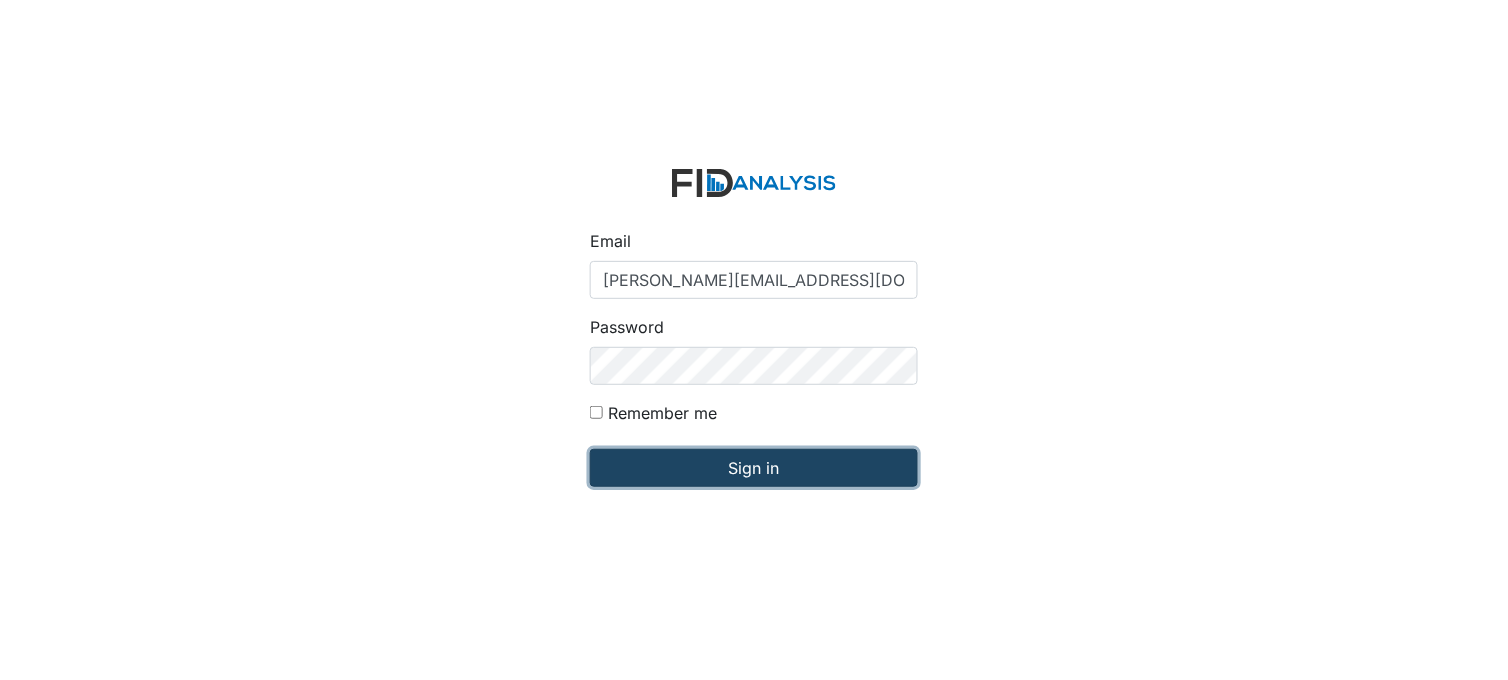 click on "Sign in" at bounding box center [754, 468] 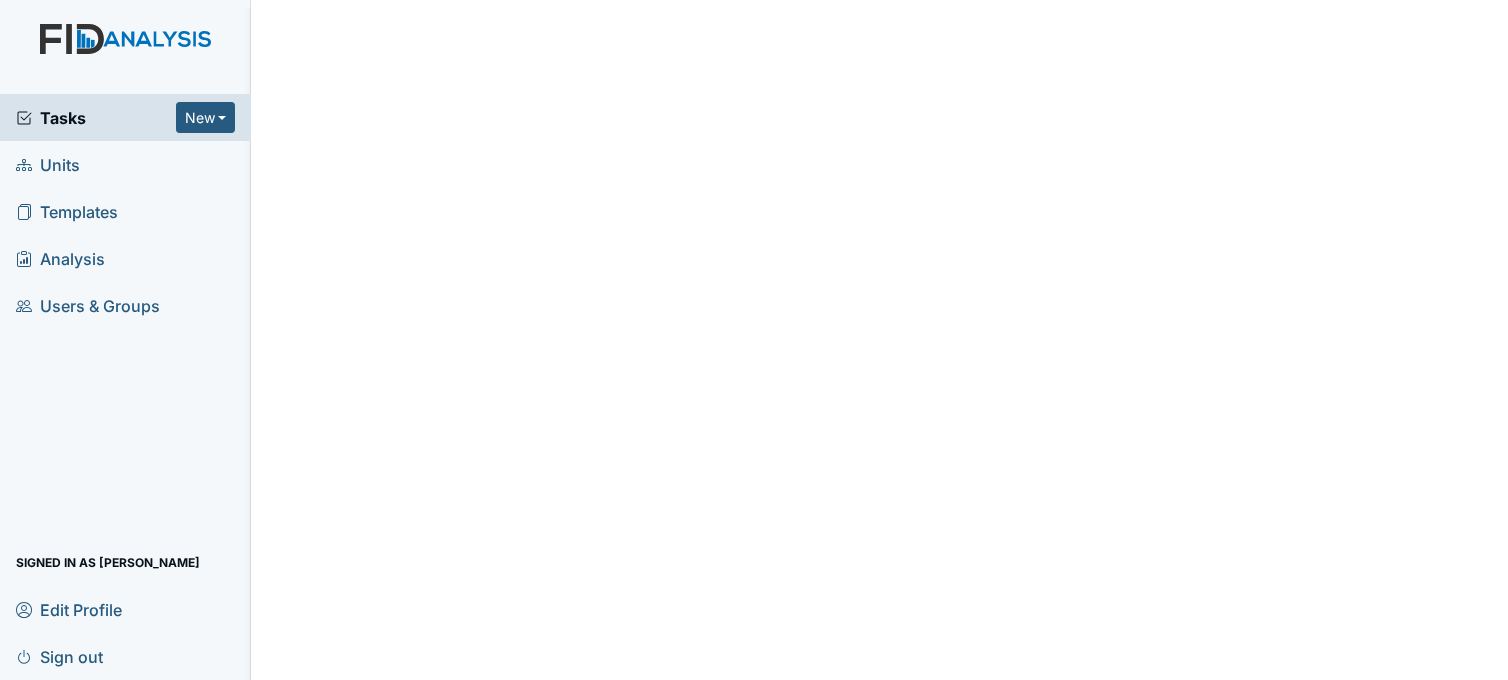 scroll, scrollTop: 0, scrollLeft: 0, axis: both 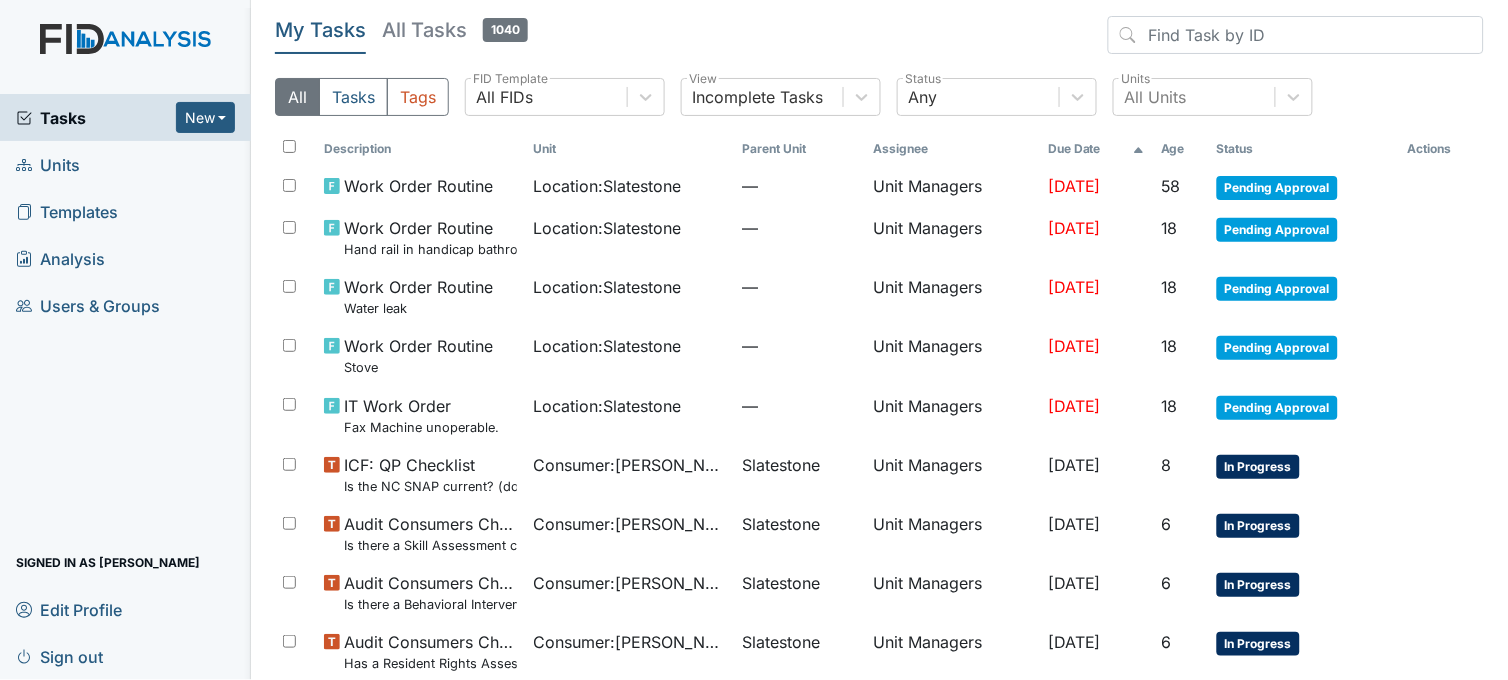 click on "Templates" at bounding box center [67, 211] 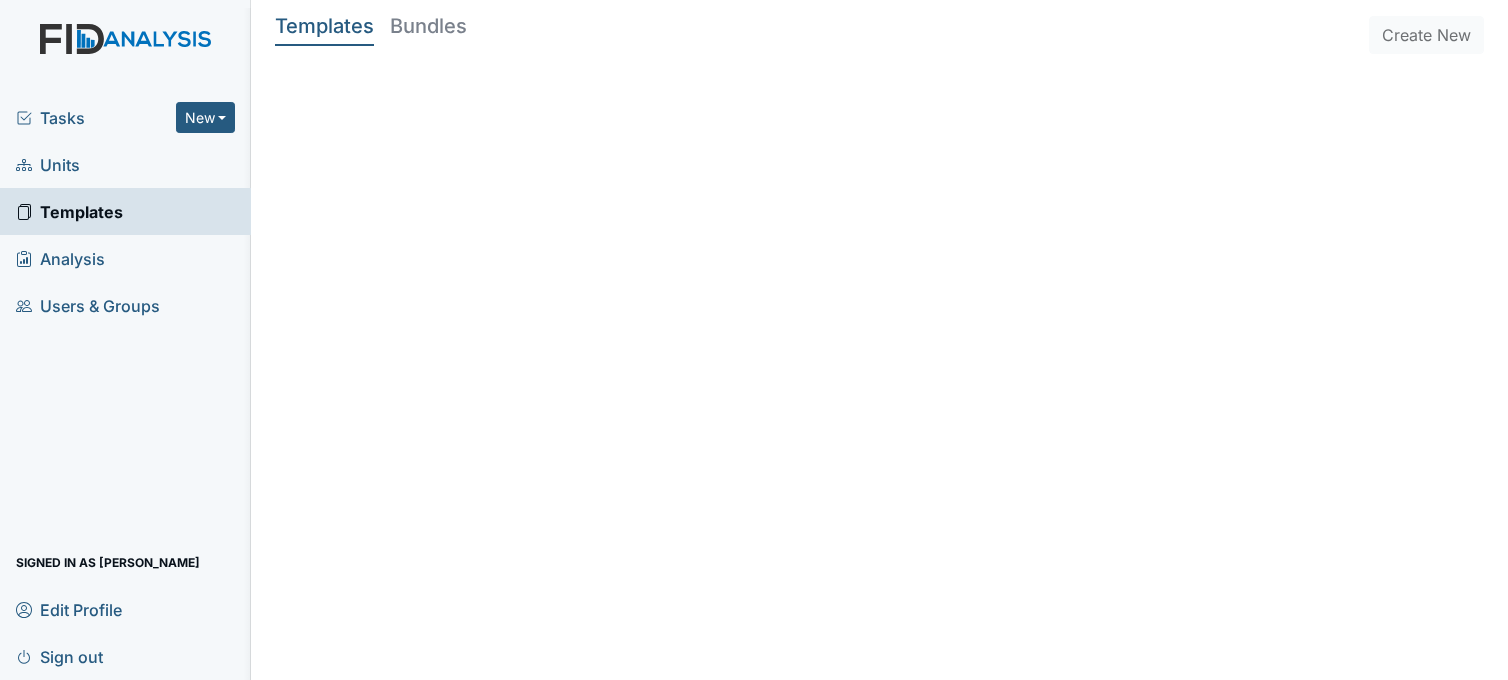scroll, scrollTop: 0, scrollLeft: 0, axis: both 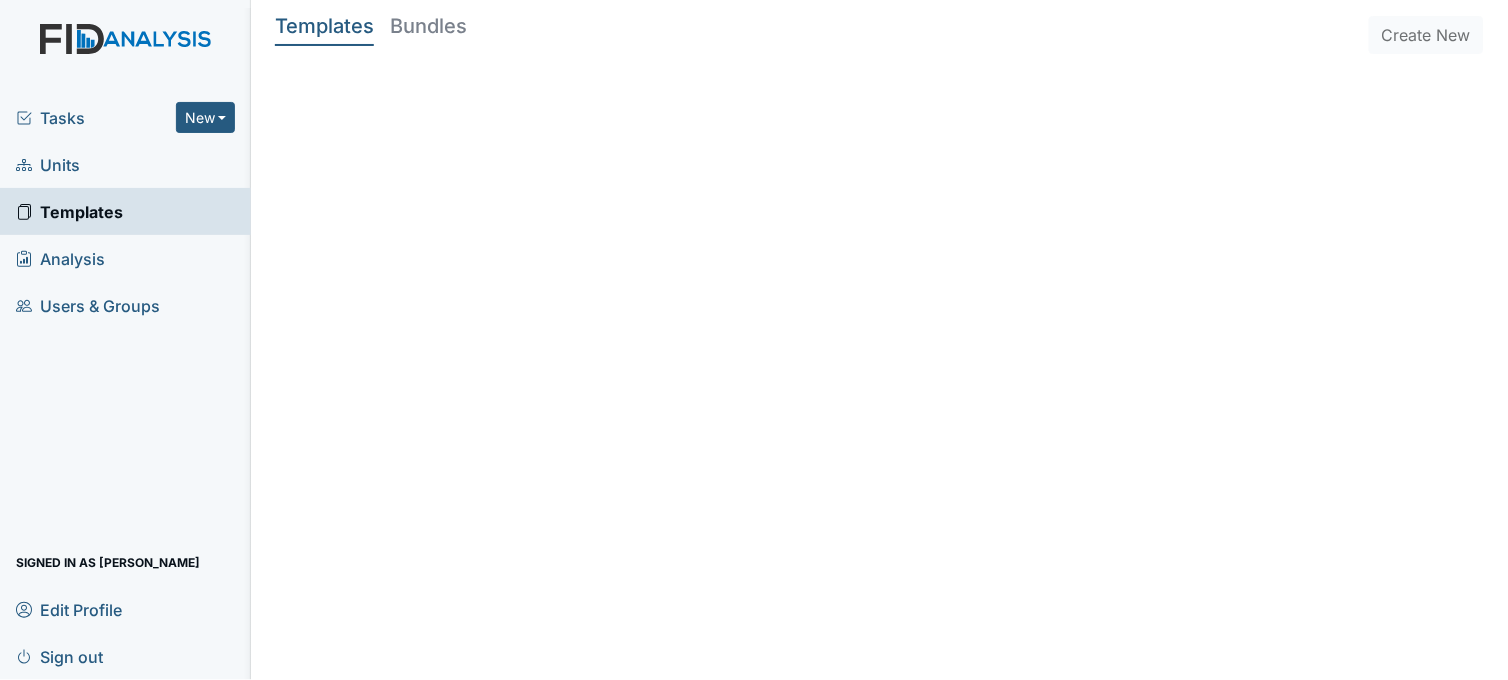 click on "Bundles" at bounding box center (428, 26) 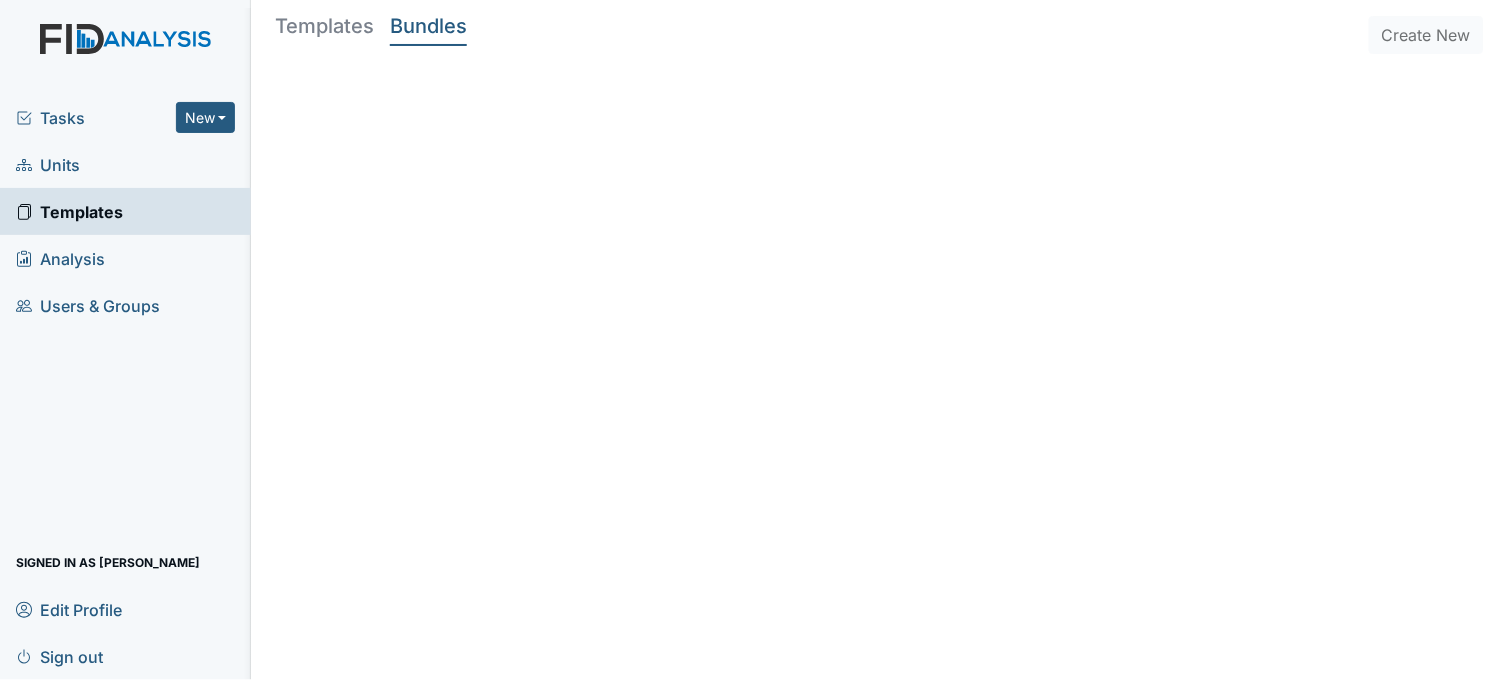 click on "Templates" at bounding box center [324, 26] 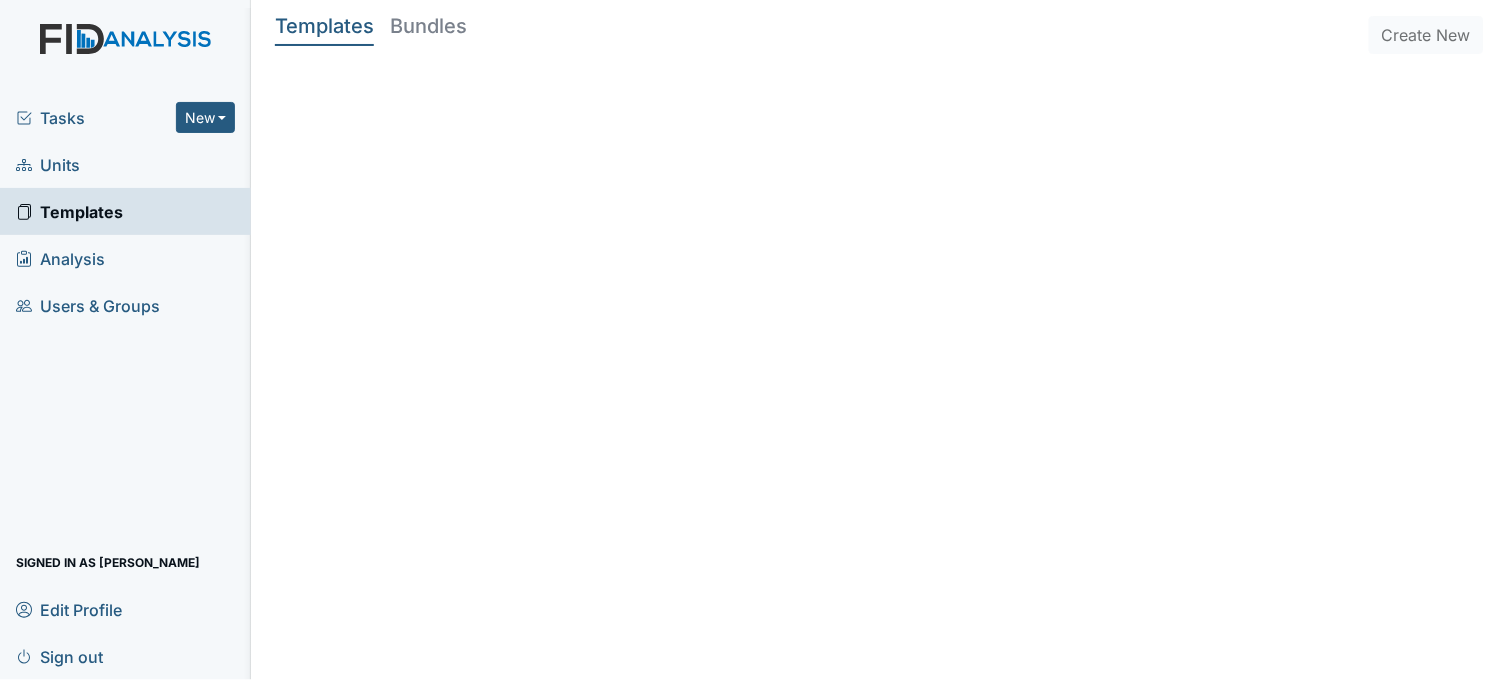 click on "Units" at bounding box center (48, 164) 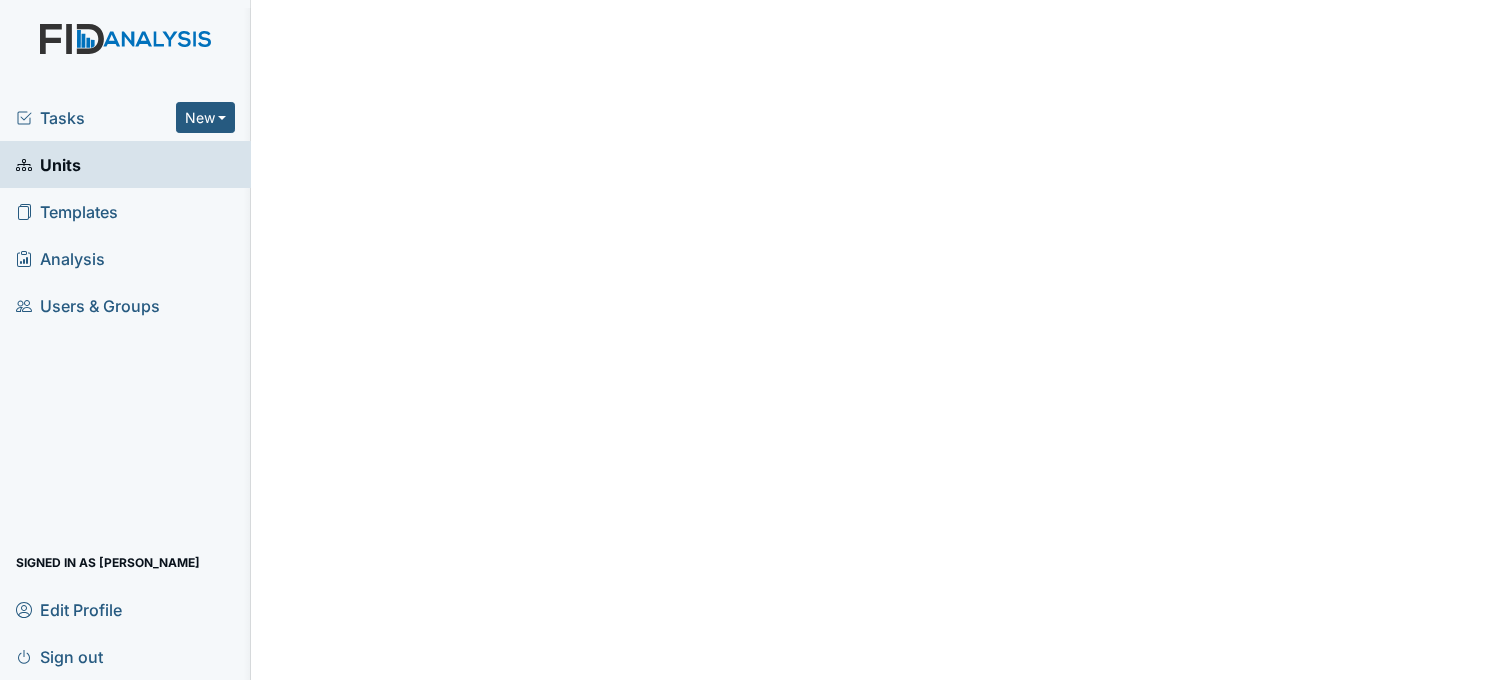 scroll, scrollTop: 0, scrollLeft: 0, axis: both 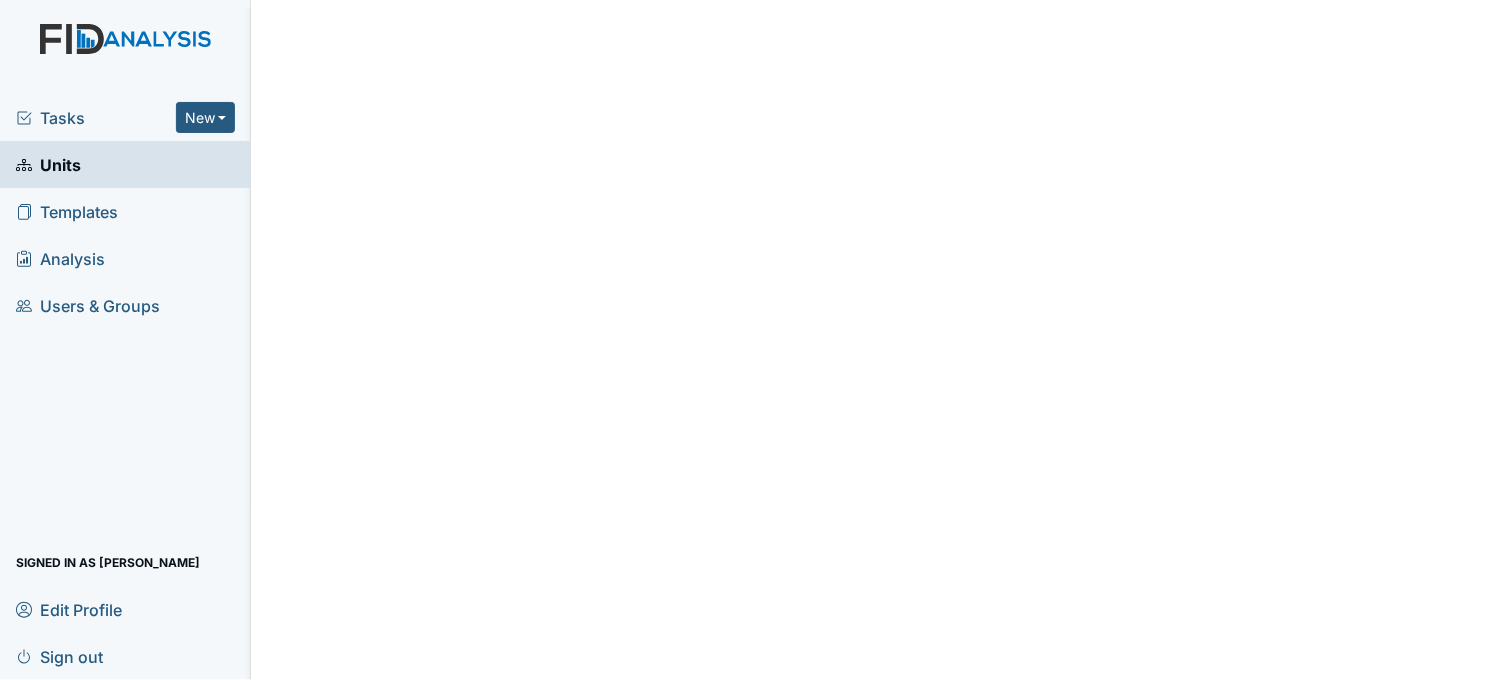 click on "Analysis" at bounding box center (60, 258) 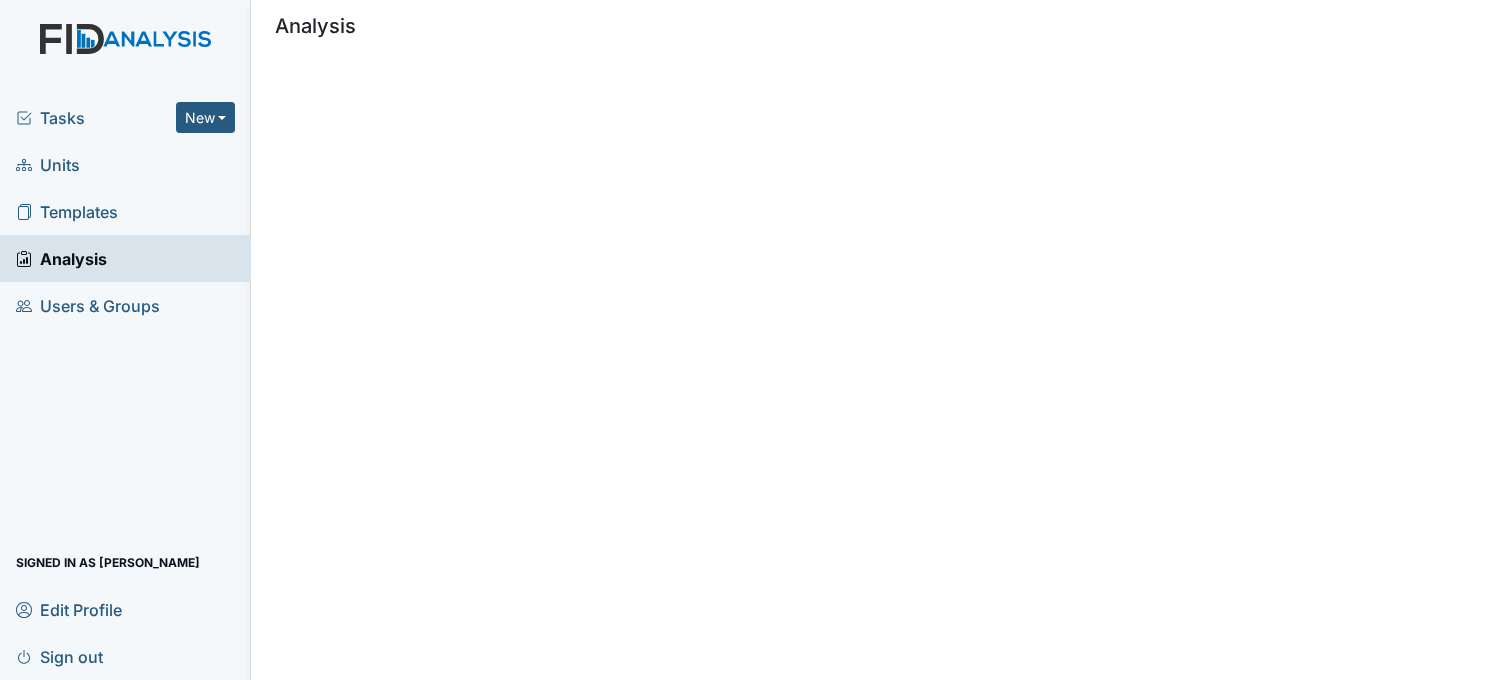 scroll, scrollTop: 0, scrollLeft: 0, axis: both 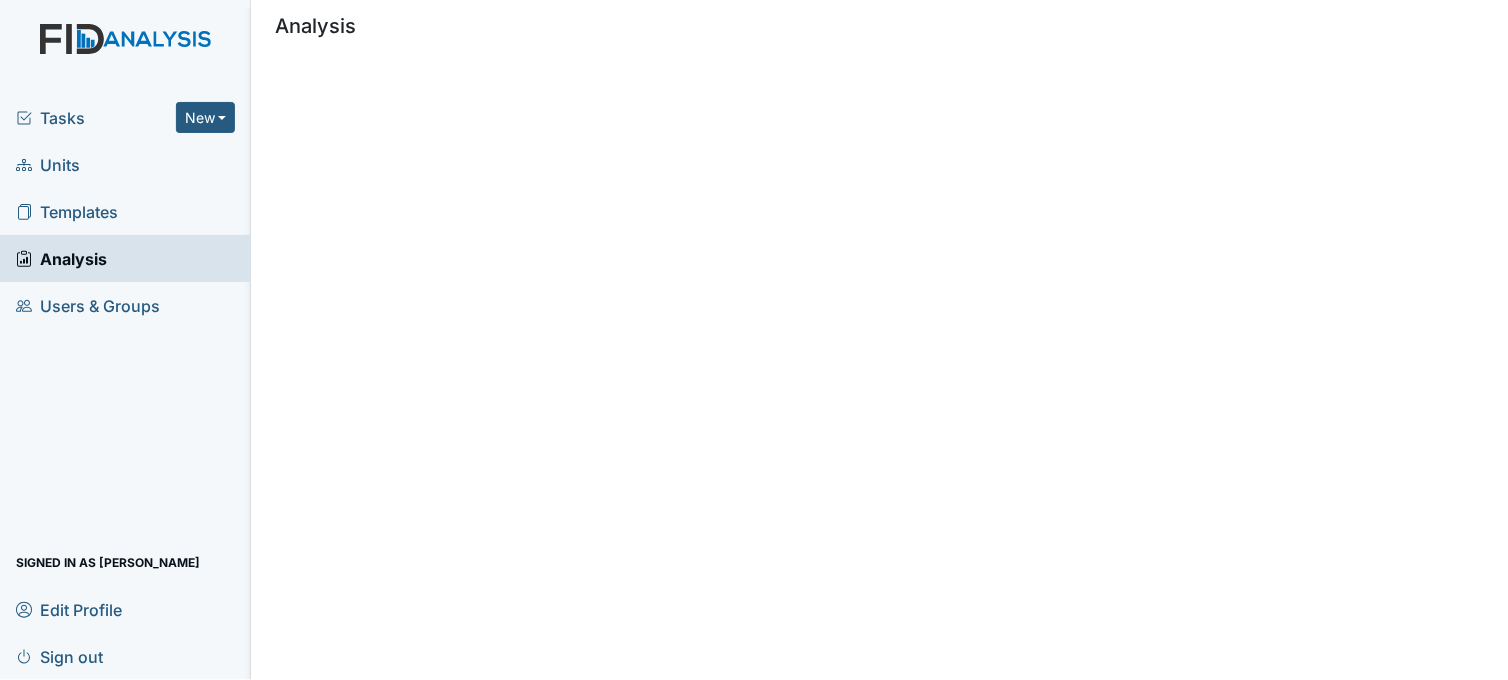 click on "Tasks" at bounding box center [96, 118] 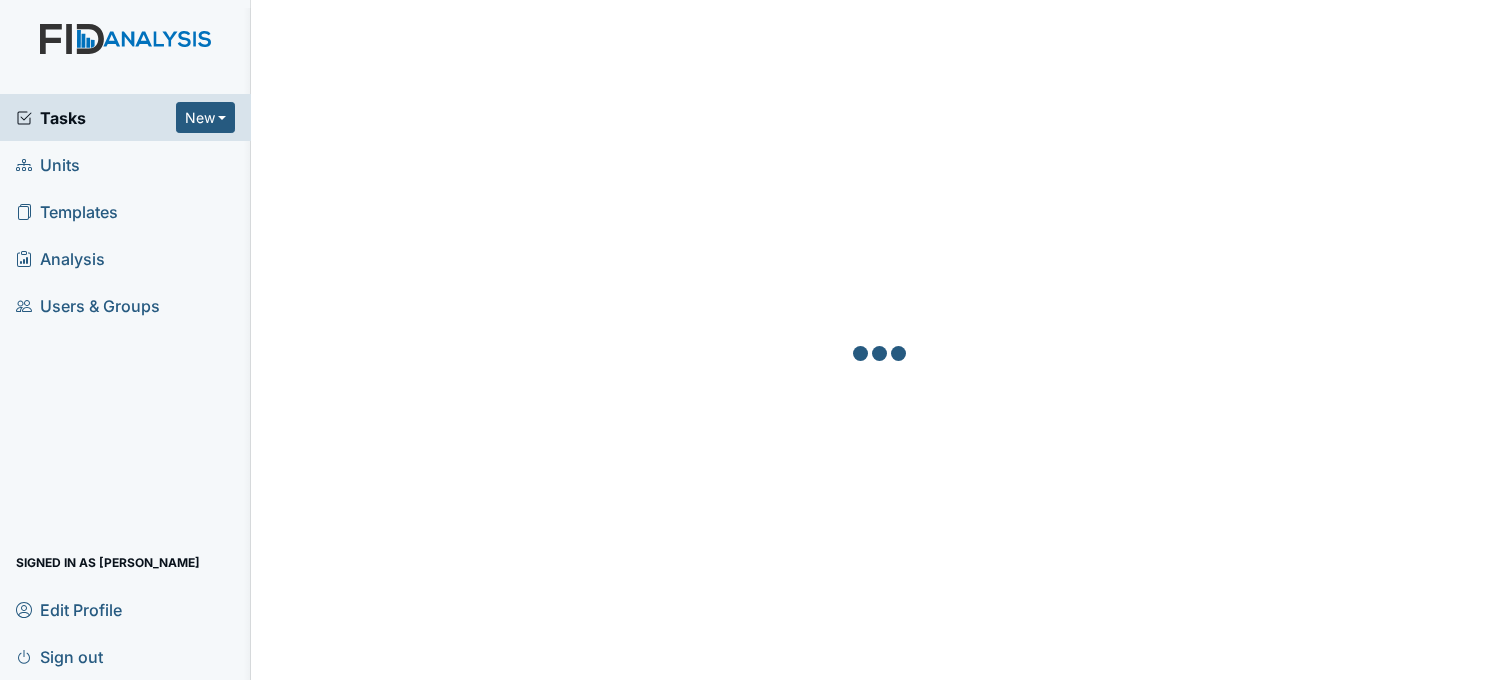 scroll, scrollTop: 0, scrollLeft: 0, axis: both 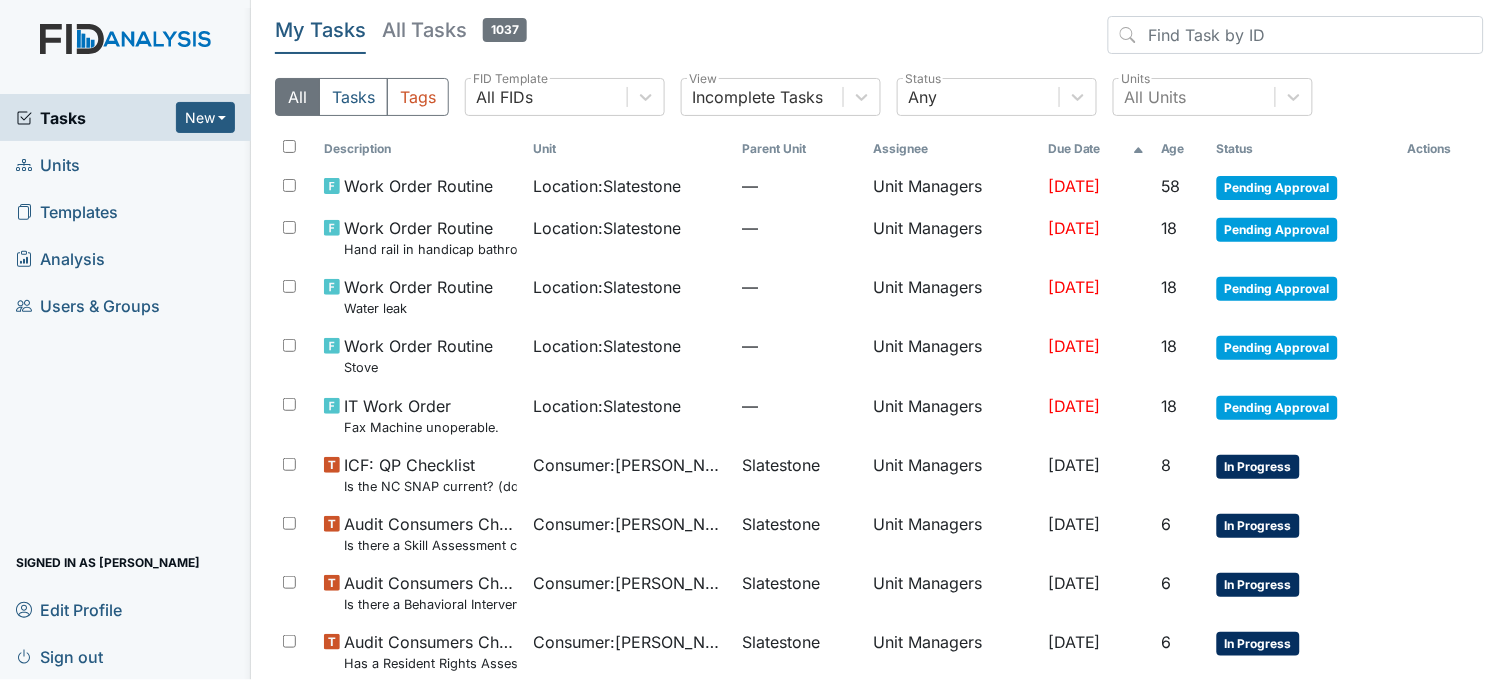 click on "Units" at bounding box center (48, 164) 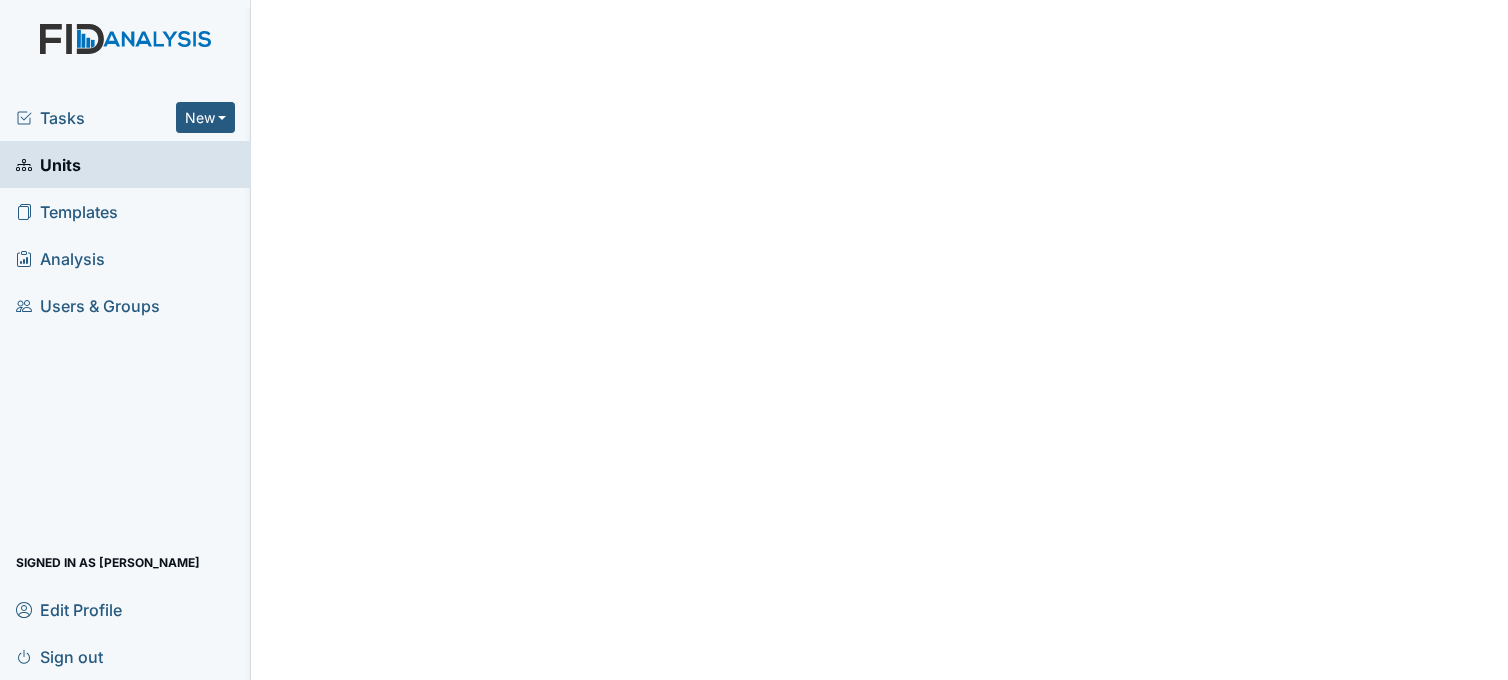 scroll, scrollTop: 0, scrollLeft: 0, axis: both 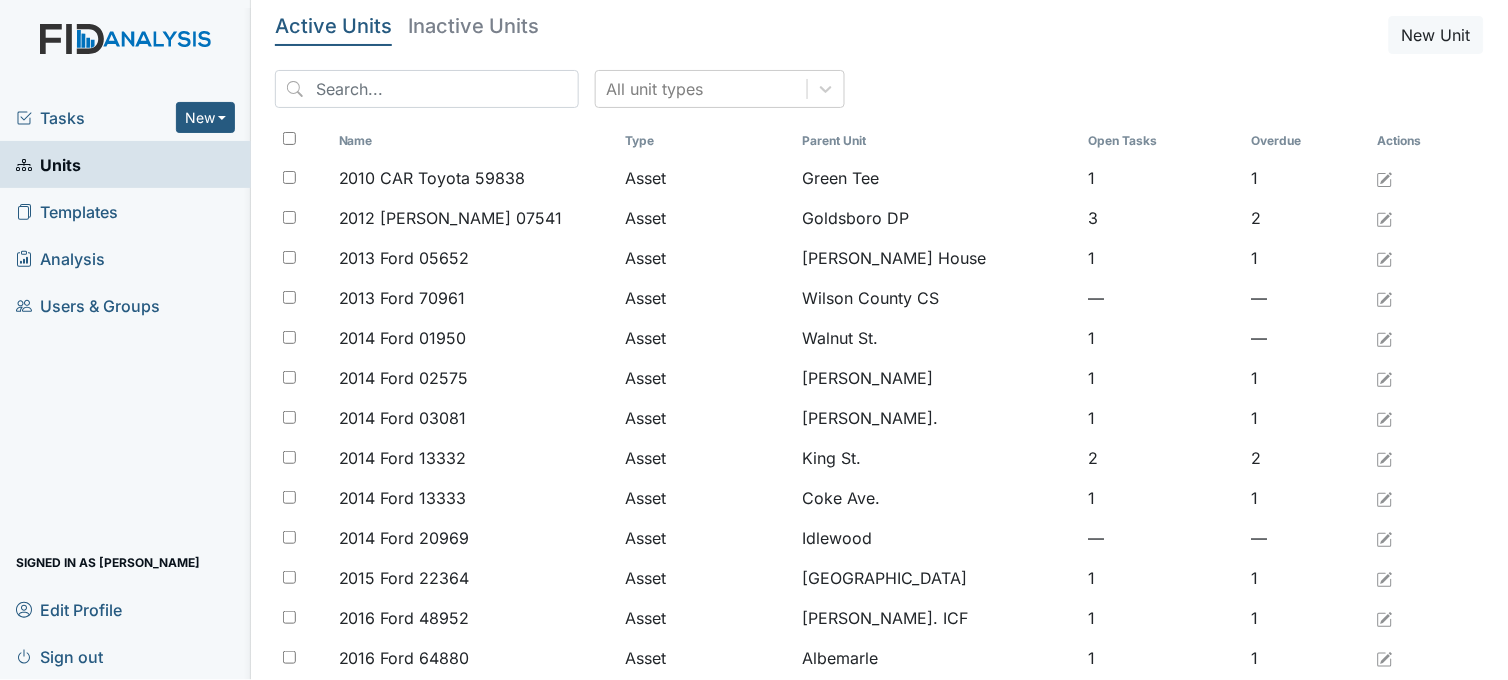 click on "Templates" at bounding box center [67, 211] 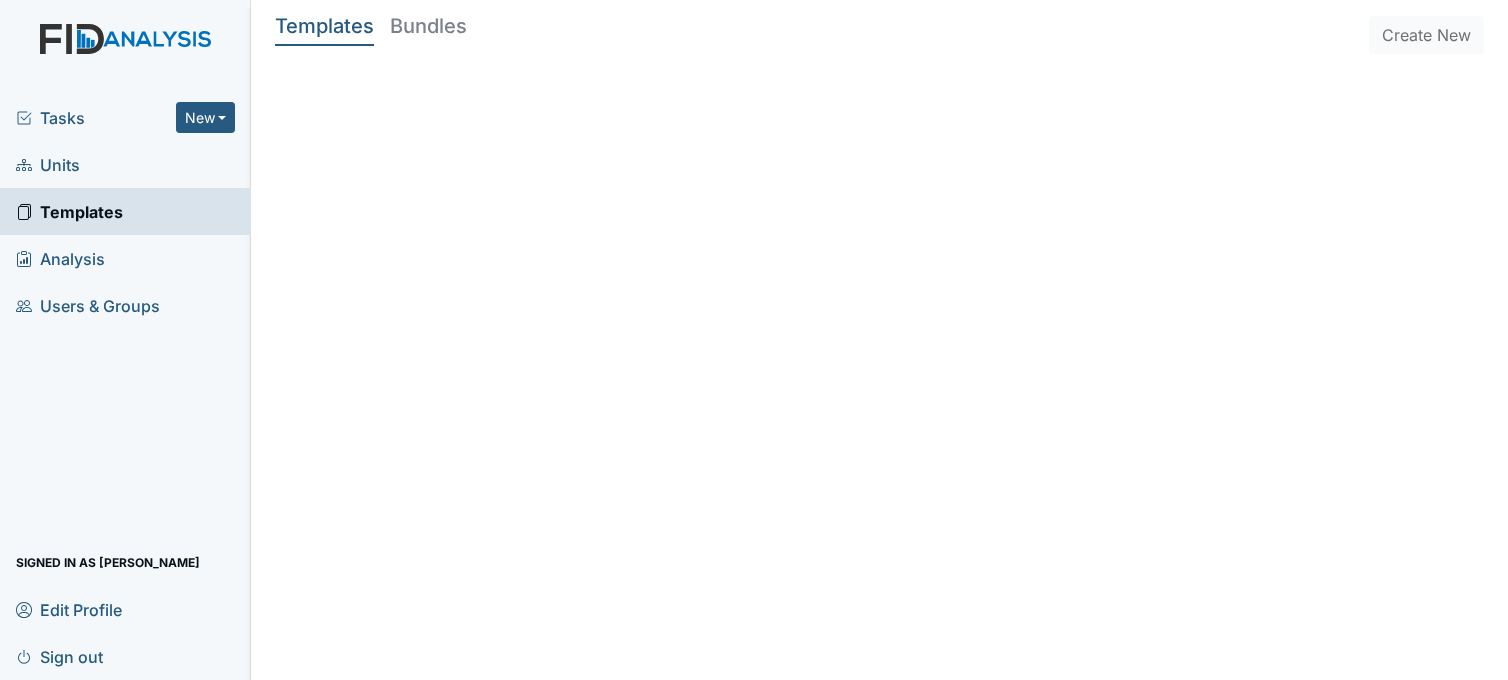 scroll, scrollTop: 0, scrollLeft: 0, axis: both 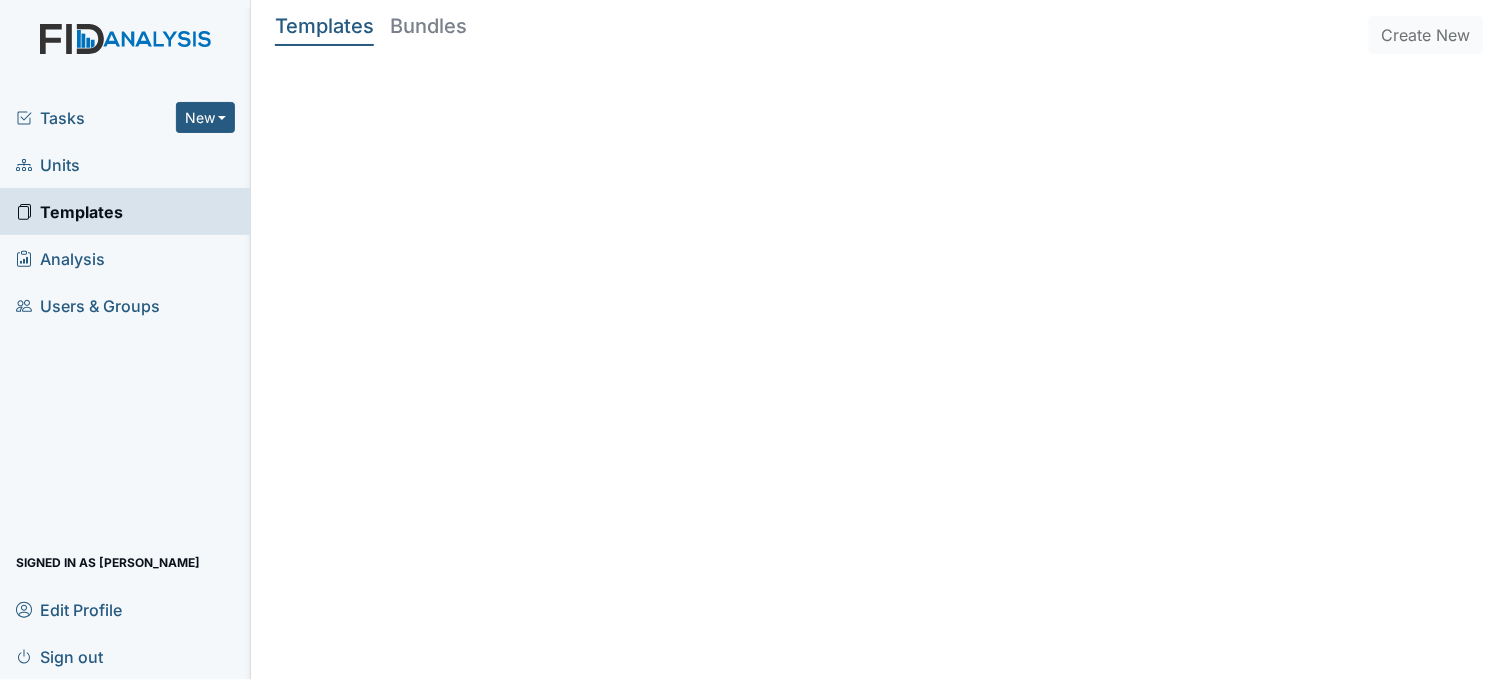 click on "Analysis" at bounding box center (60, 258) 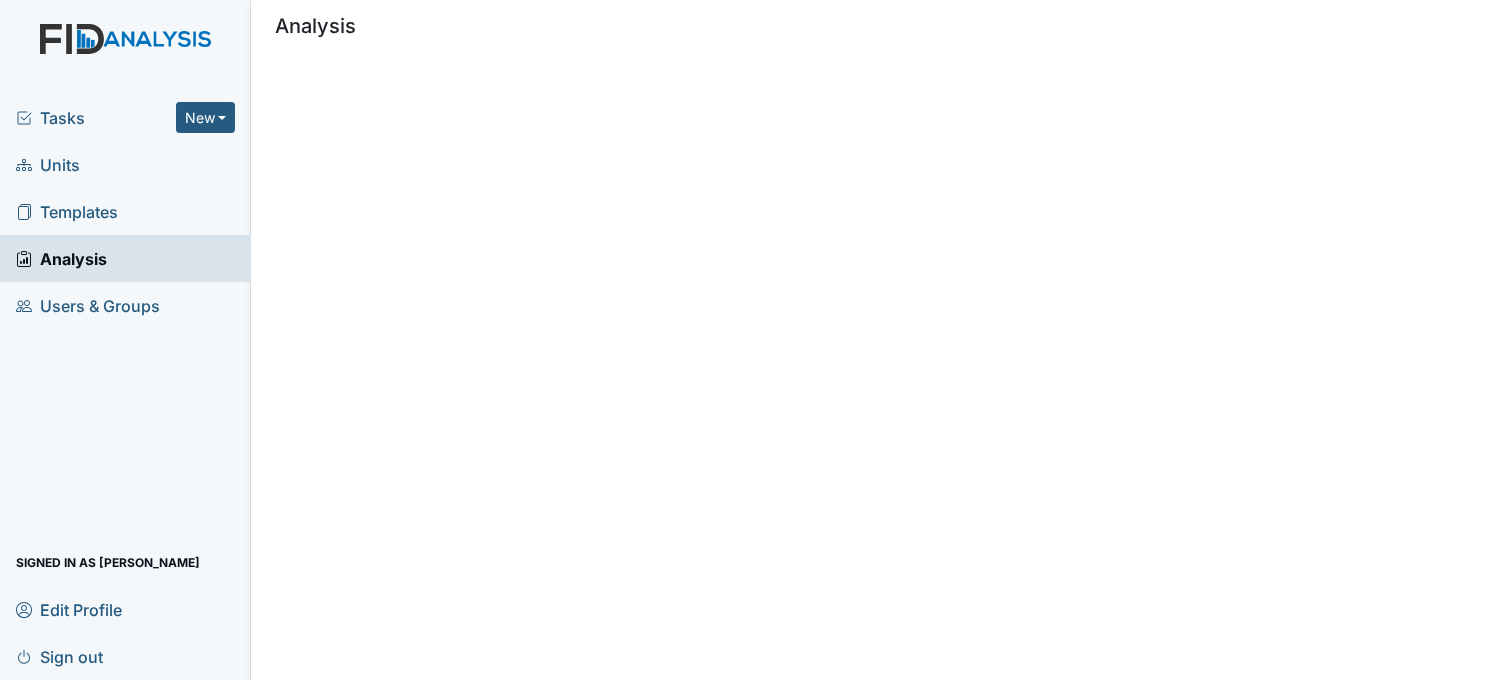 scroll, scrollTop: 0, scrollLeft: 0, axis: both 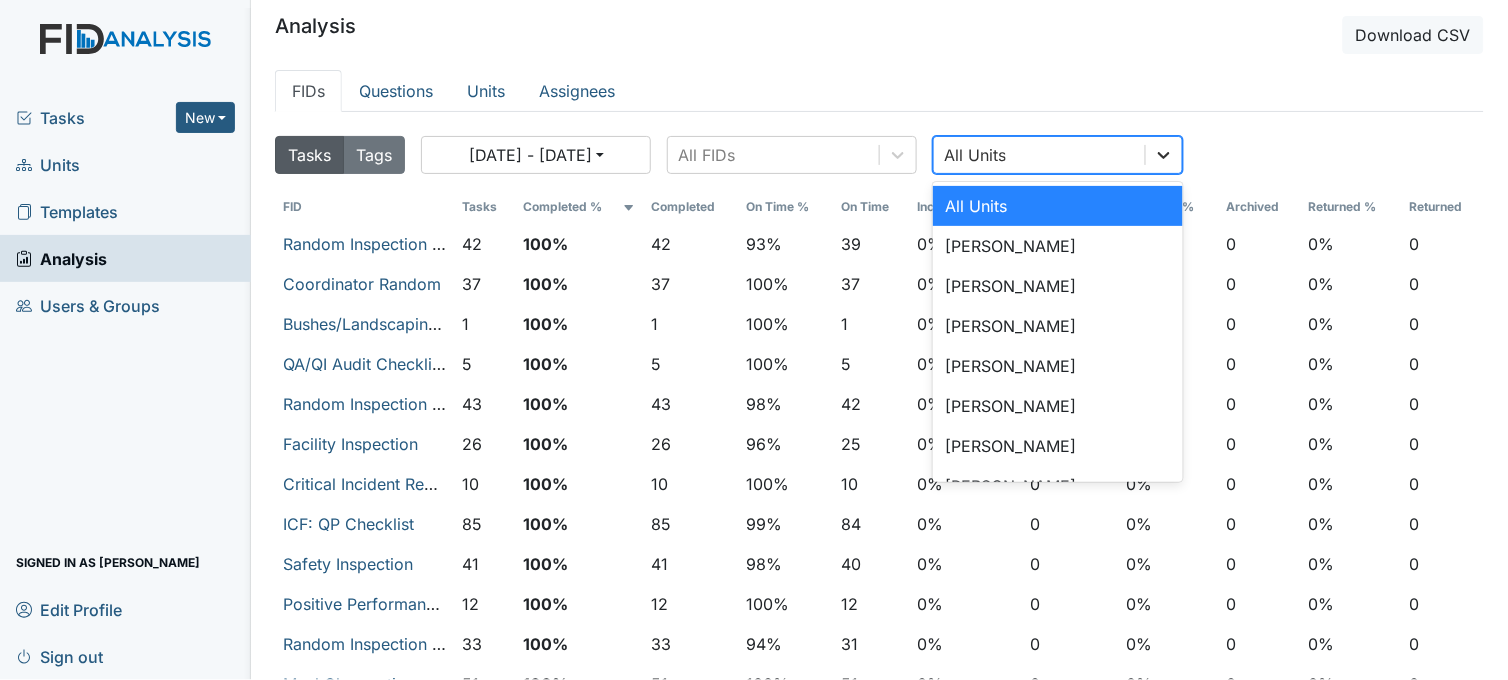 click 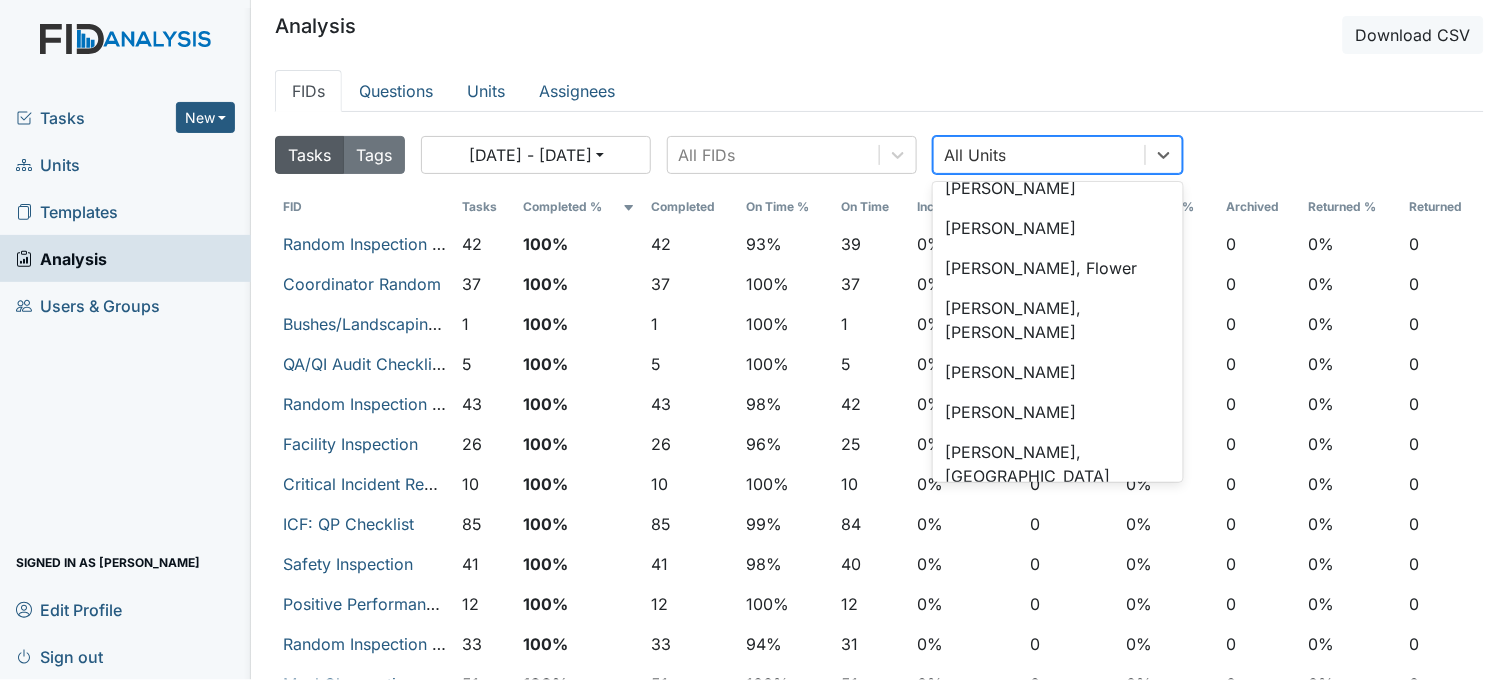 scroll, scrollTop: 3222, scrollLeft: 0, axis: vertical 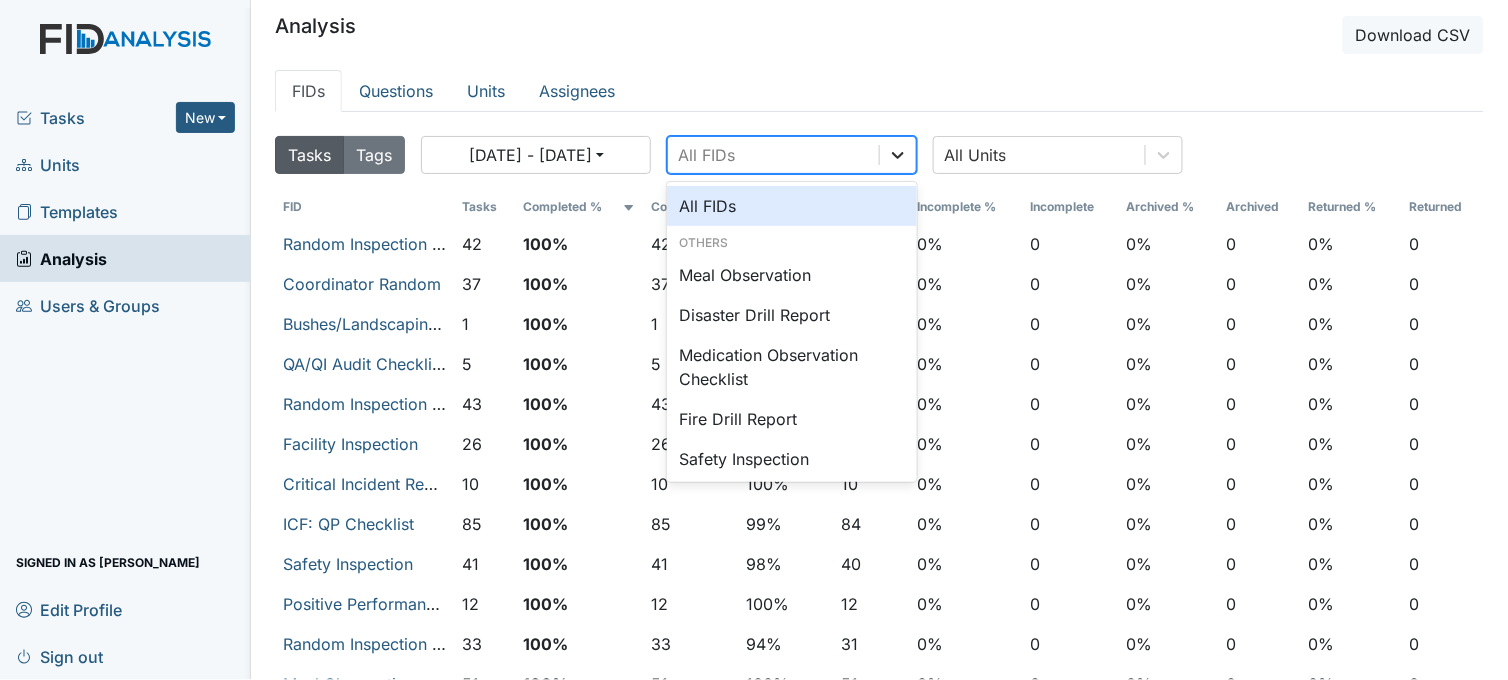 click 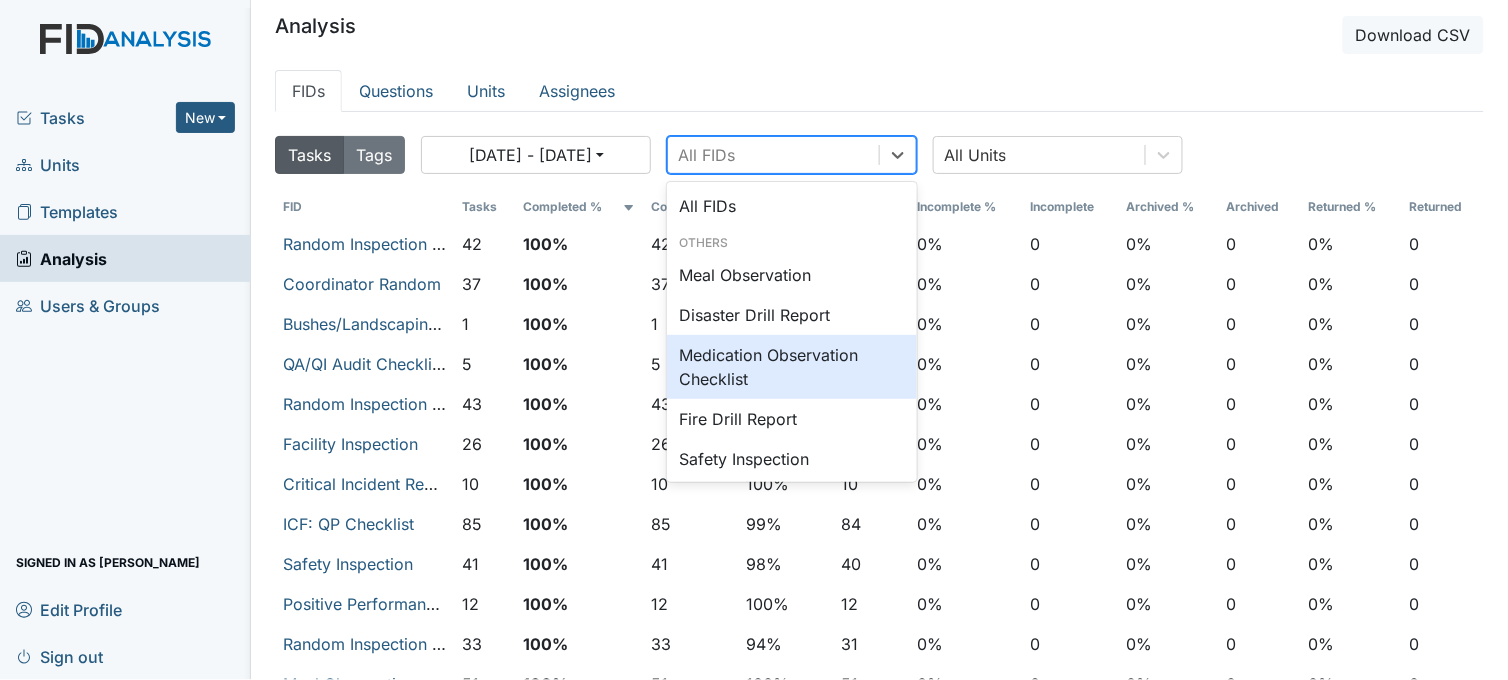click on "Medication Observation Checklist" at bounding box center [792, 367] 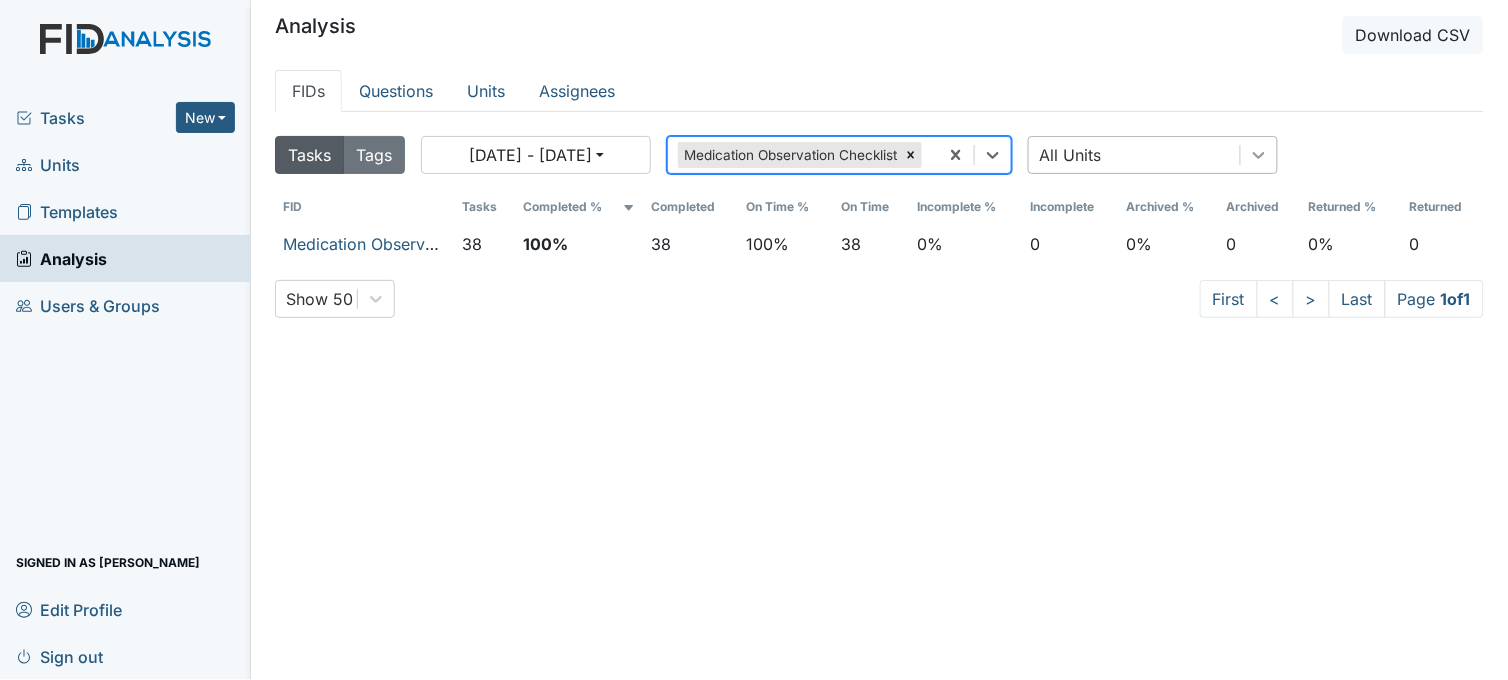 click 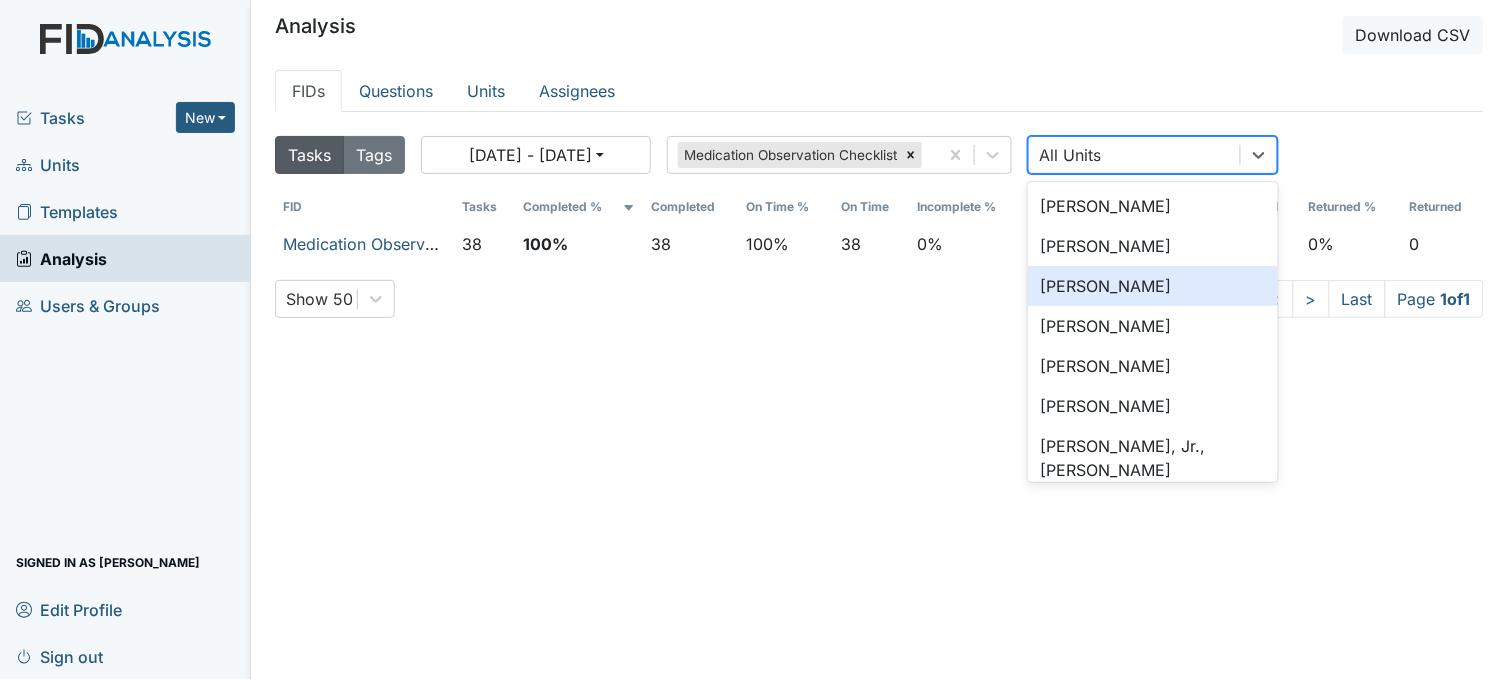 scroll, scrollTop: 333, scrollLeft: 0, axis: vertical 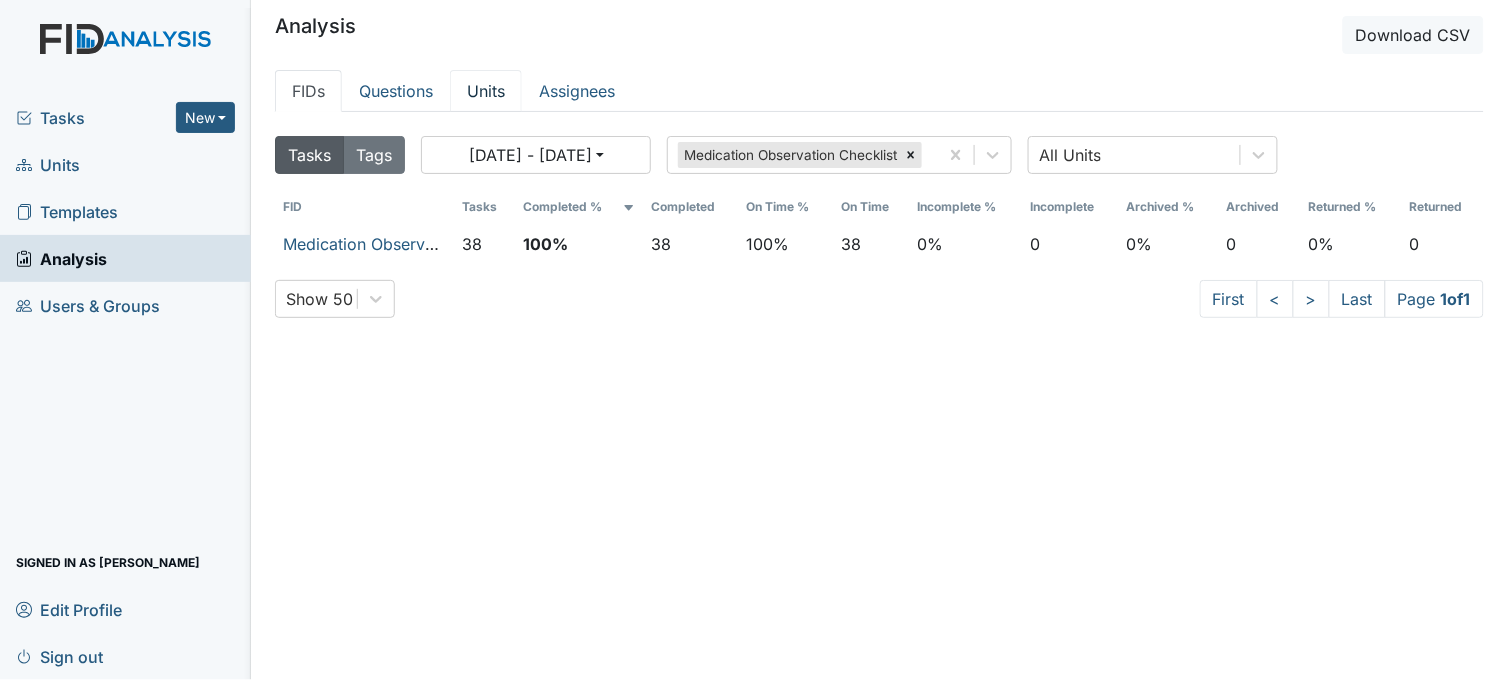 click on "Units" at bounding box center (486, 91) 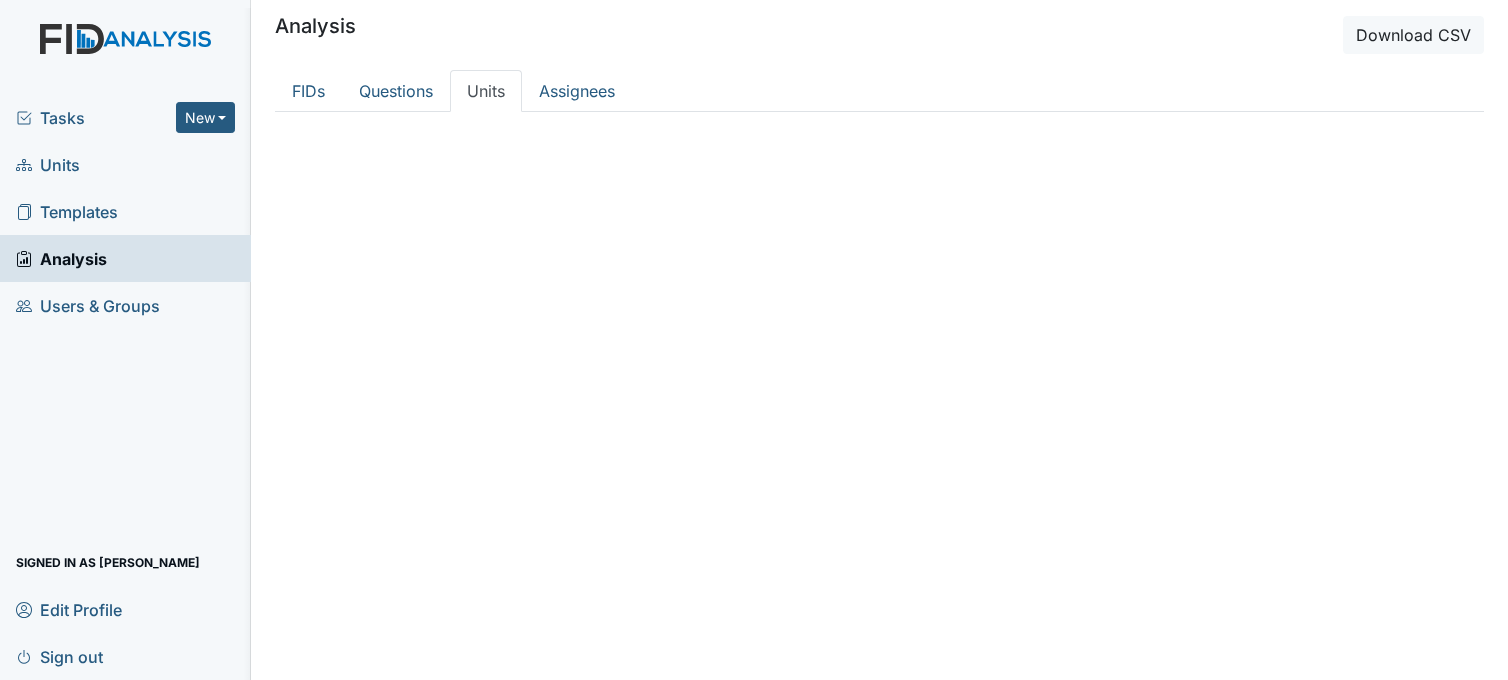 scroll, scrollTop: 0, scrollLeft: 0, axis: both 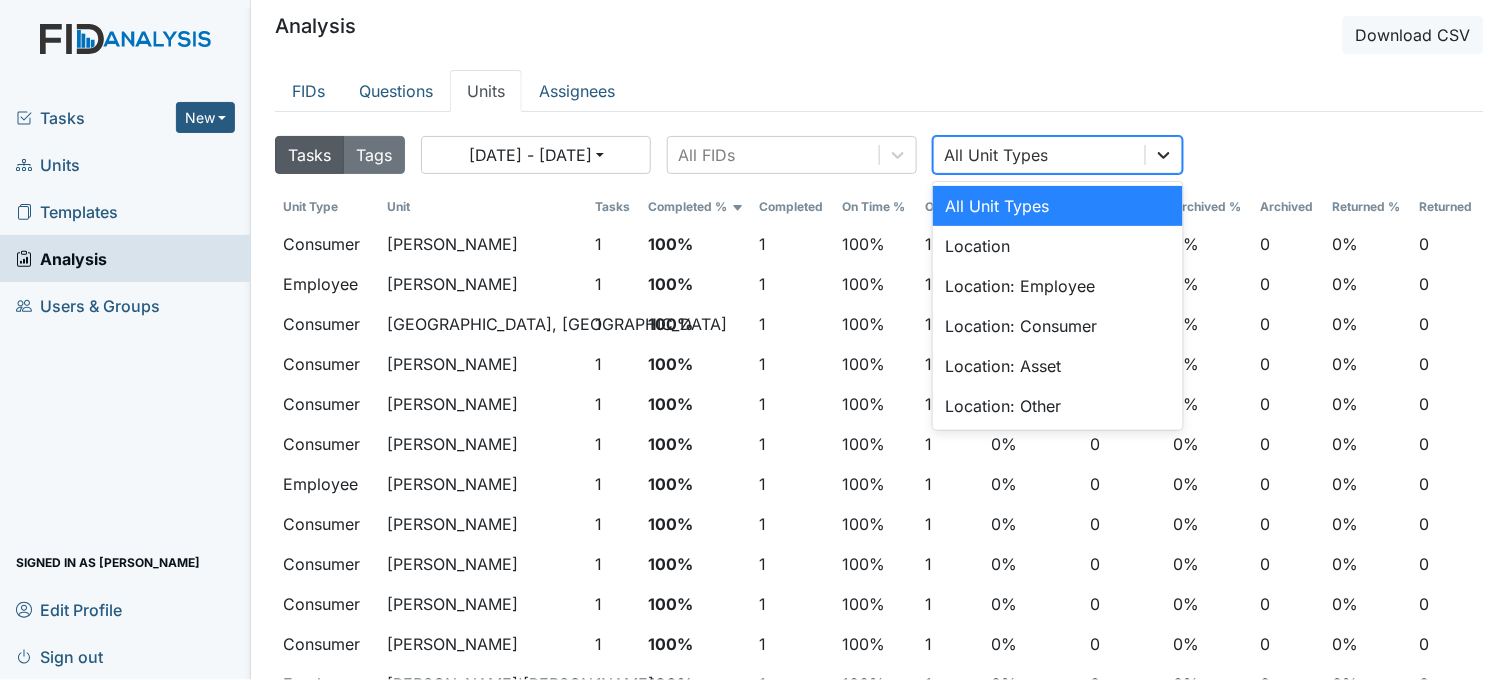 click at bounding box center (1164, 155) 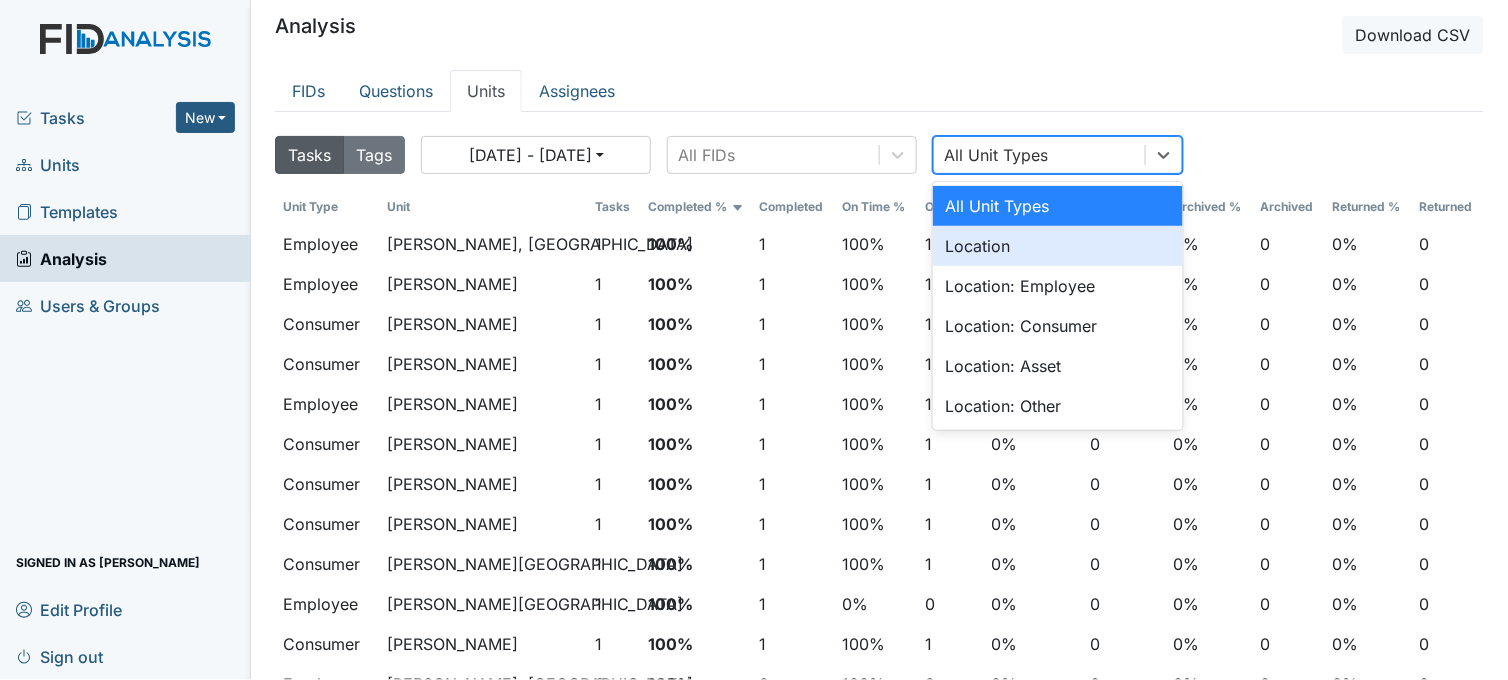 click on "Location" at bounding box center (1058, 246) 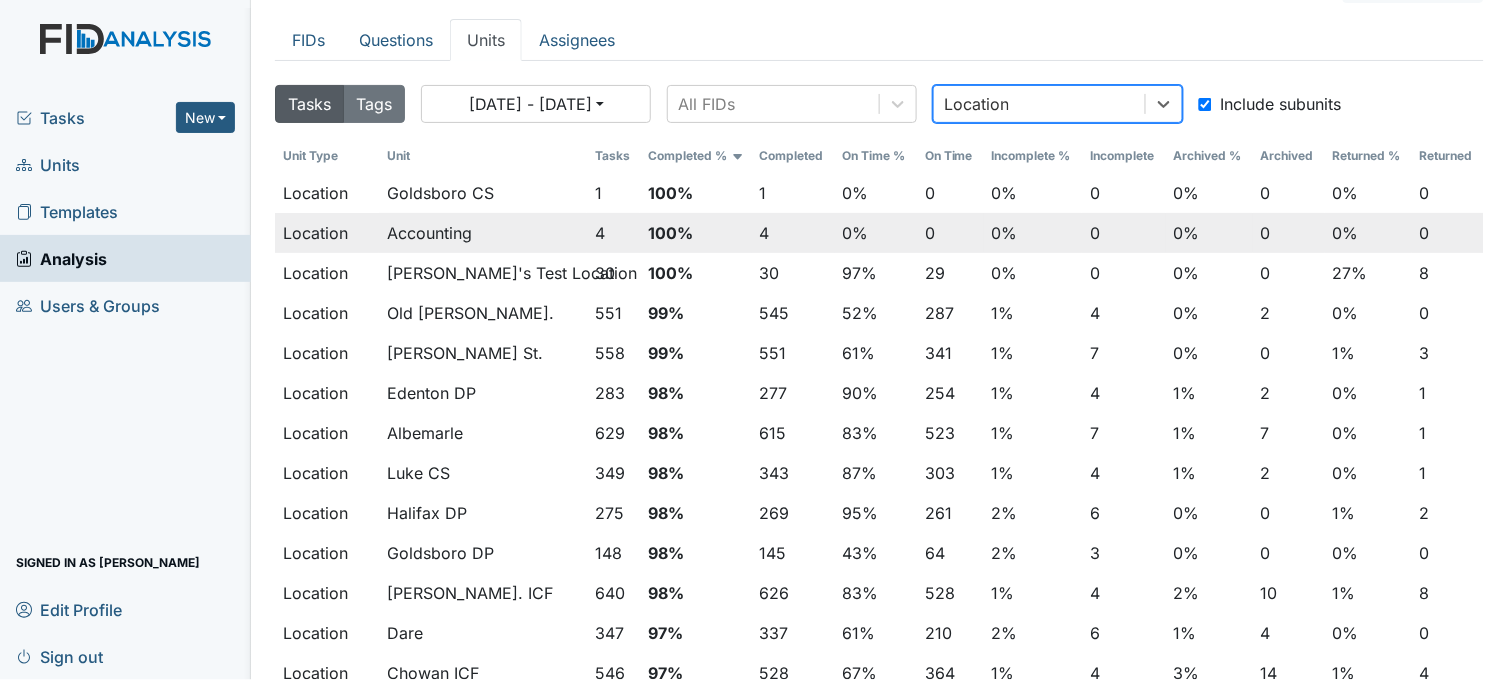 scroll, scrollTop: 0, scrollLeft: 0, axis: both 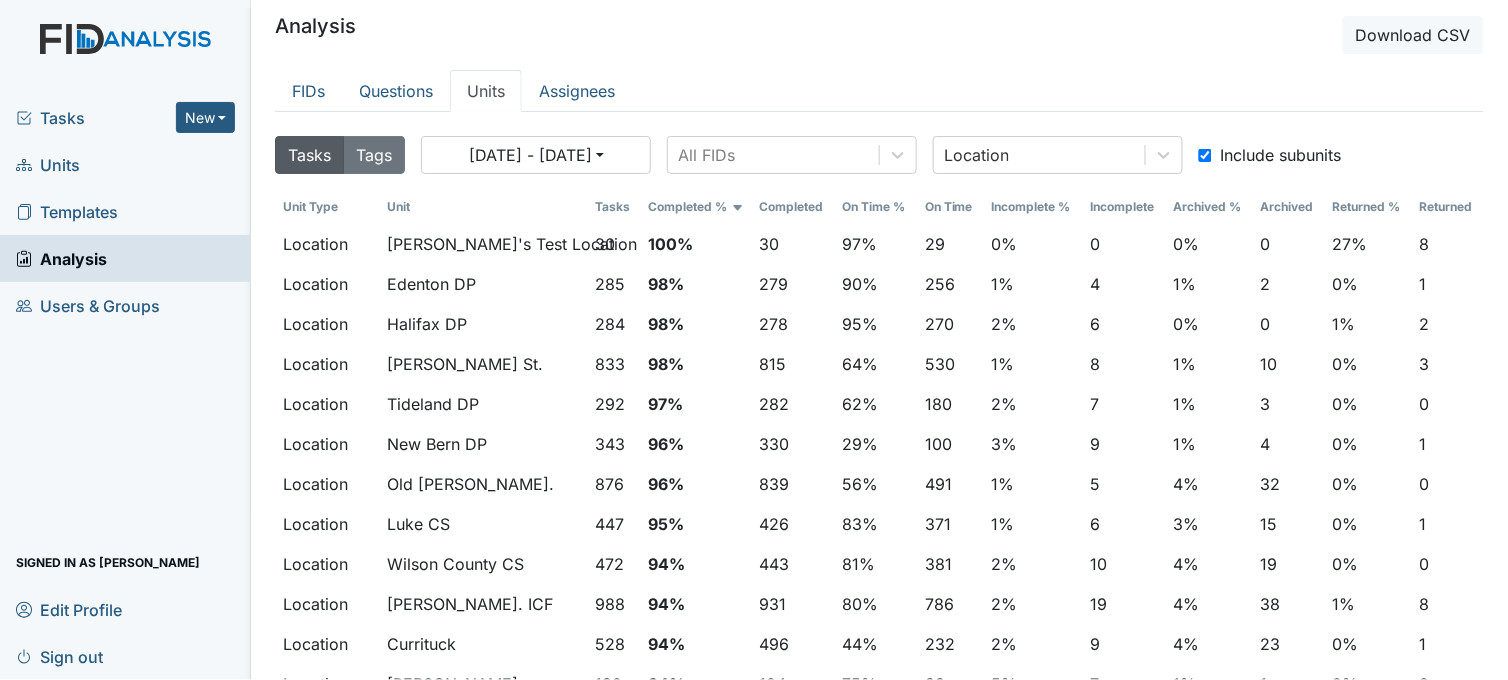 click on "Analysis" at bounding box center (61, 258) 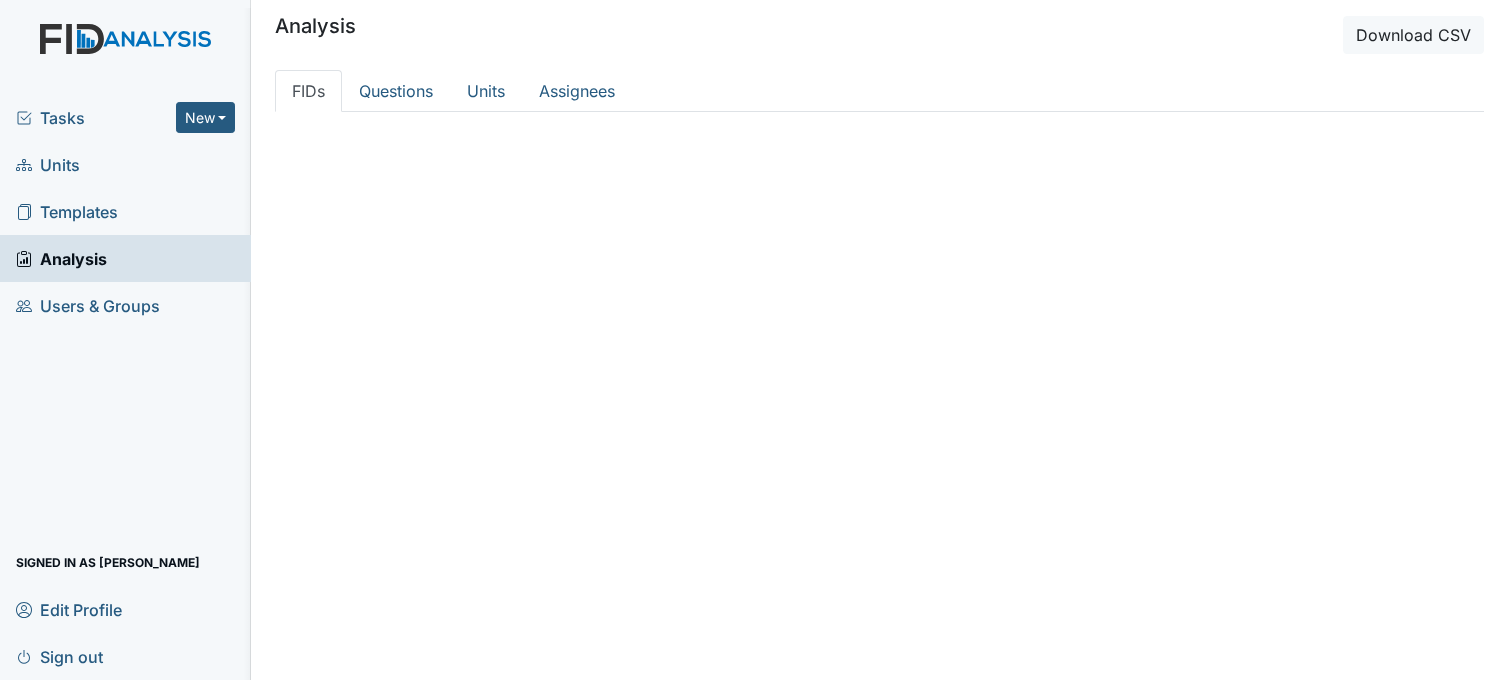 scroll, scrollTop: 0, scrollLeft: 0, axis: both 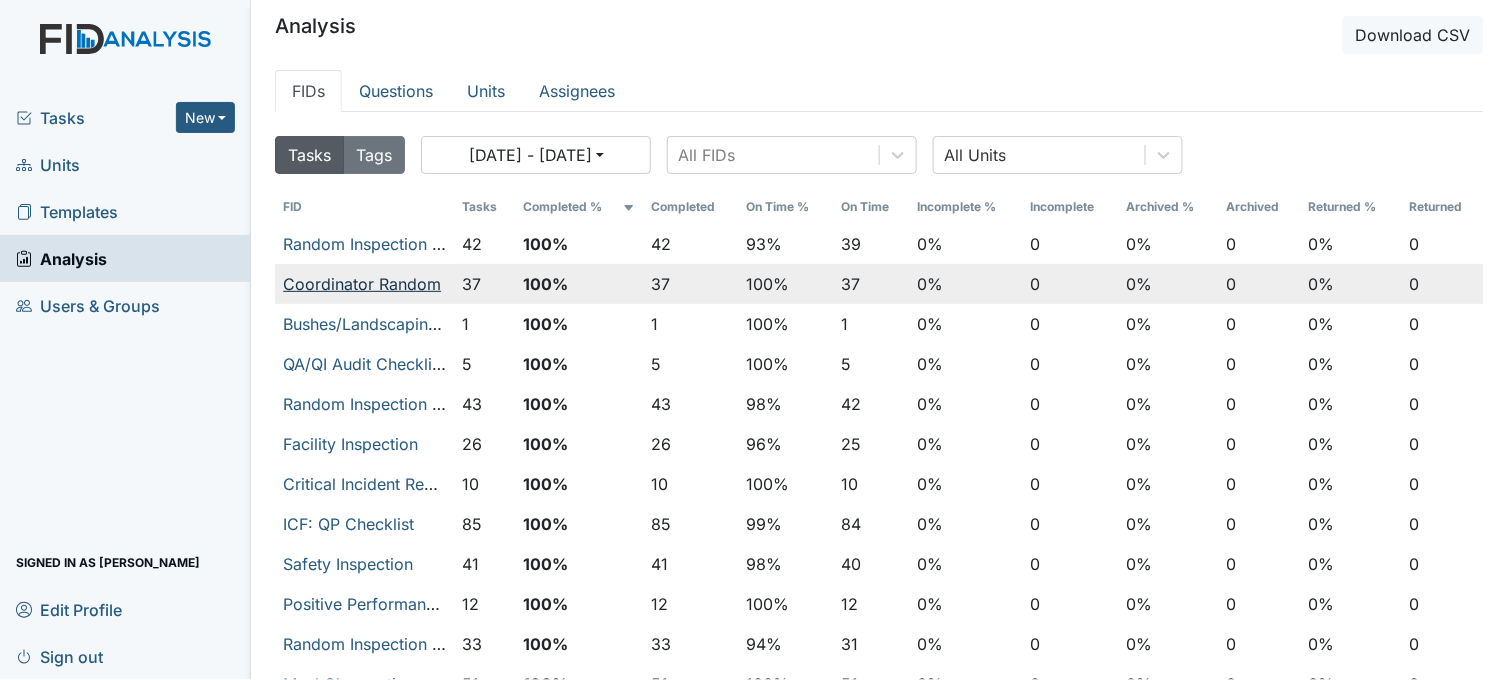 click on "Coordinator Random" at bounding box center [362, 284] 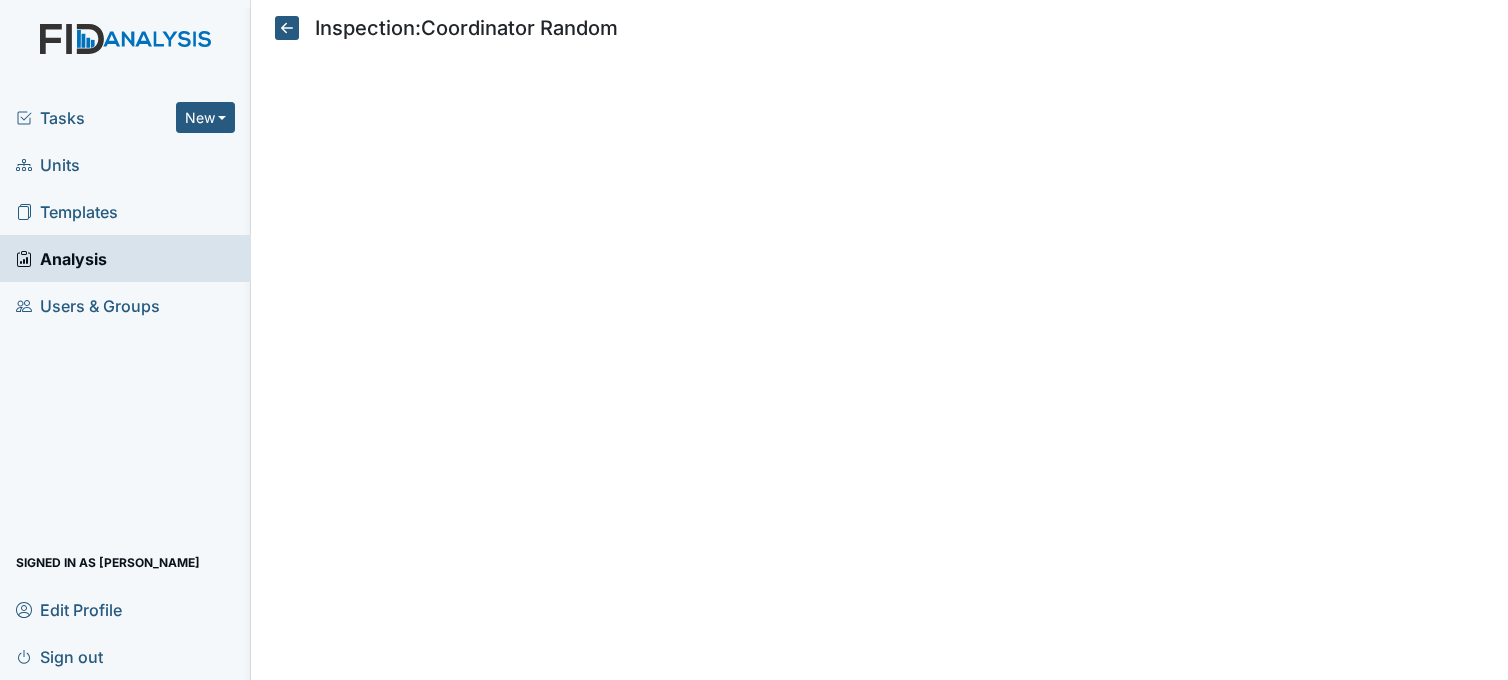 scroll, scrollTop: 0, scrollLeft: 0, axis: both 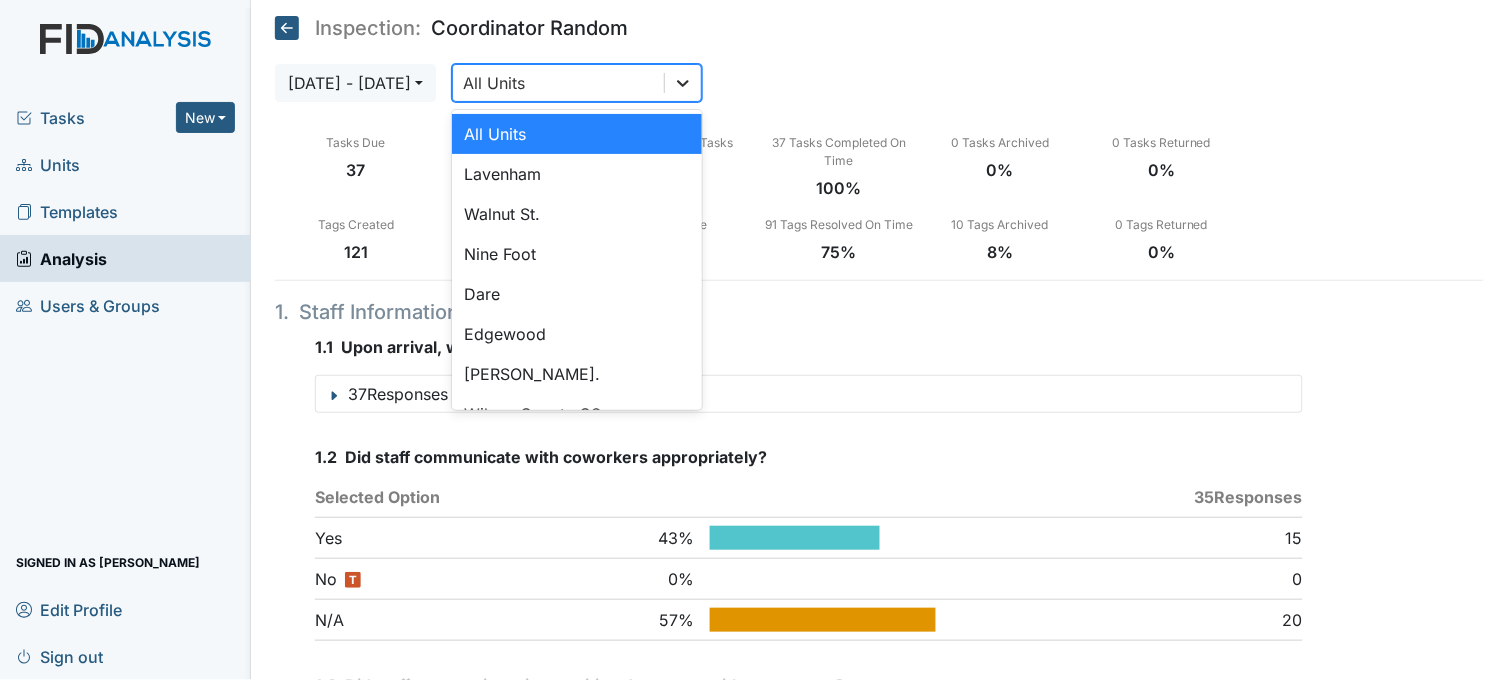 click 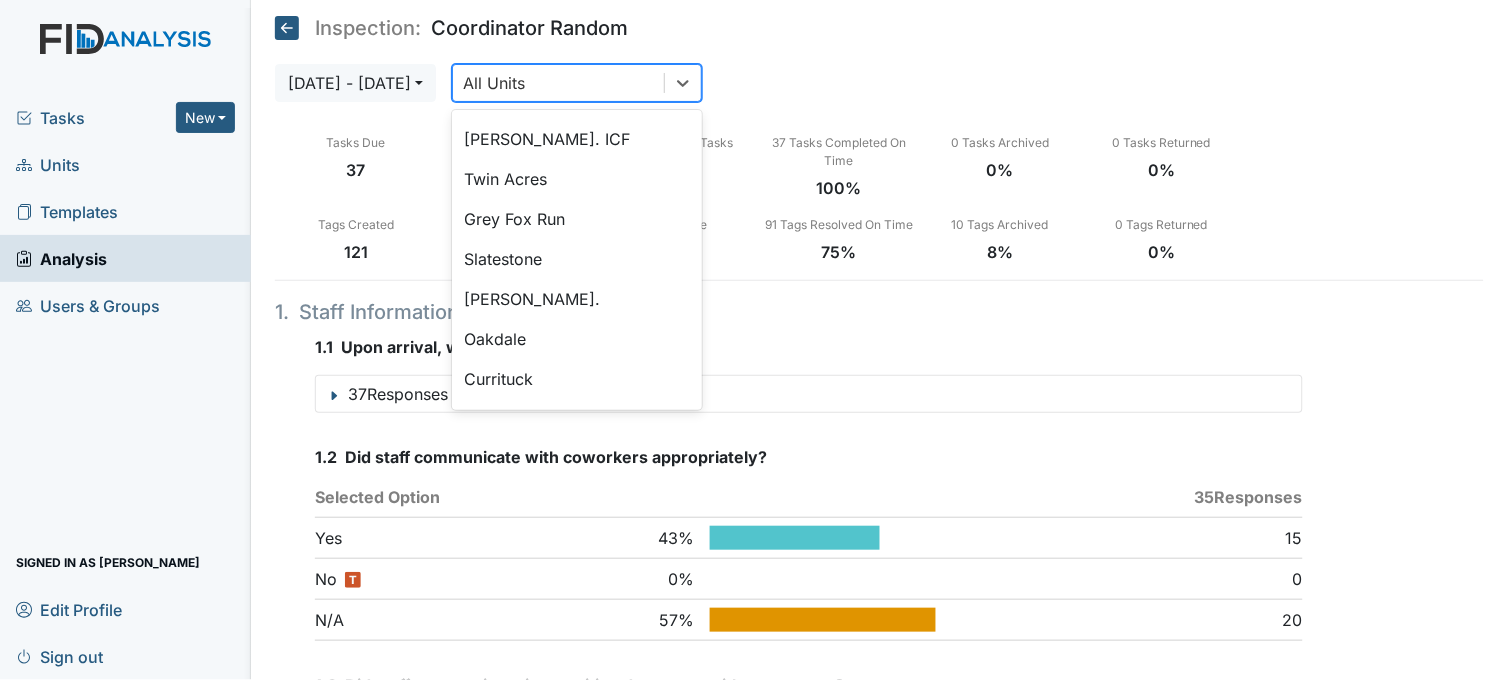scroll, scrollTop: 666, scrollLeft: 0, axis: vertical 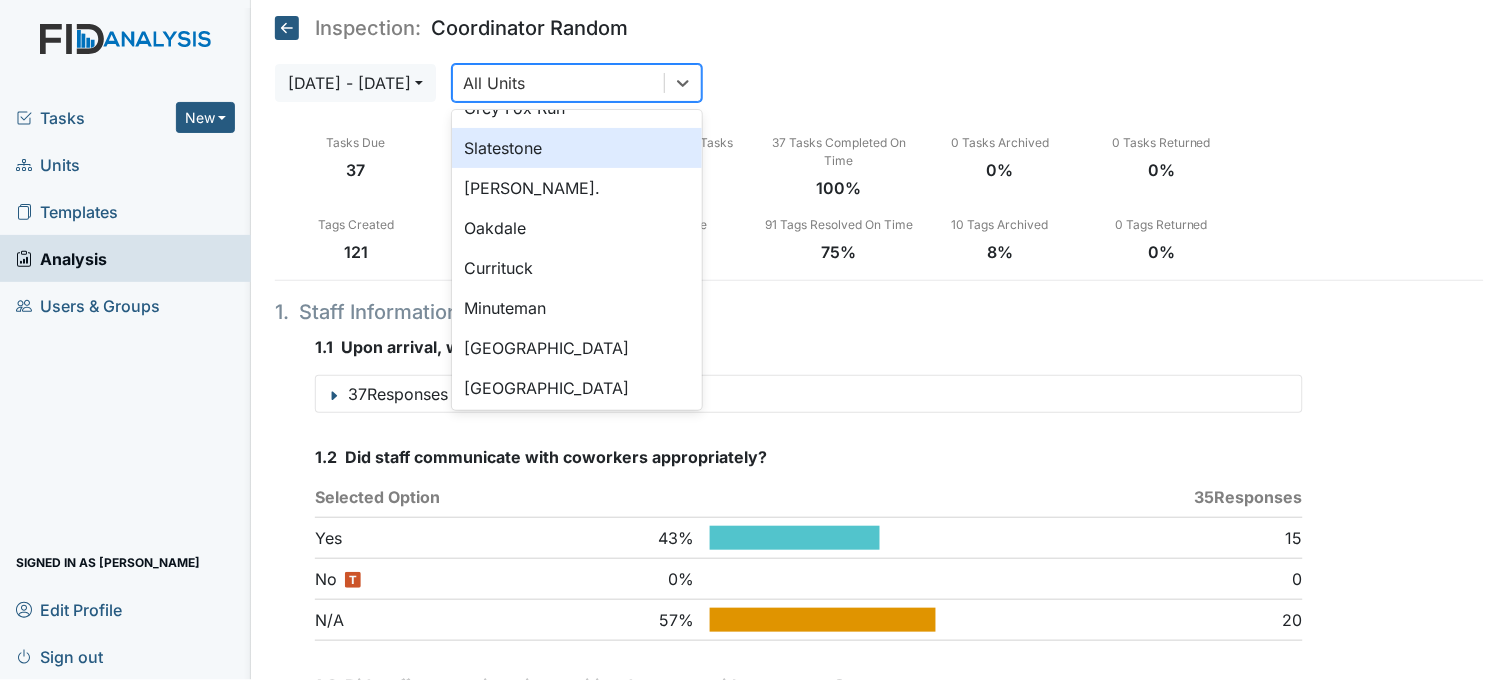 click on "Slatestone" at bounding box center [577, 148] 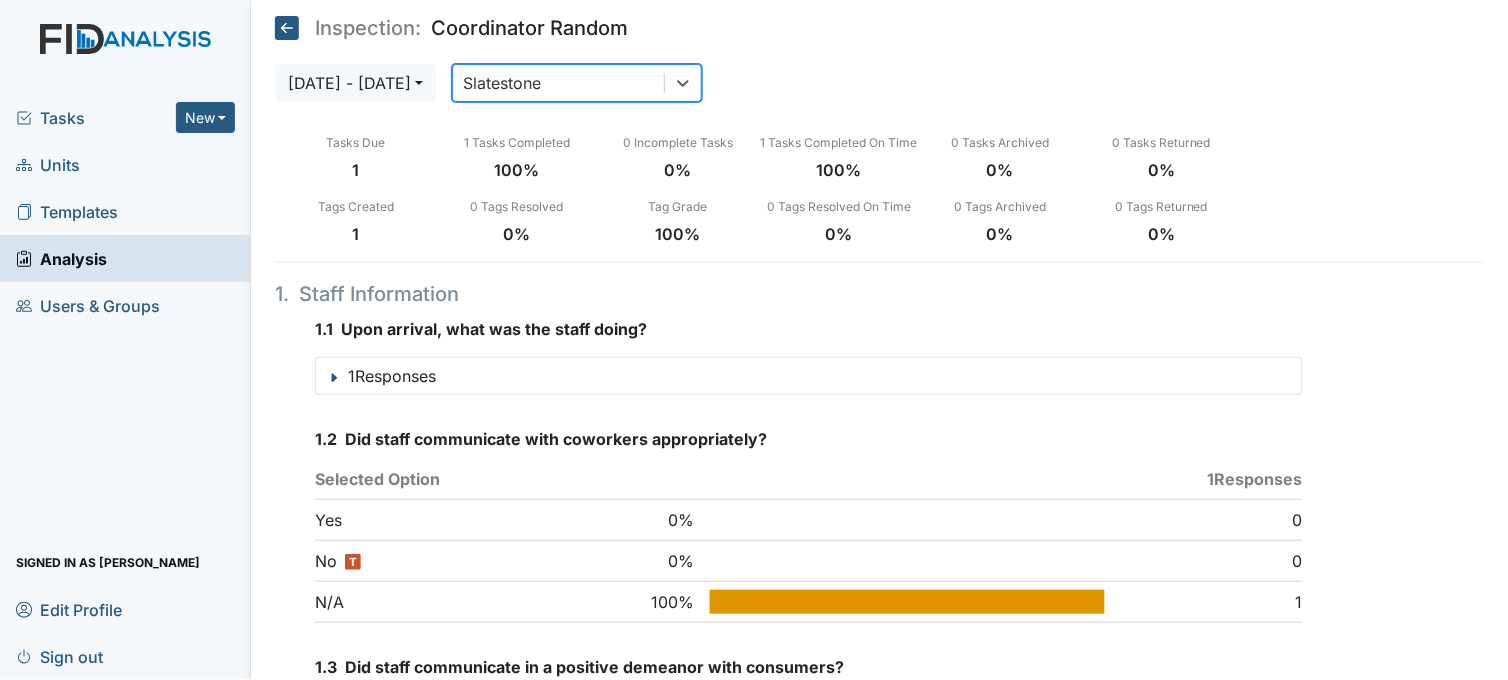 click on "1 . Staff Information" at bounding box center [788, 294] 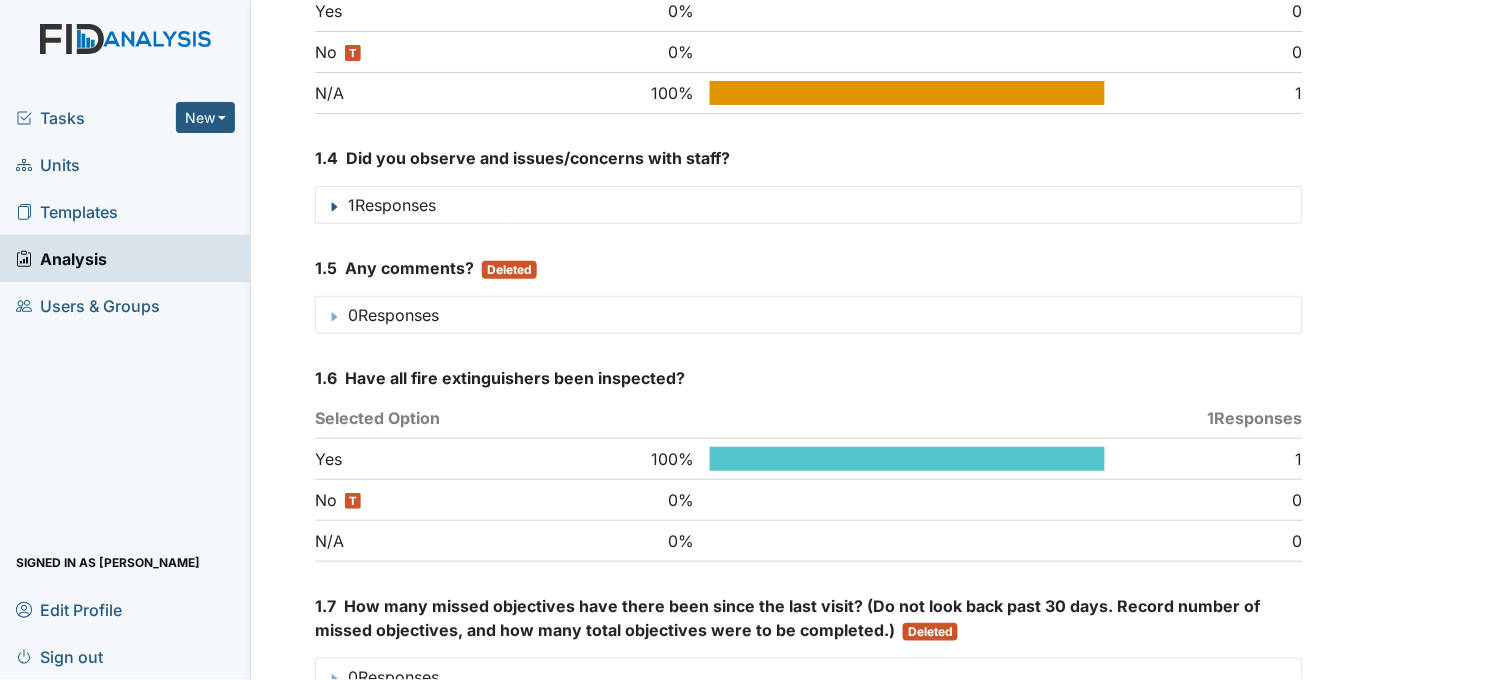 scroll, scrollTop: 777, scrollLeft: 0, axis: vertical 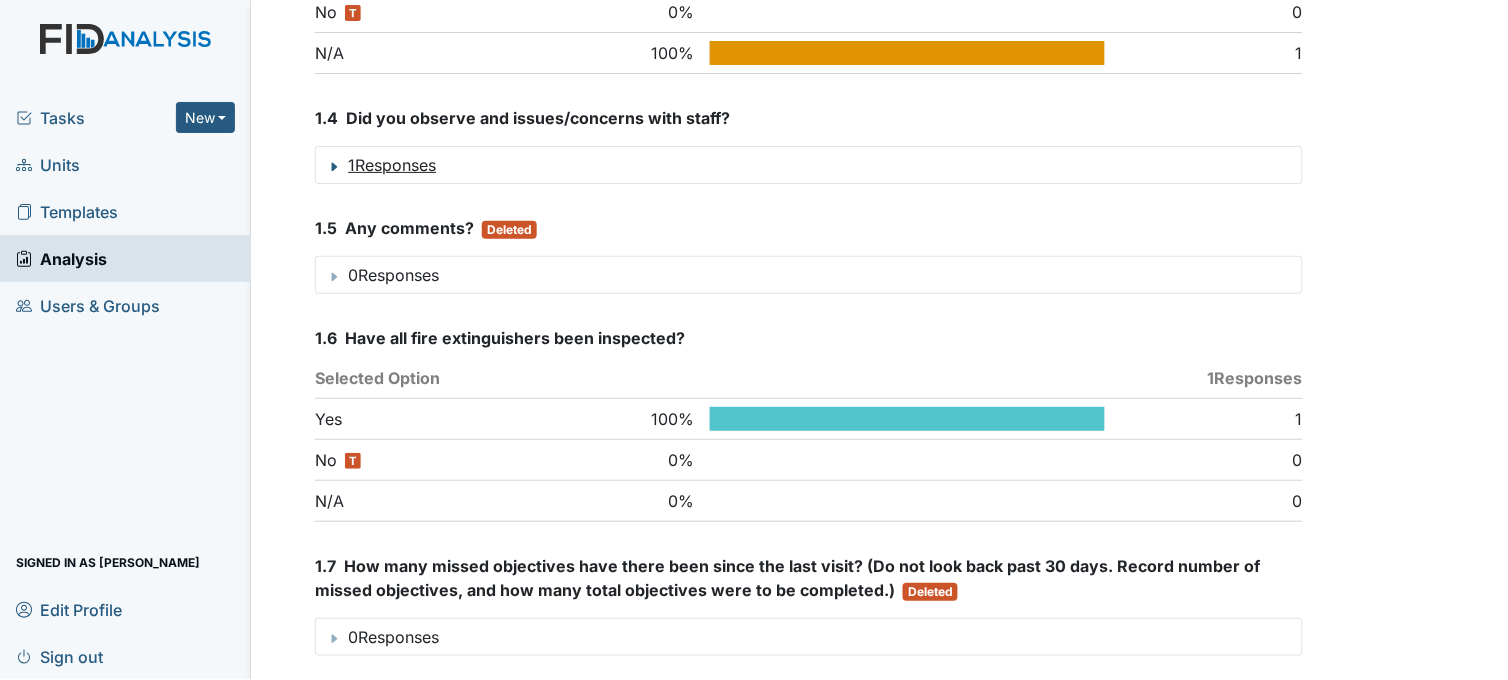 click on "1  Responses" at bounding box center (808, 165) 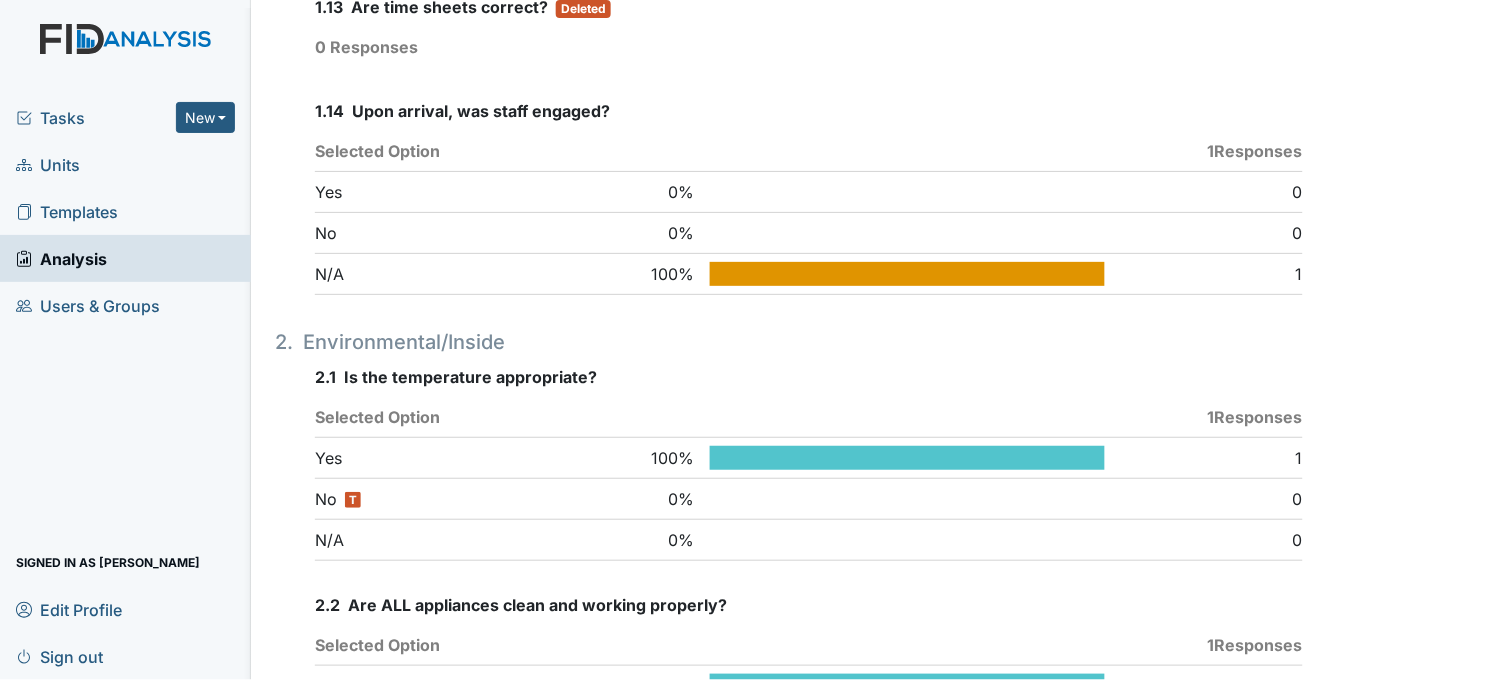 scroll, scrollTop: 2777, scrollLeft: 0, axis: vertical 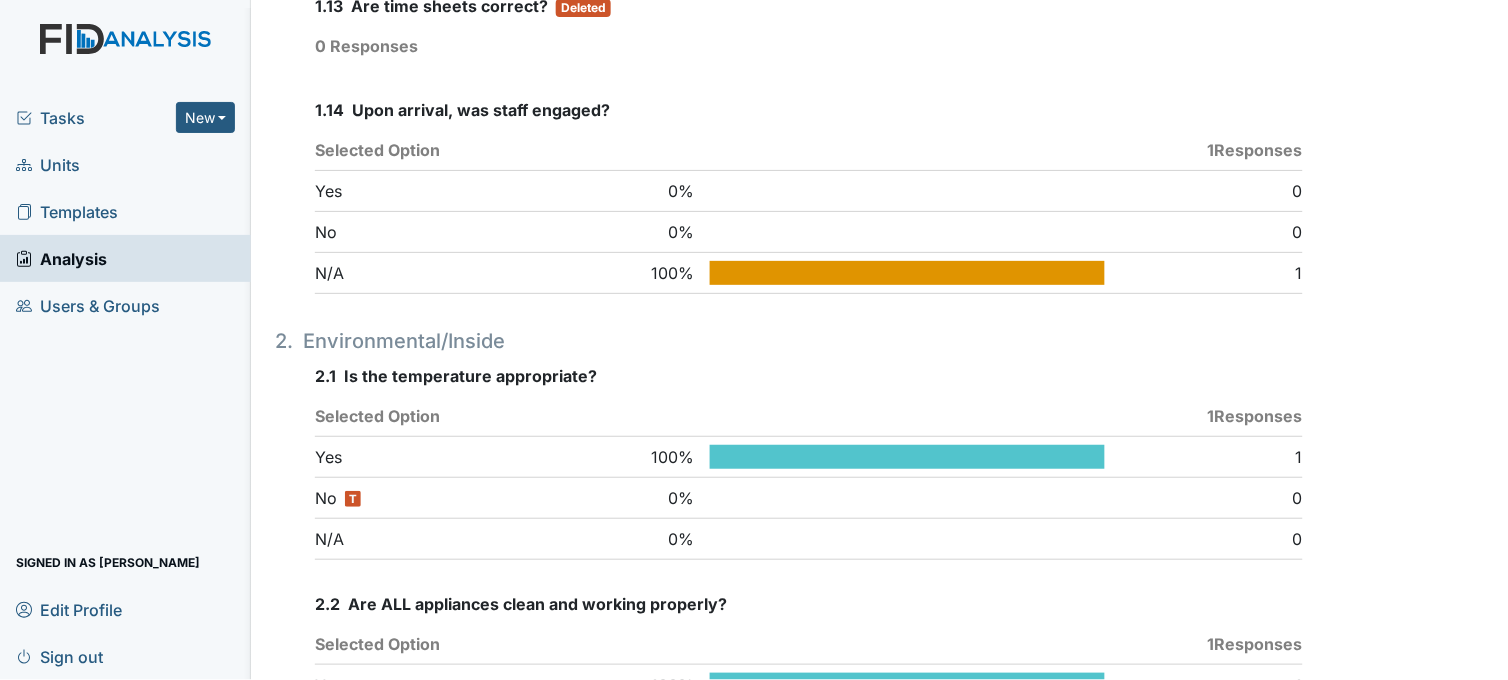 click on "Tasks" at bounding box center (96, 118) 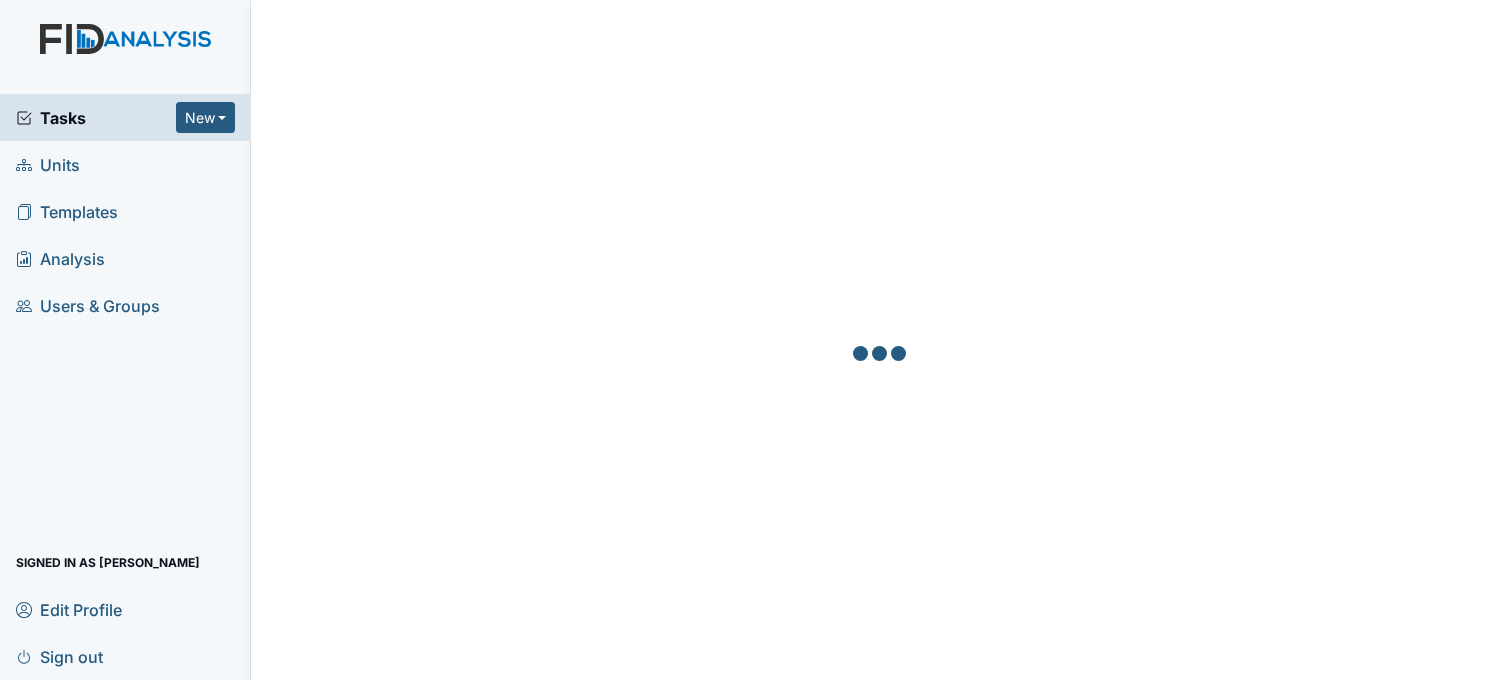 scroll, scrollTop: 0, scrollLeft: 0, axis: both 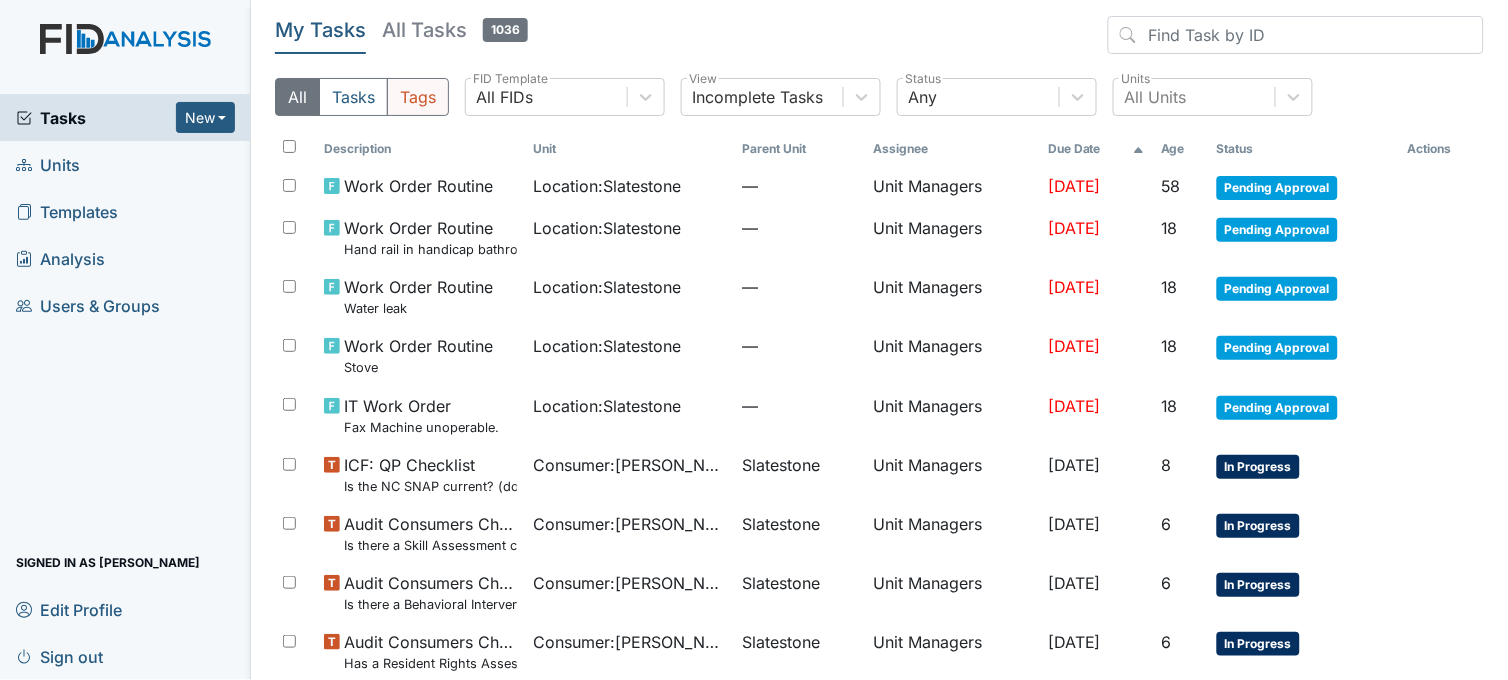 click on "Tags" at bounding box center [418, 97] 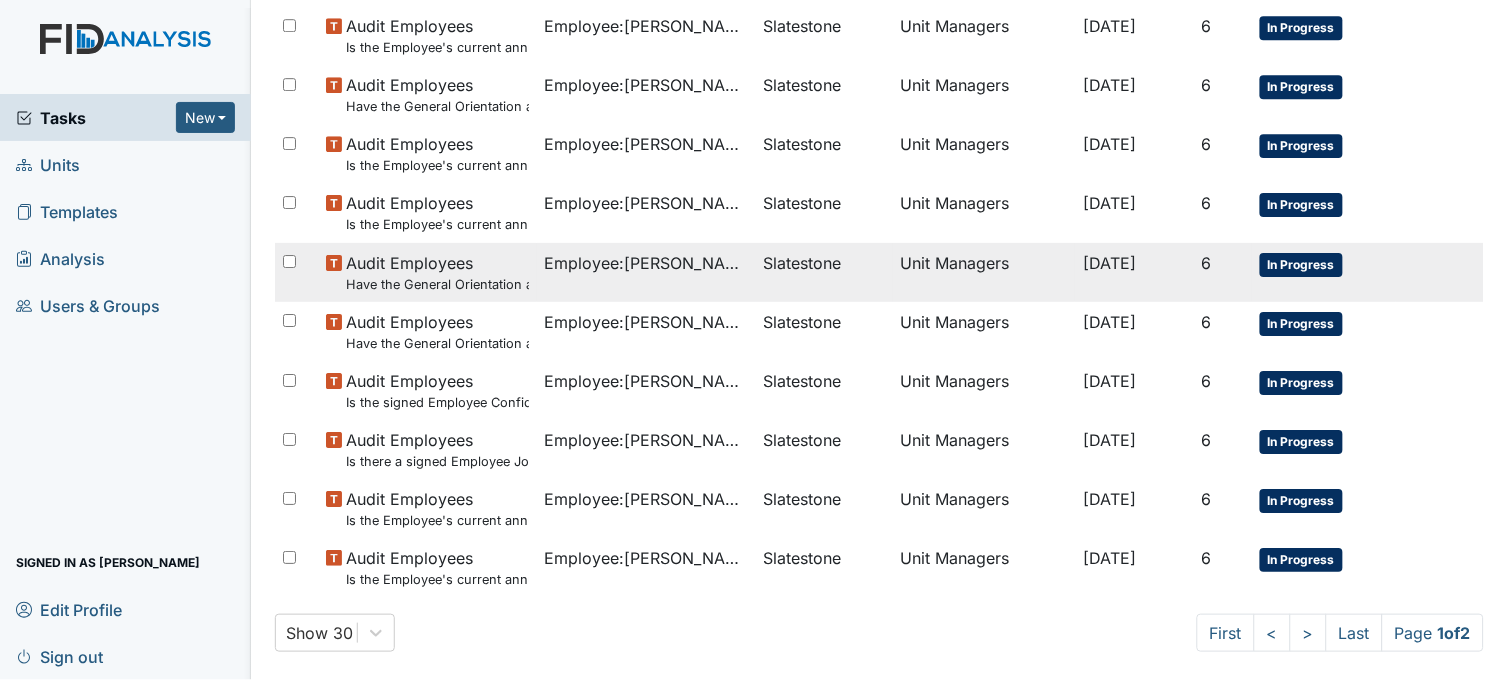 scroll, scrollTop: 1347, scrollLeft: 0, axis: vertical 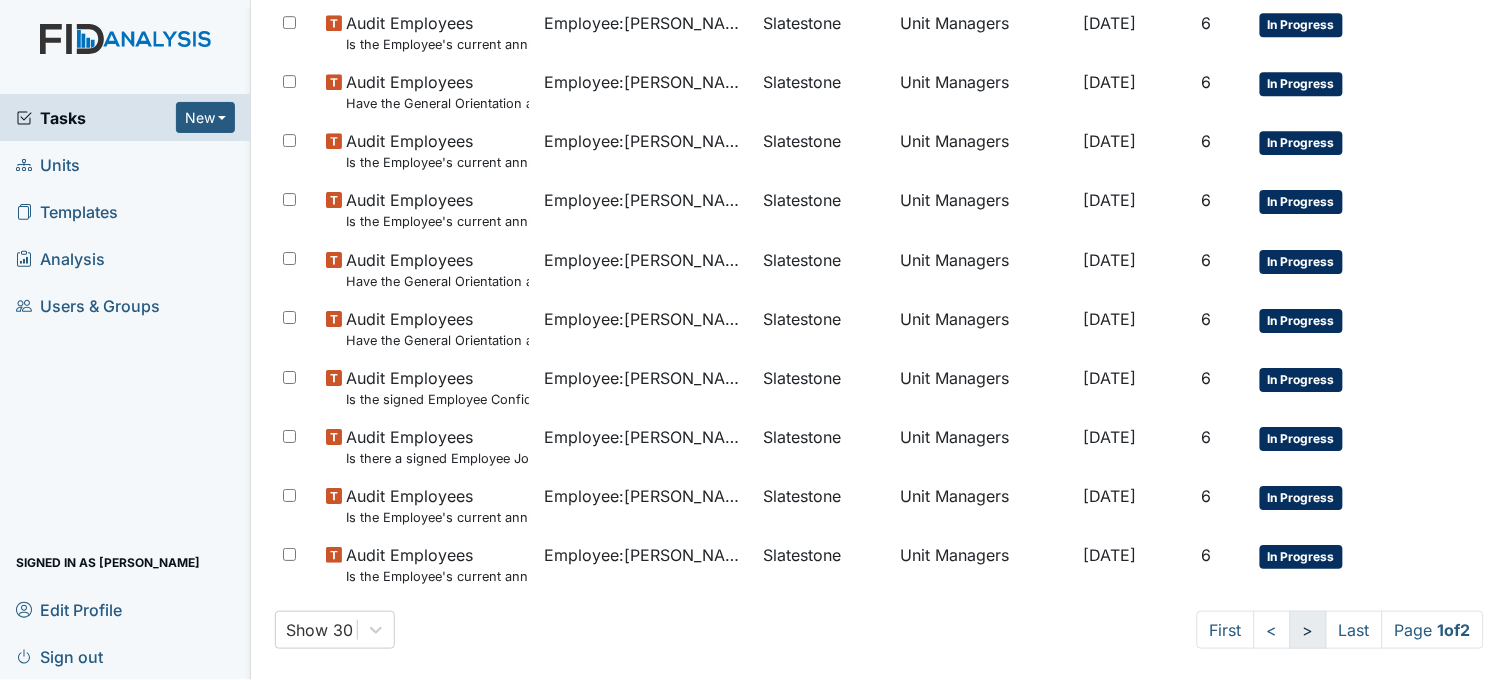 click on ">" at bounding box center (1308, 630) 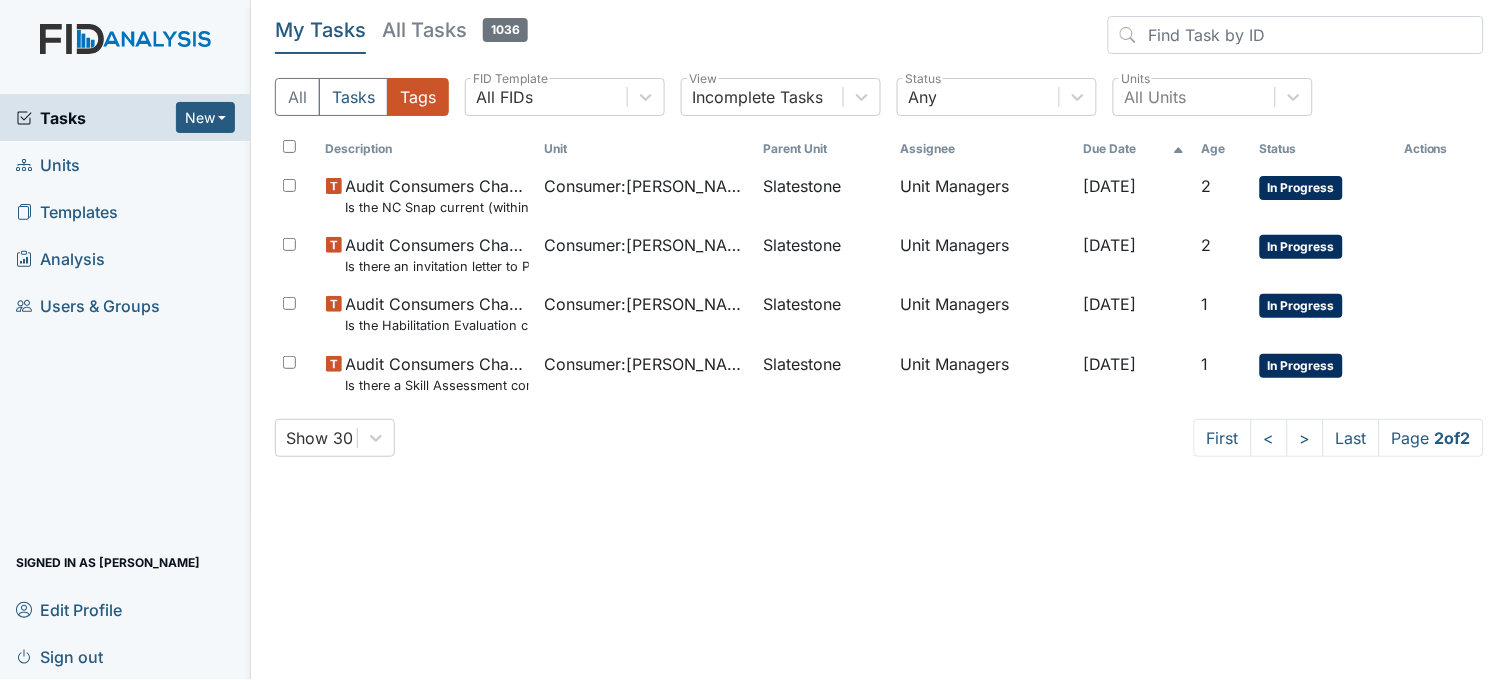 scroll, scrollTop: 0, scrollLeft: 0, axis: both 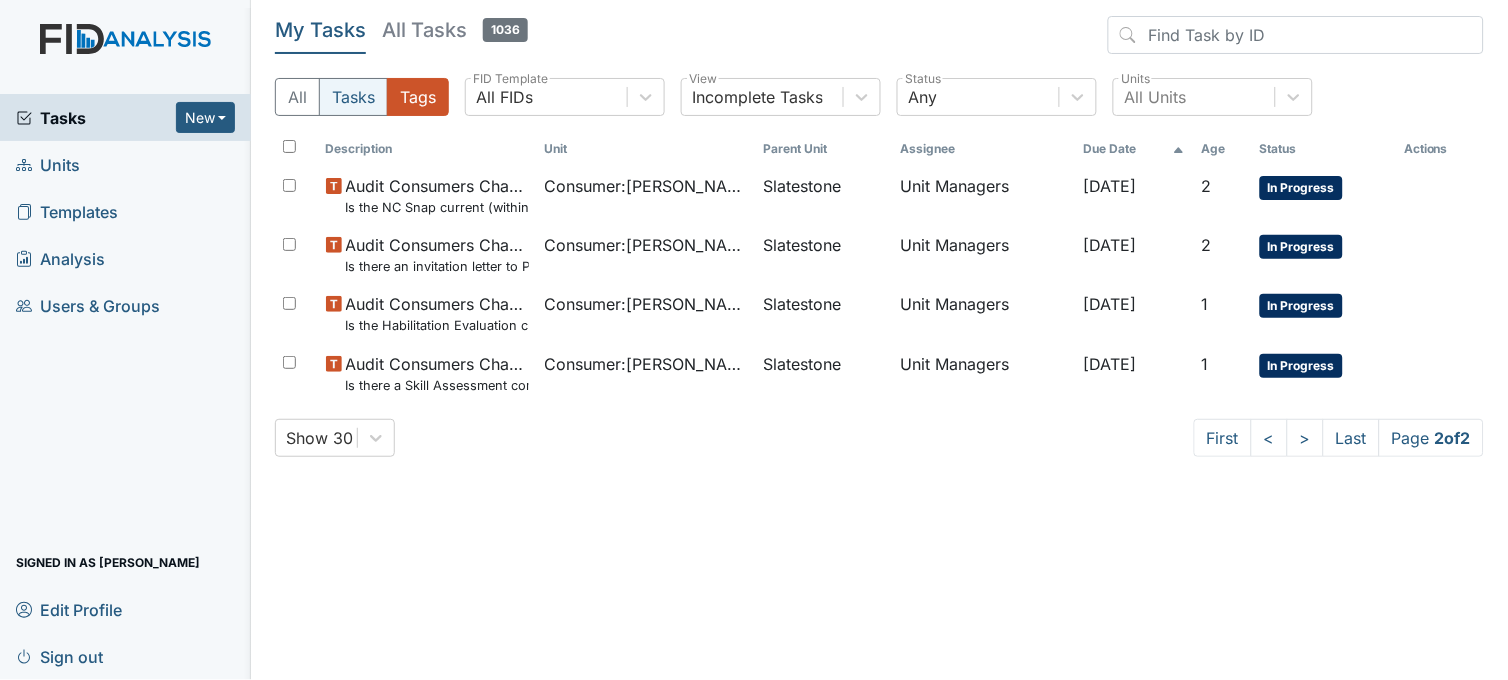 click on "Tasks" at bounding box center [353, 97] 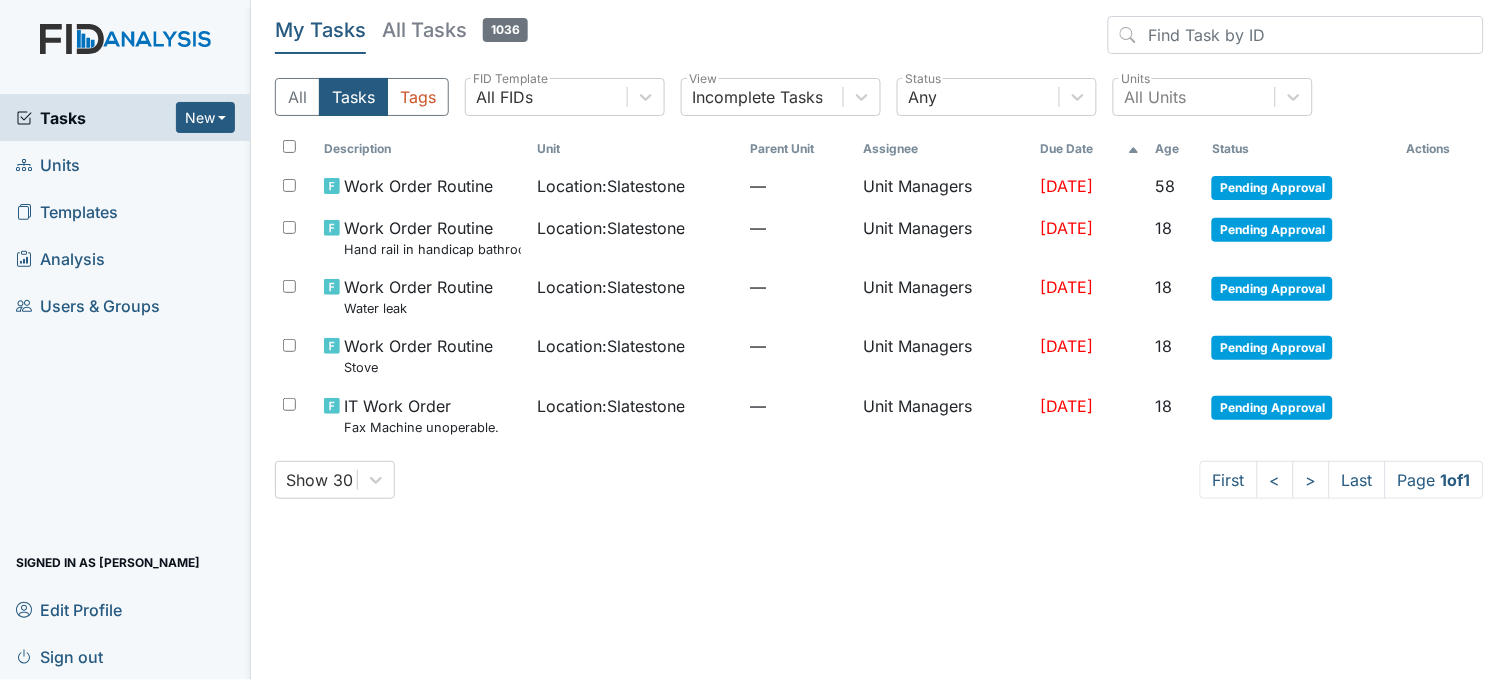 click on "Tasks" at bounding box center (353, 97) 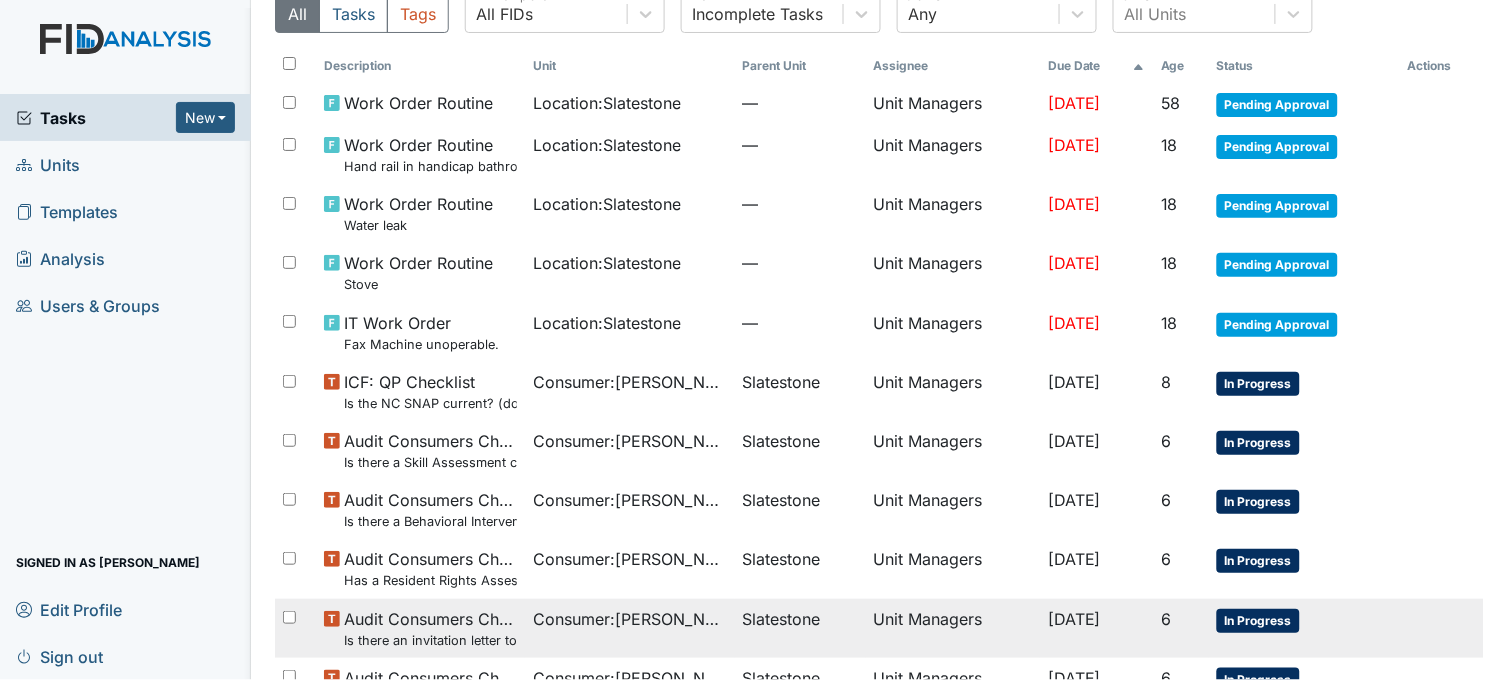 scroll, scrollTop: 0, scrollLeft: 0, axis: both 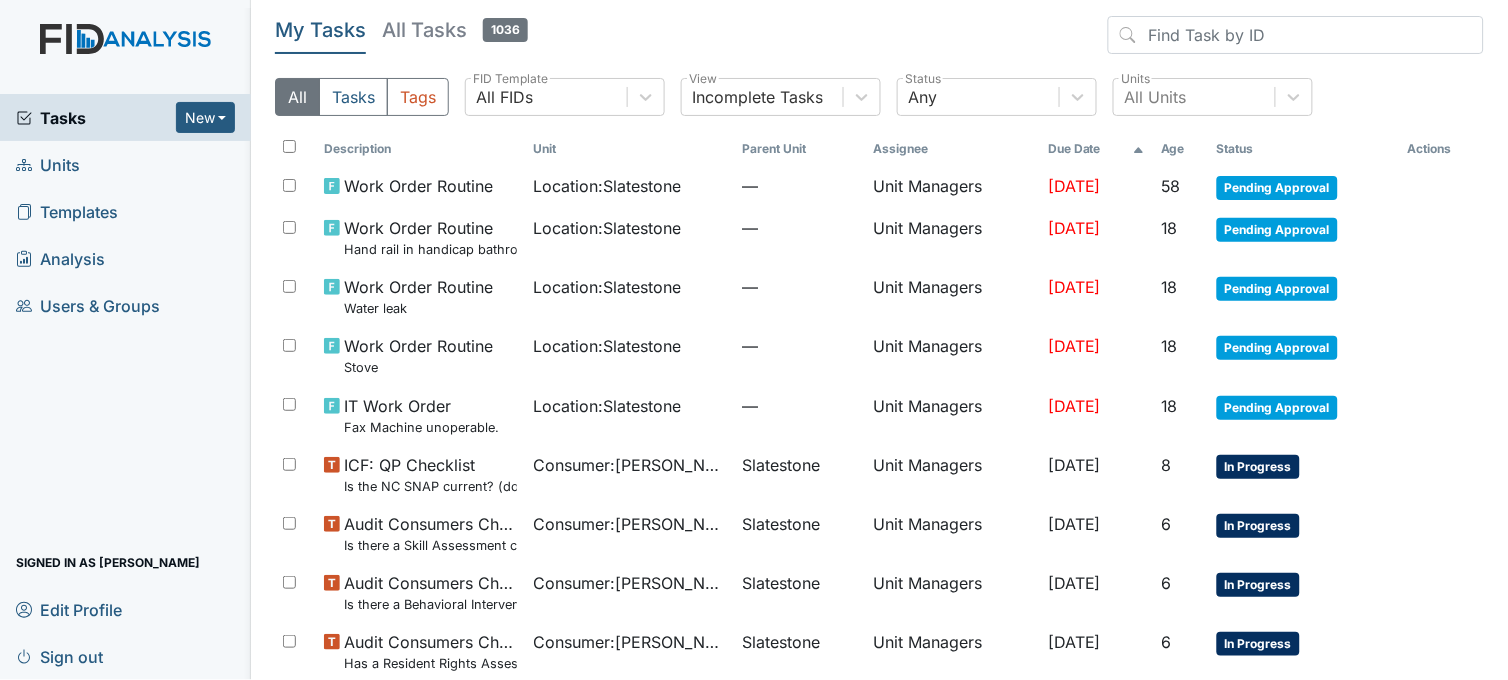 click on "All" at bounding box center [297, 97] 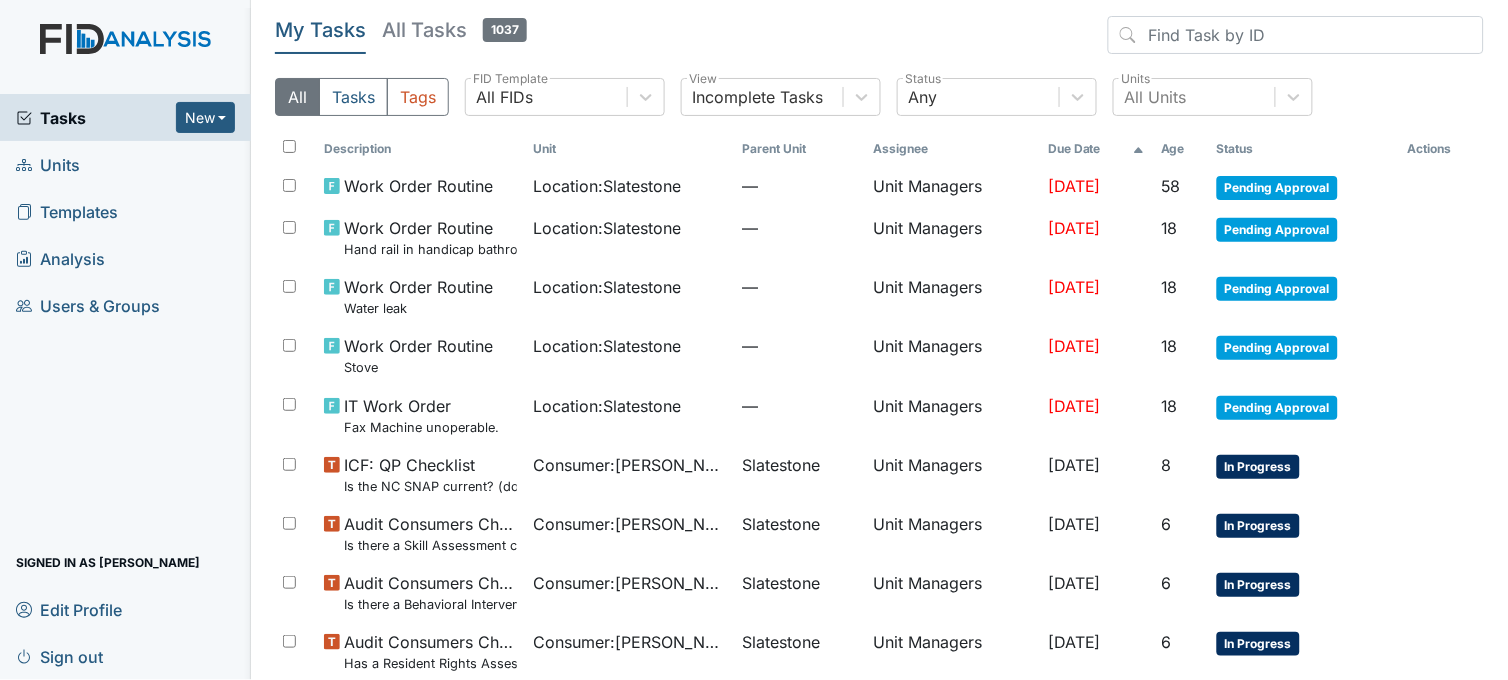 click on "Units" at bounding box center (48, 164) 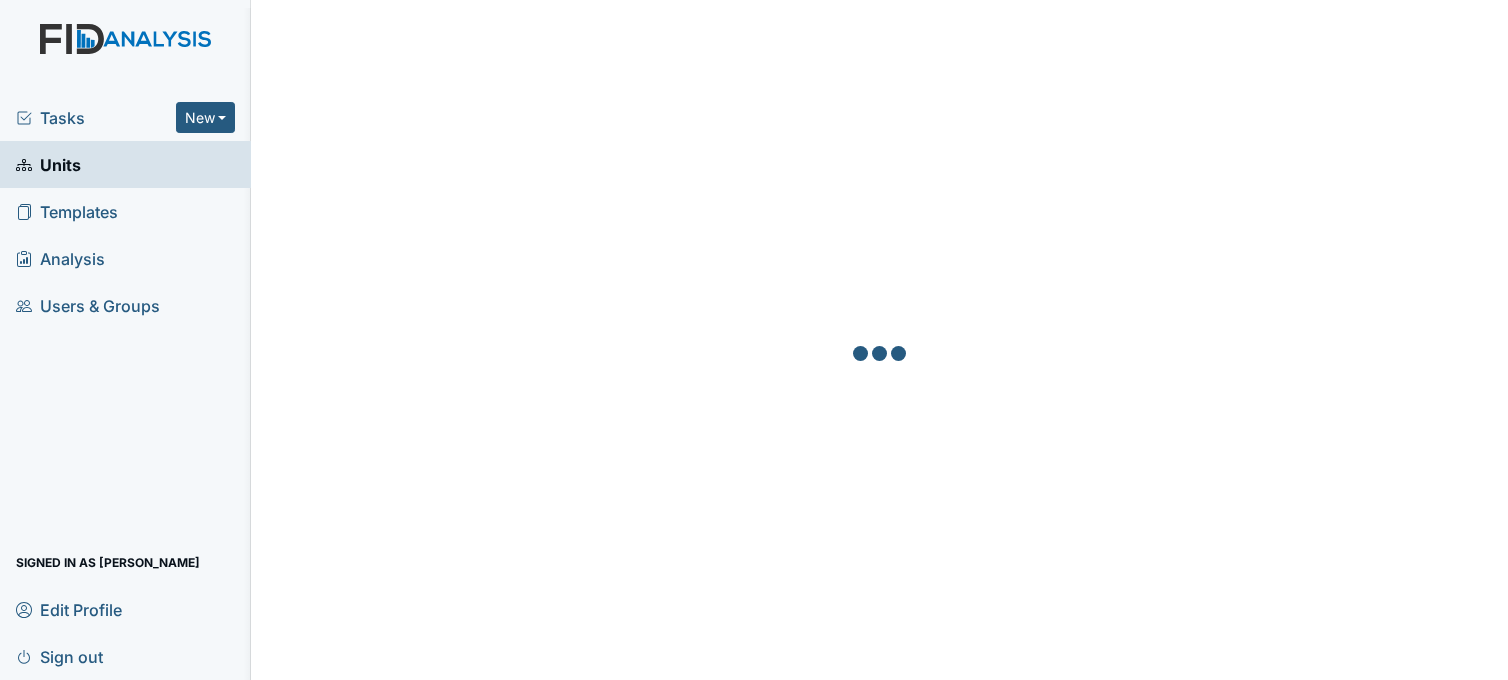 scroll, scrollTop: 0, scrollLeft: 0, axis: both 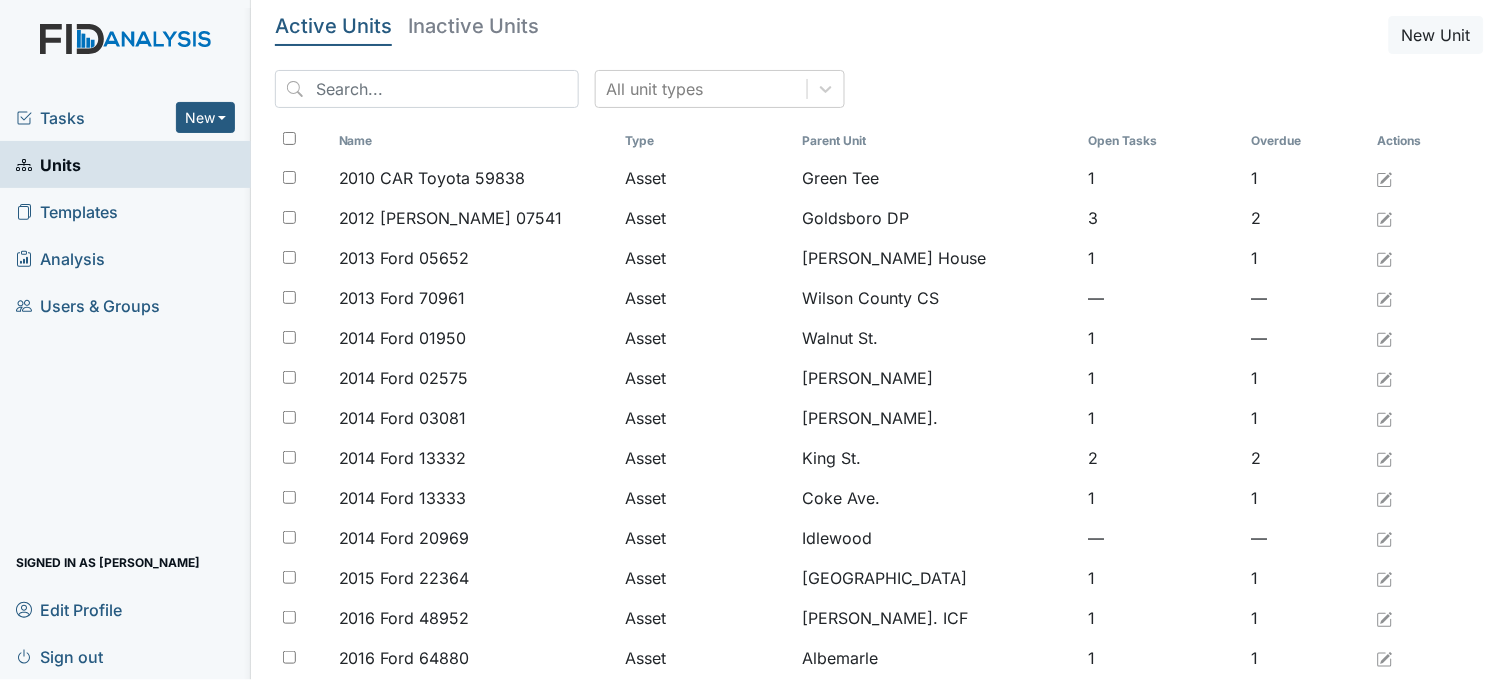 click on "Tasks" at bounding box center (96, 118) 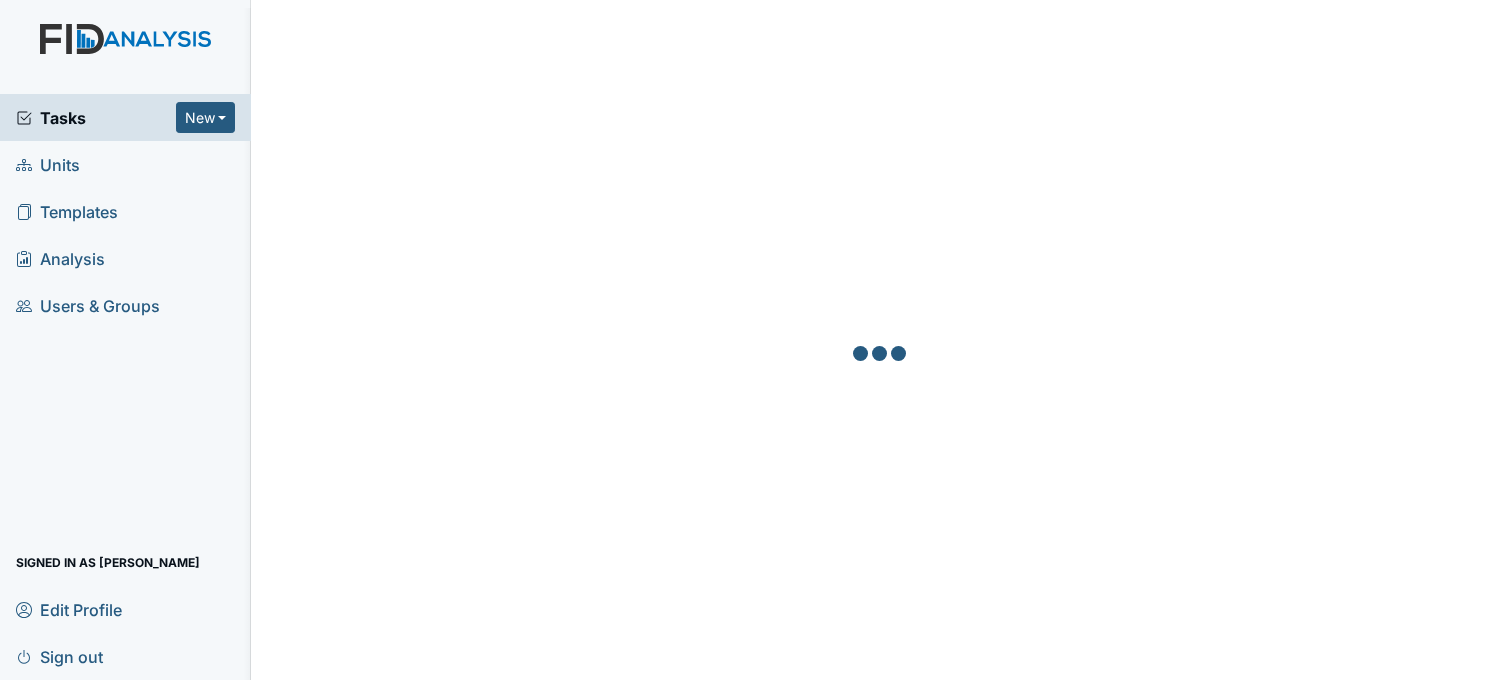scroll, scrollTop: 0, scrollLeft: 0, axis: both 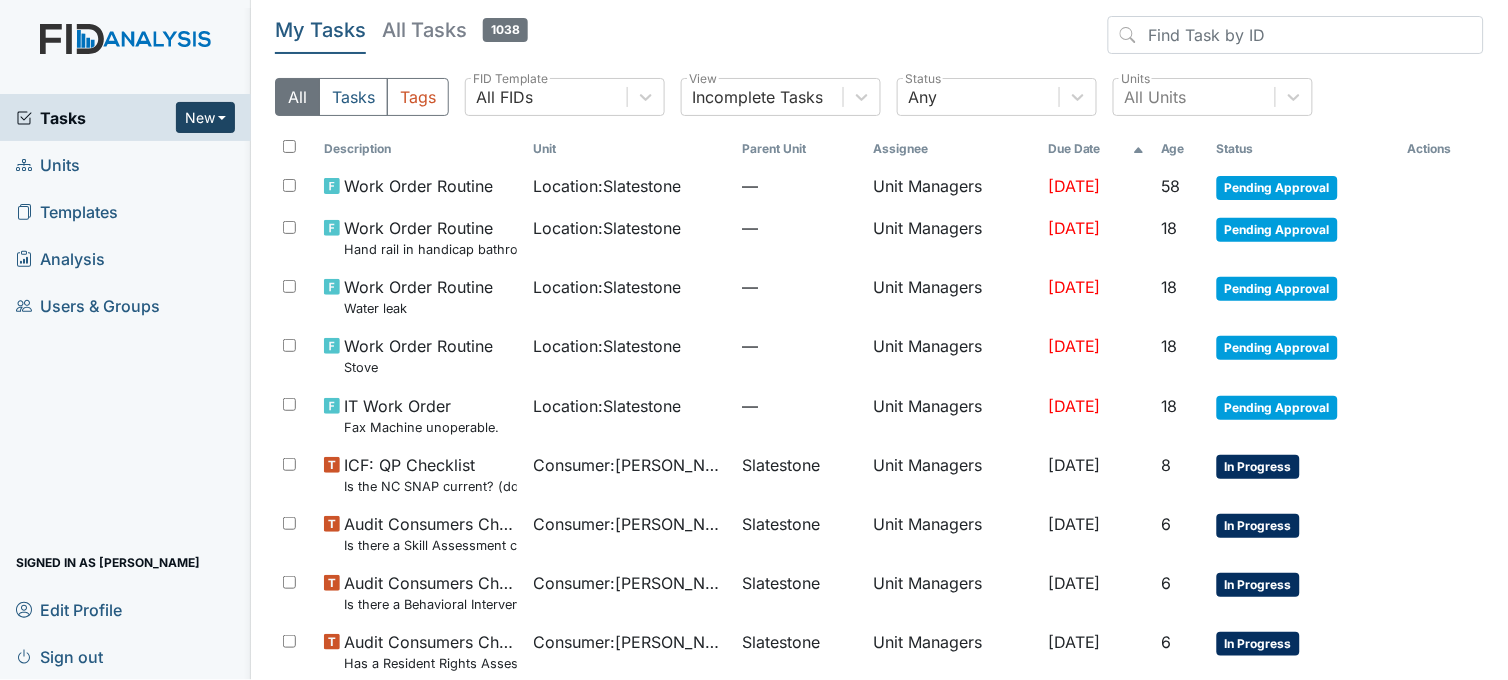 click on "New" at bounding box center [206, 117] 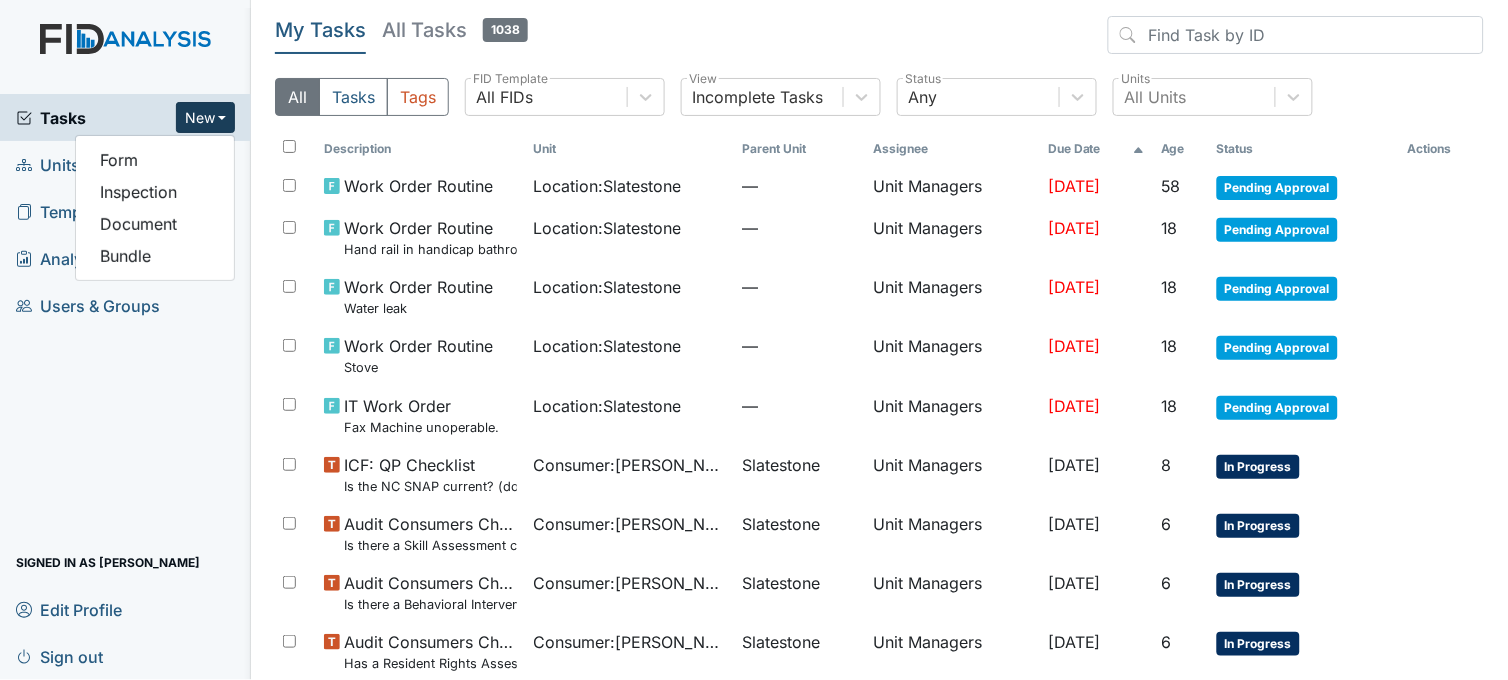 click on "New" at bounding box center [206, 117] 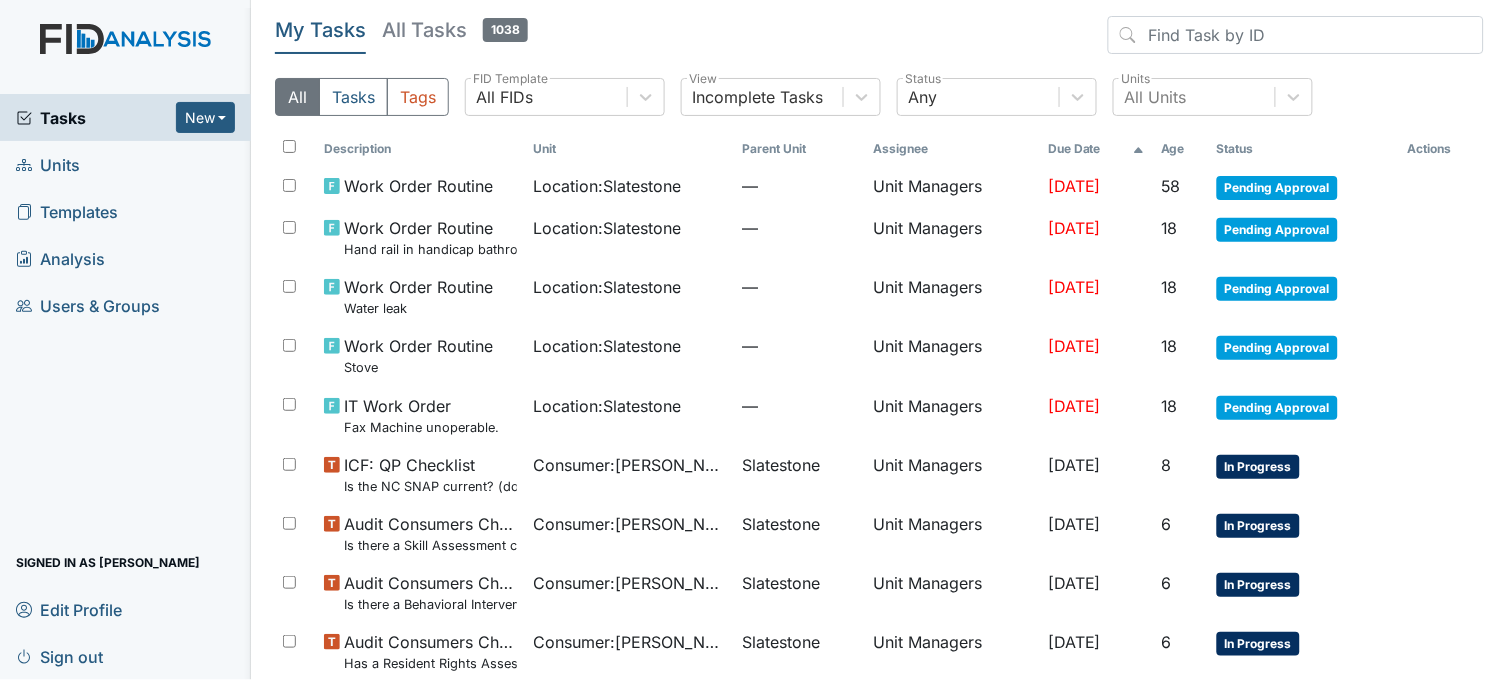click on "Units" at bounding box center [48, 164] 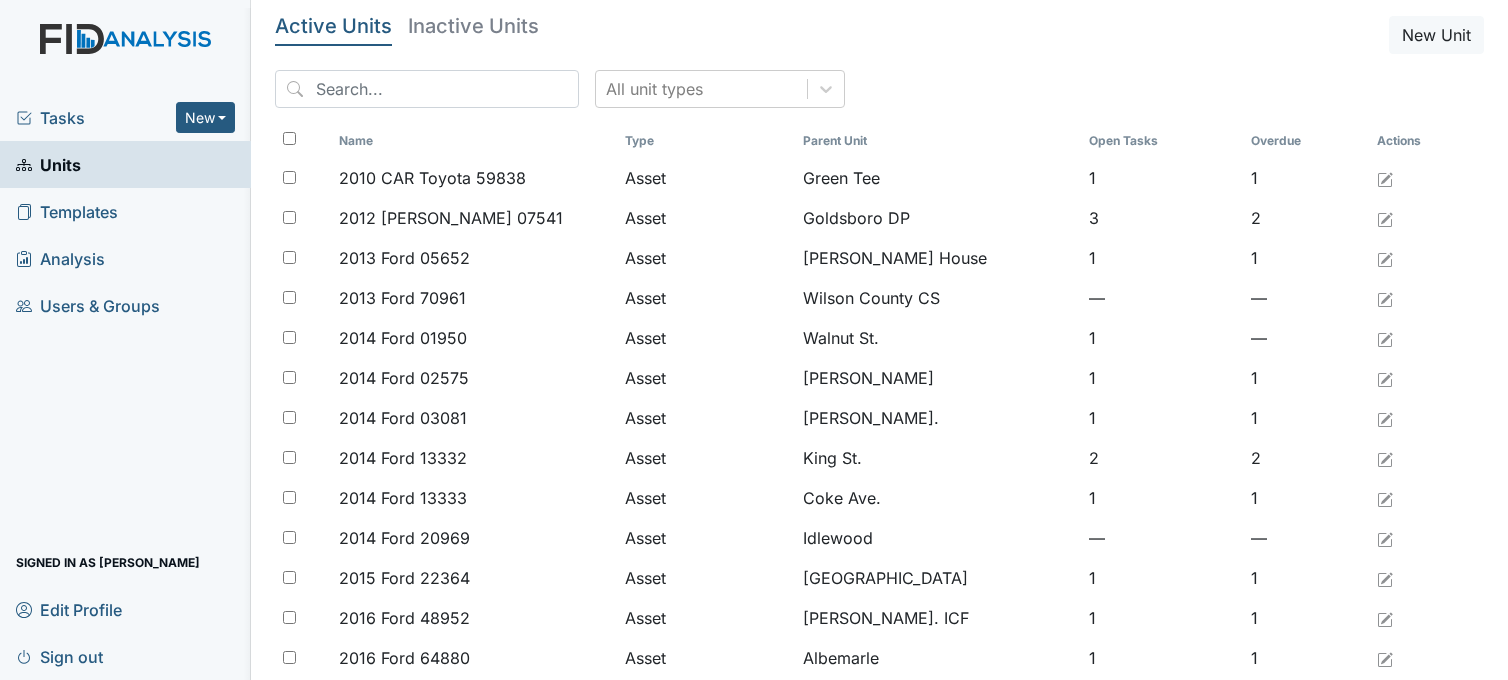 scroll, scrollTop: 0, scrollLeft: 0, axis: both 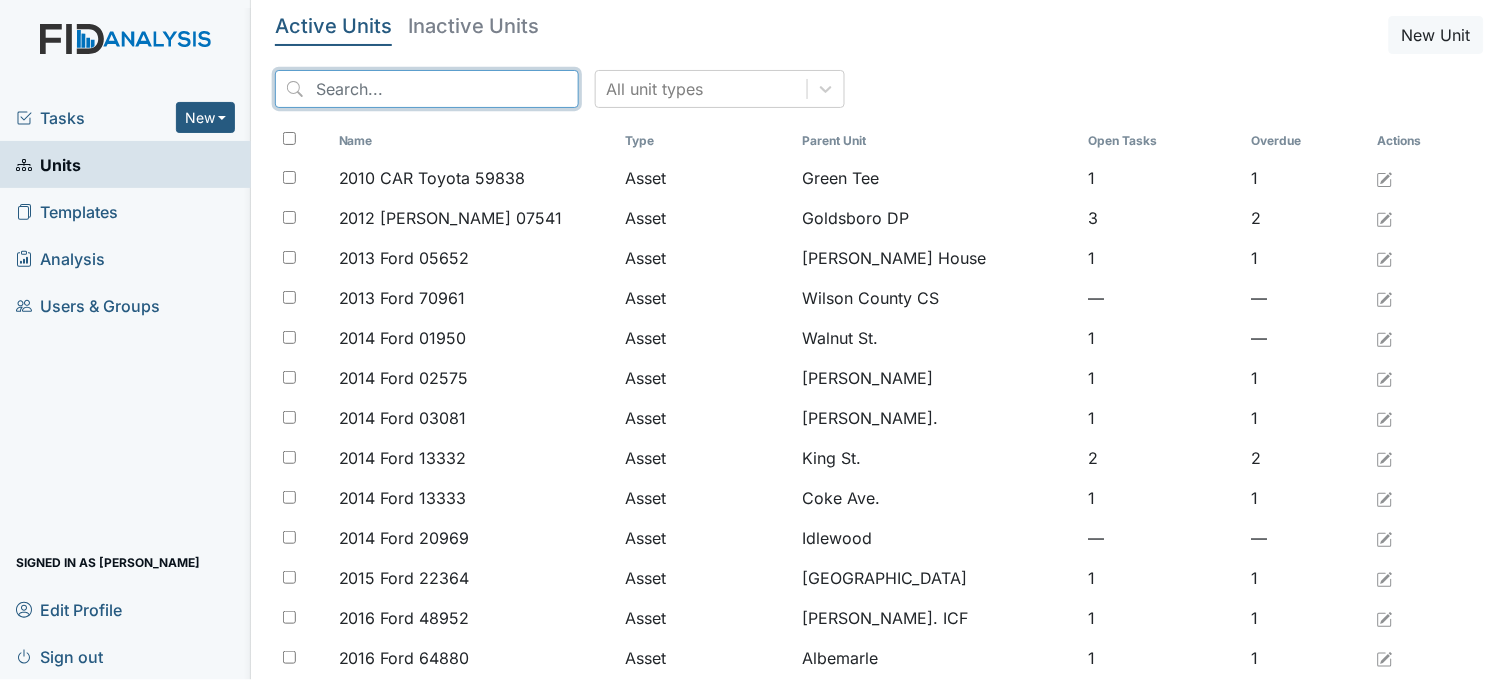 click at bounding box center (427, 89) 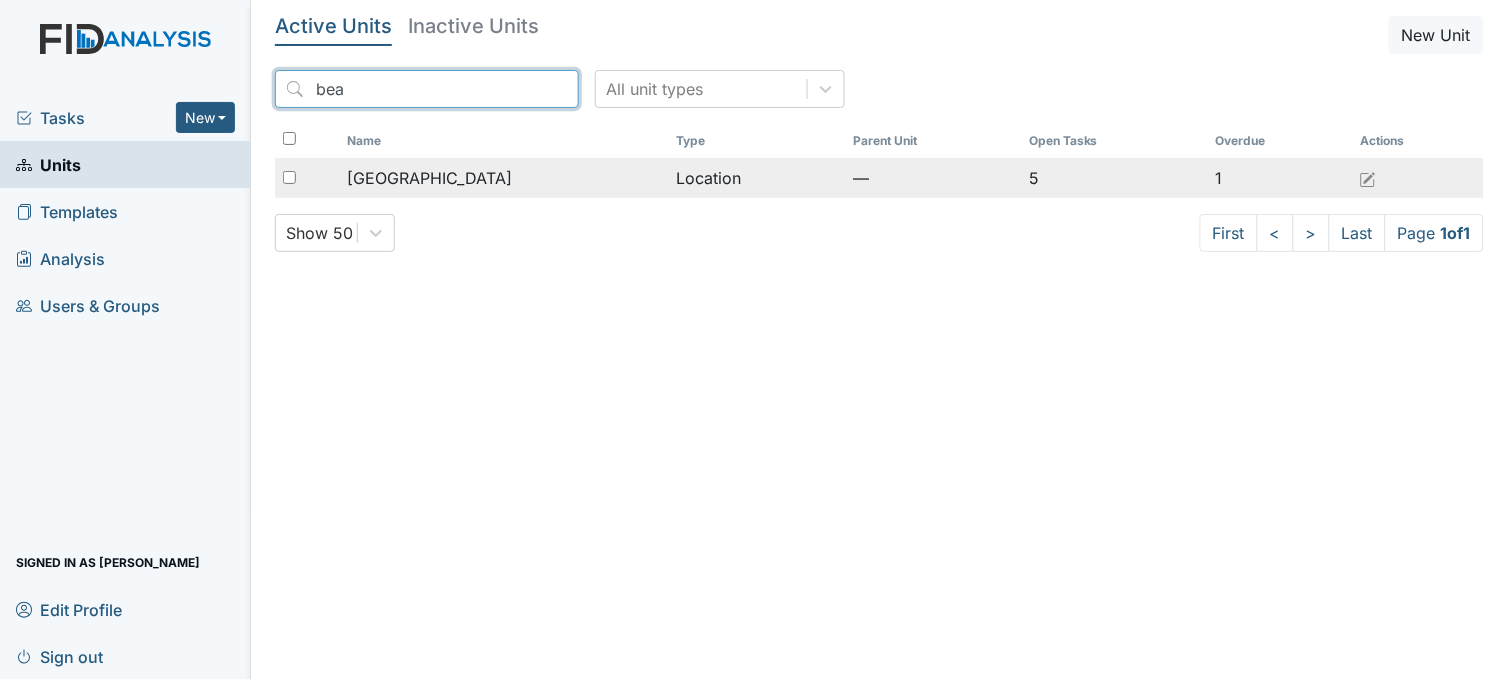 type on "bea" 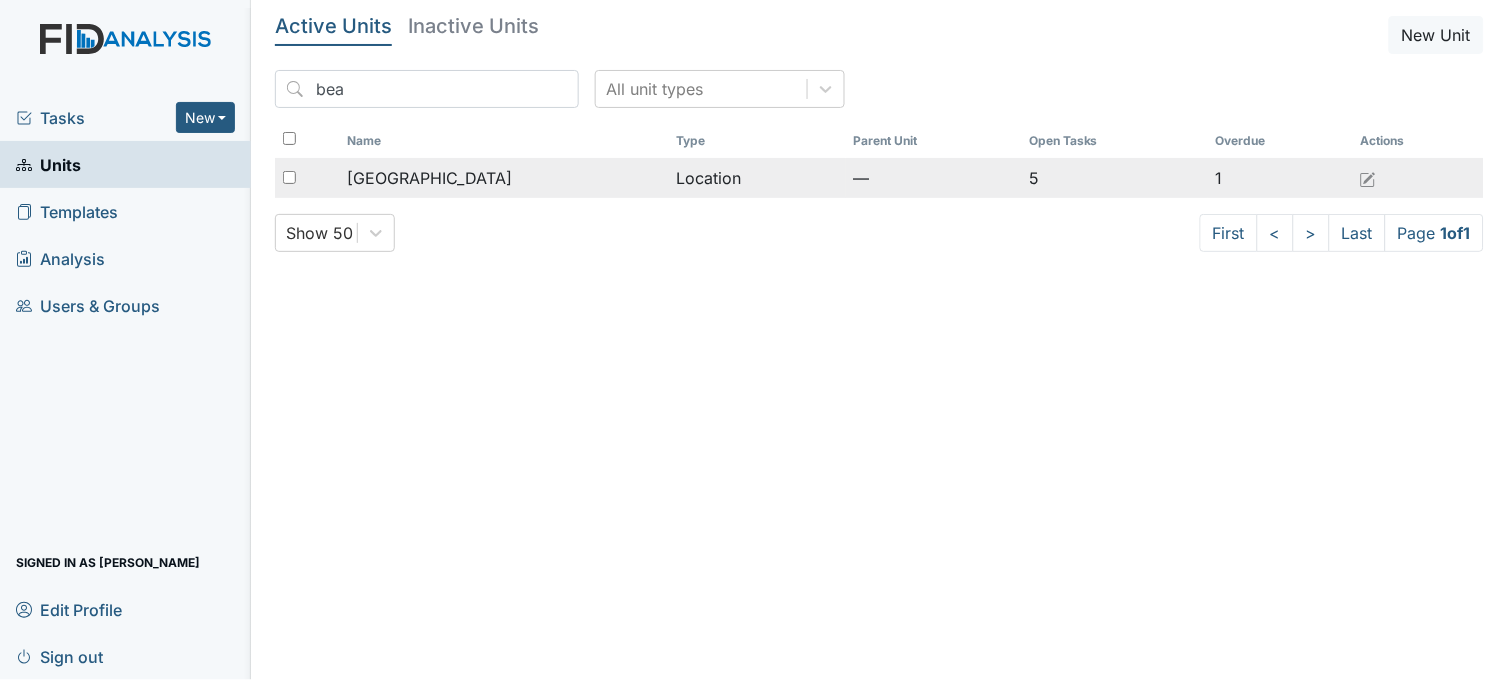 click on "Beaufort Heights" at bounding box center [429, 178] 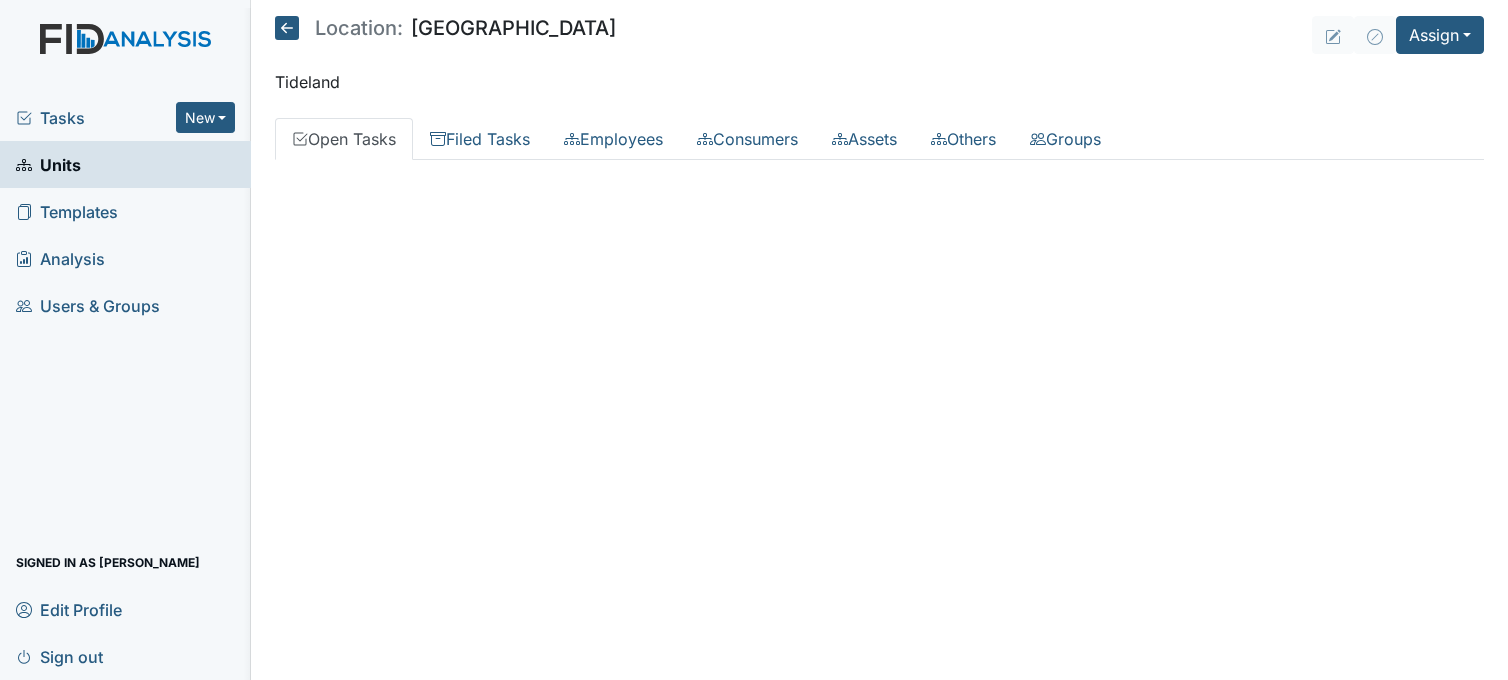 scroll, scrollTop: 0, scrollLeft: 0, axis: both 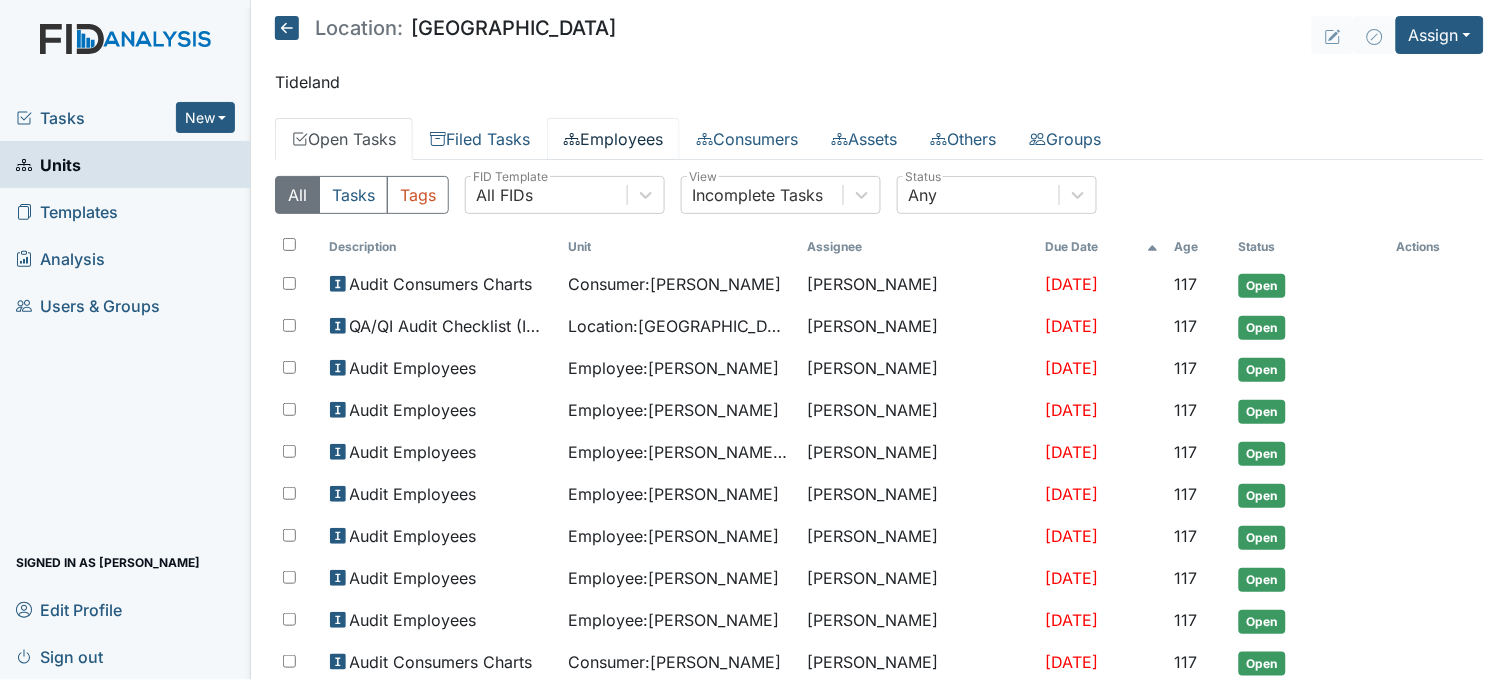 click on "Employees" at bounding box center [613, 139] 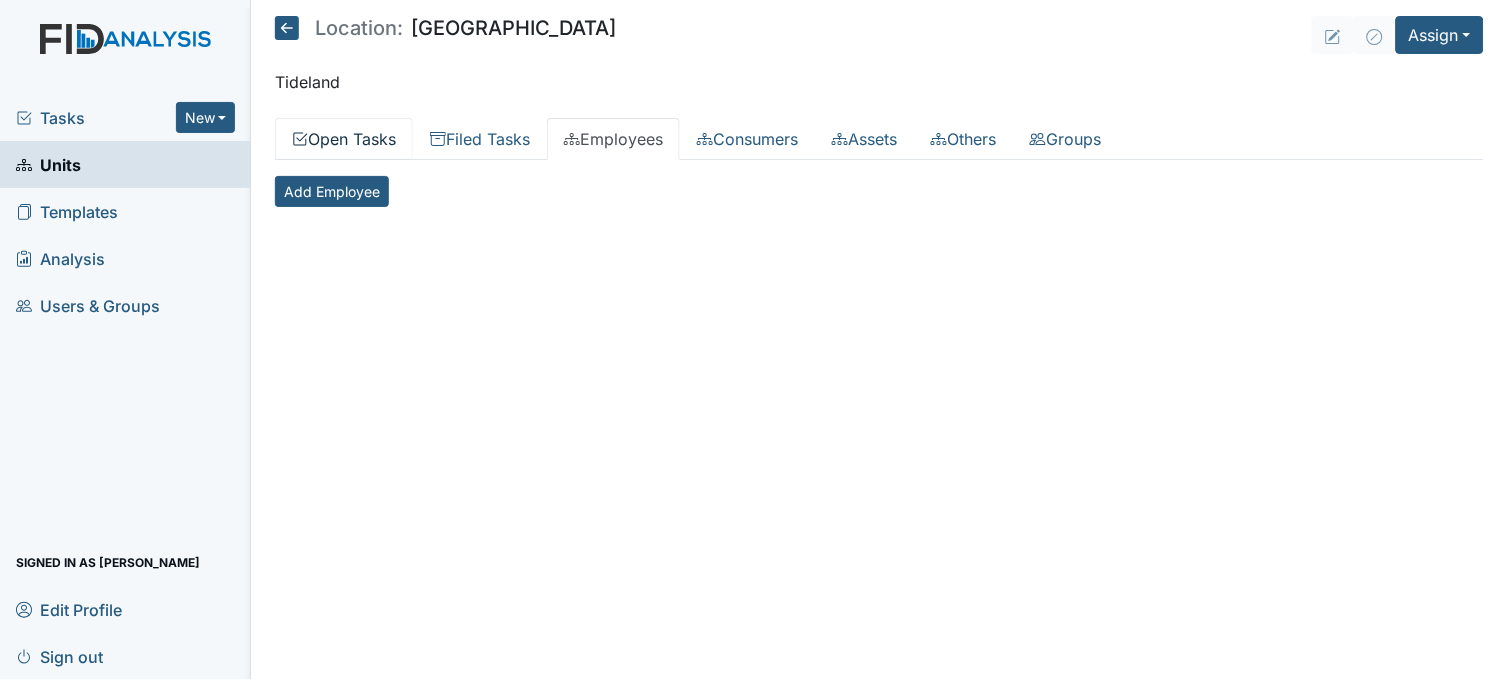click on "Open Tasks" at bounding box center [344, 139] 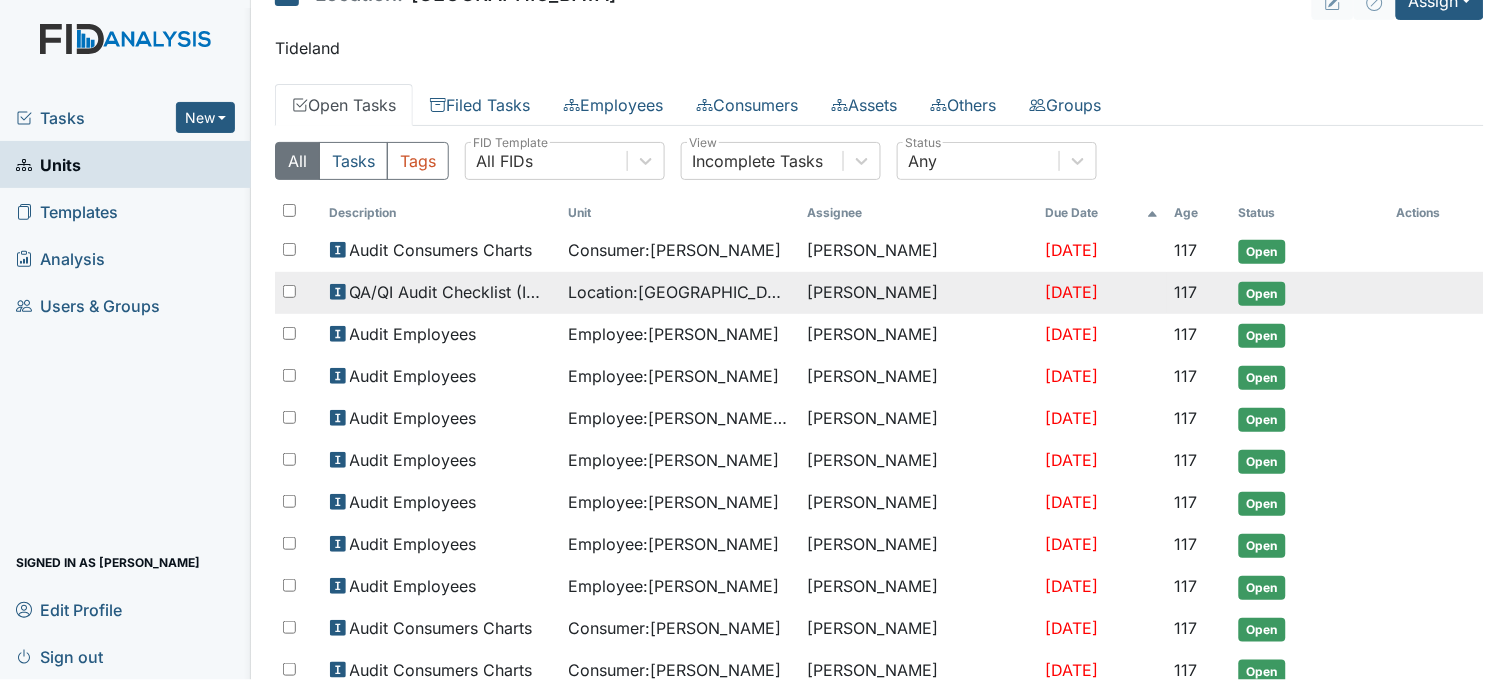 scroll, scrollTop: 0, scrollLeft: 0, axis: both 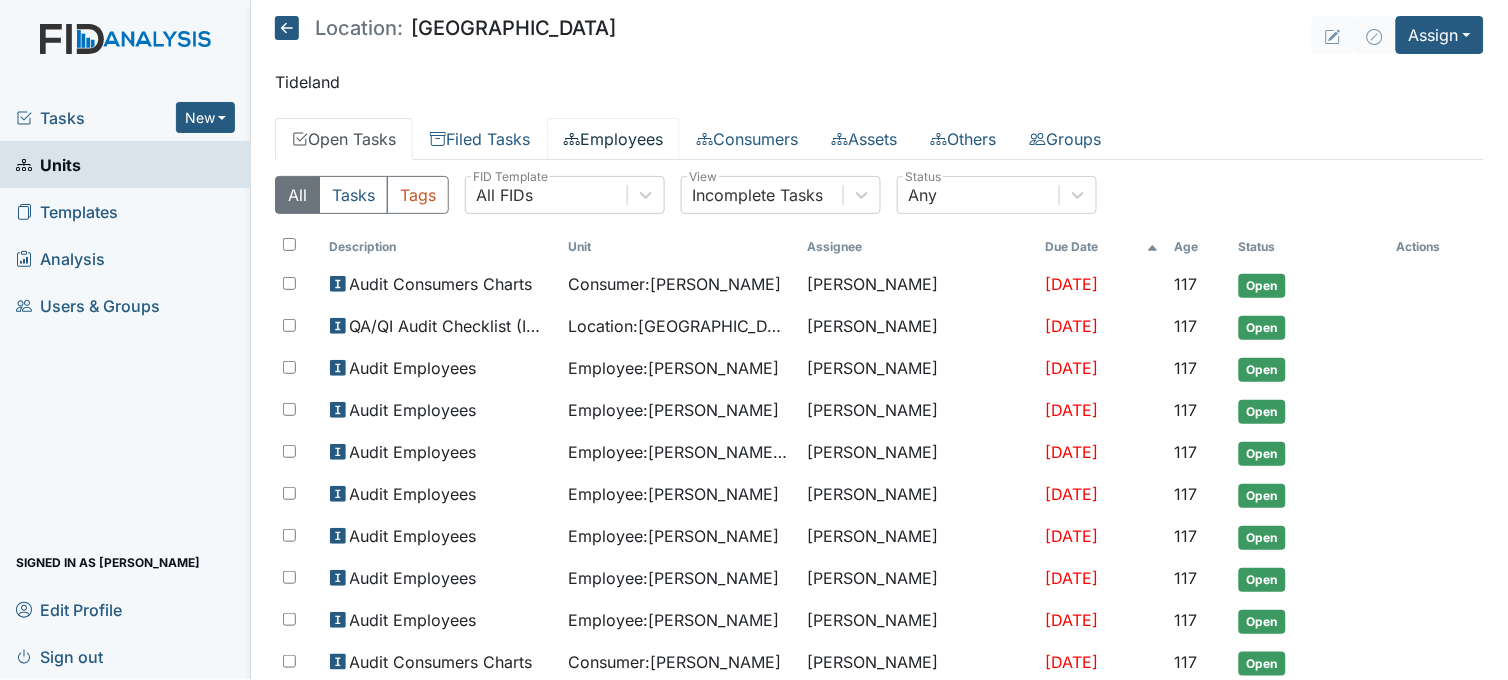 click on "Employees" at bounding box center [613, 139] 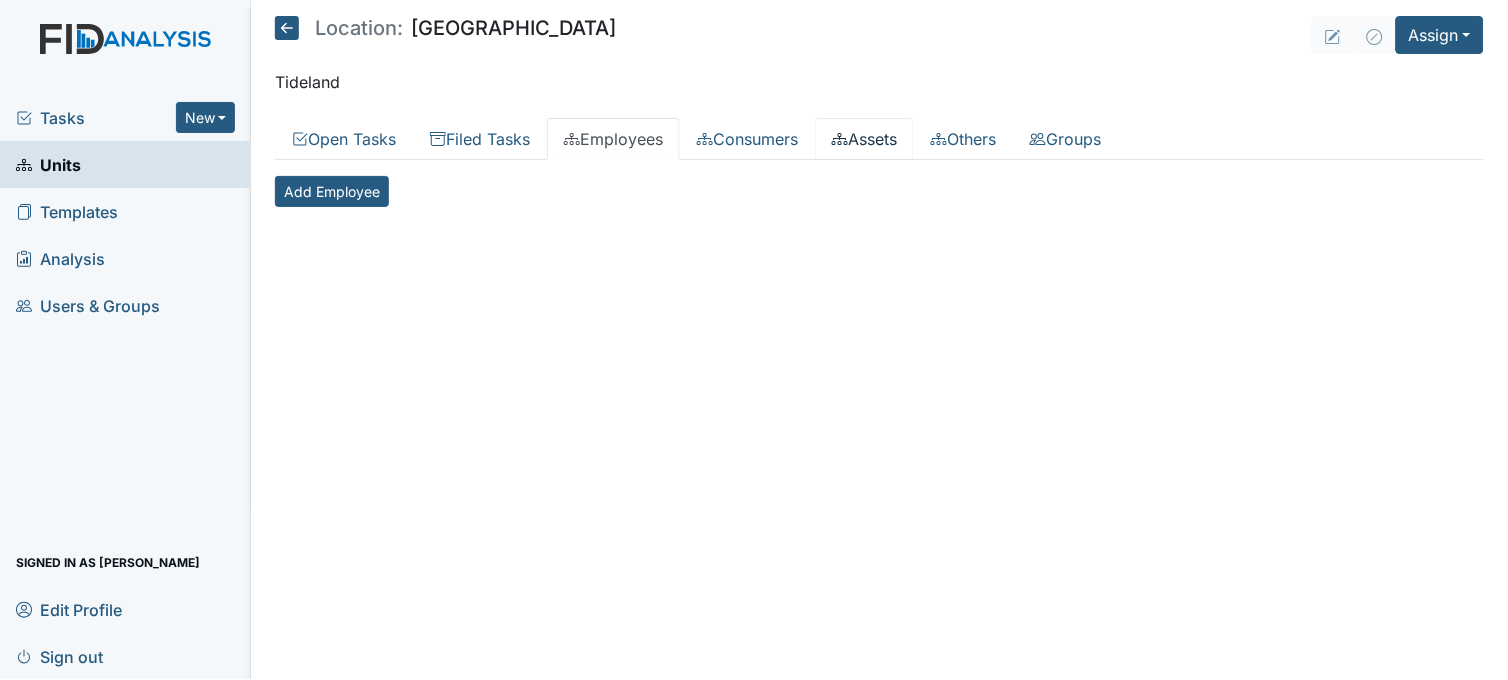click on "Assets" at bounding box center (864, 139) 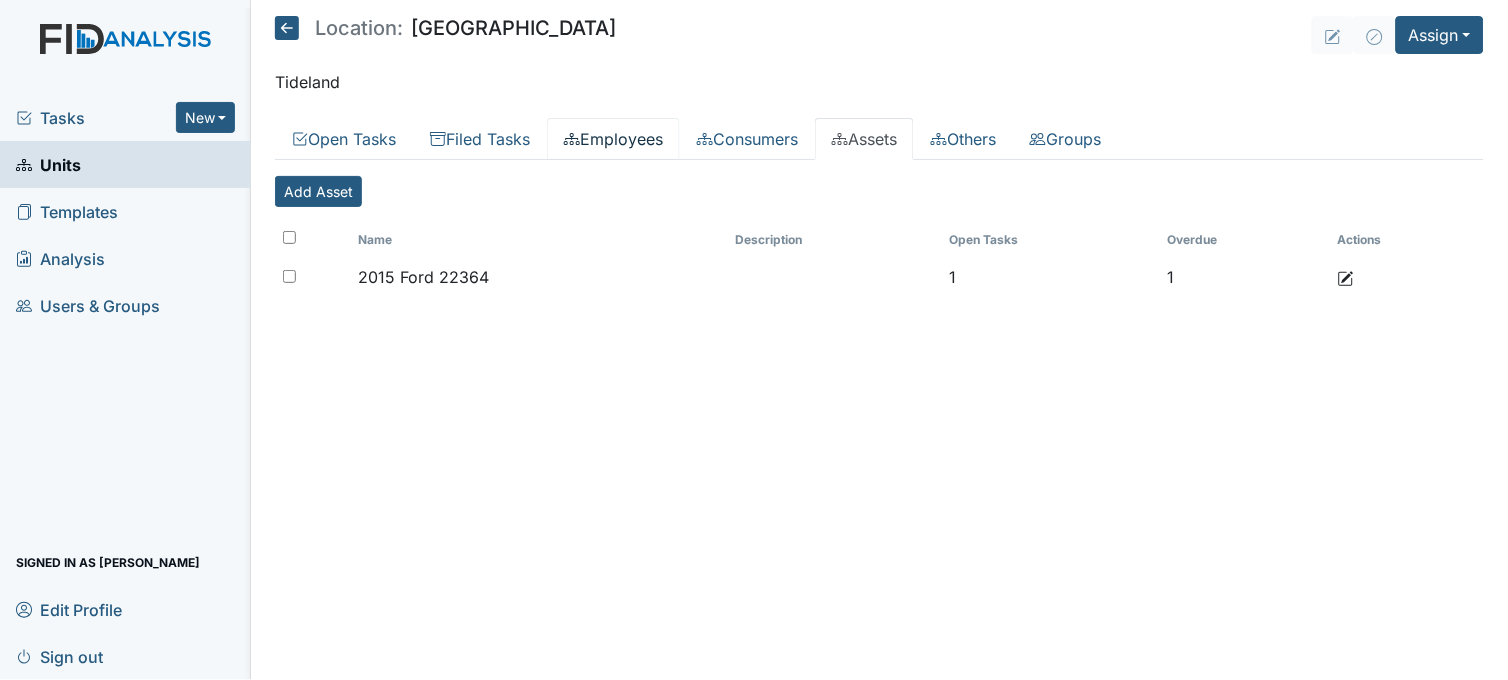 click on "Employees" at bounding box center [613, 139] 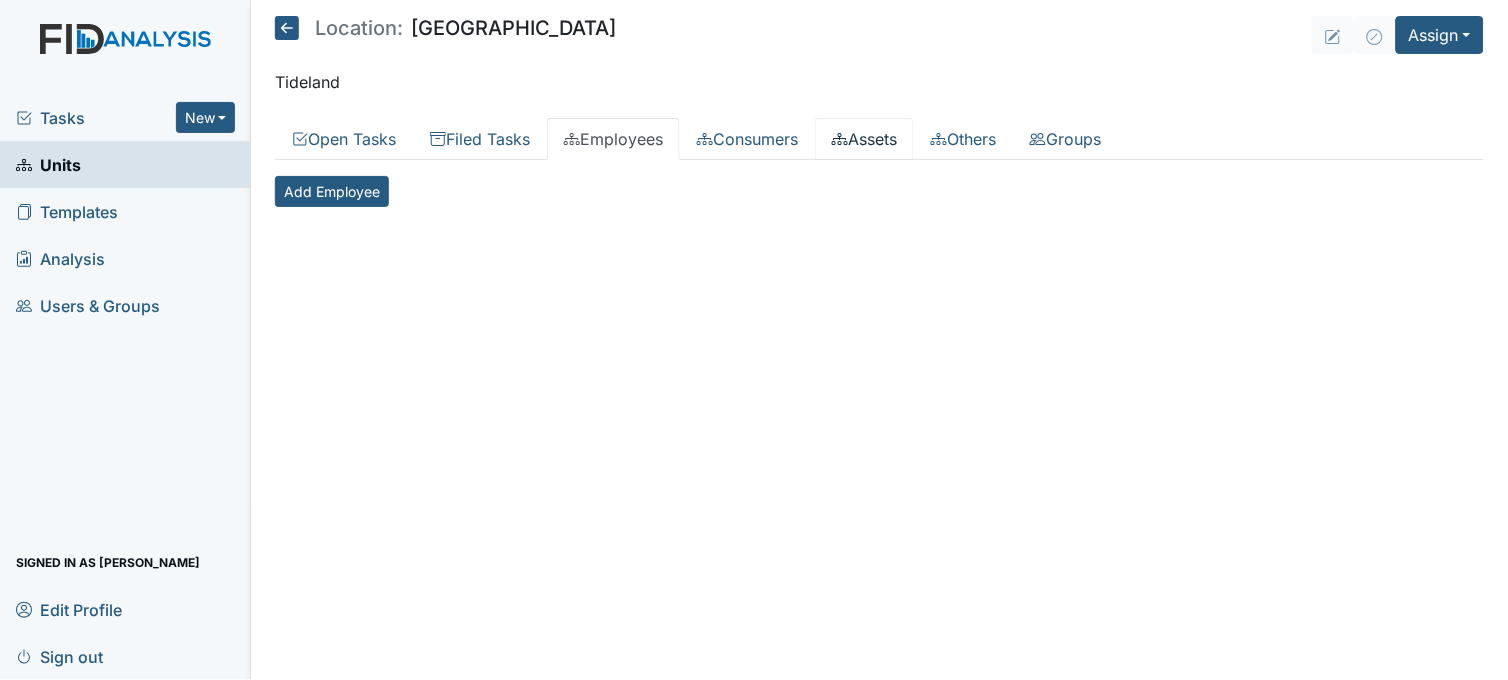 click 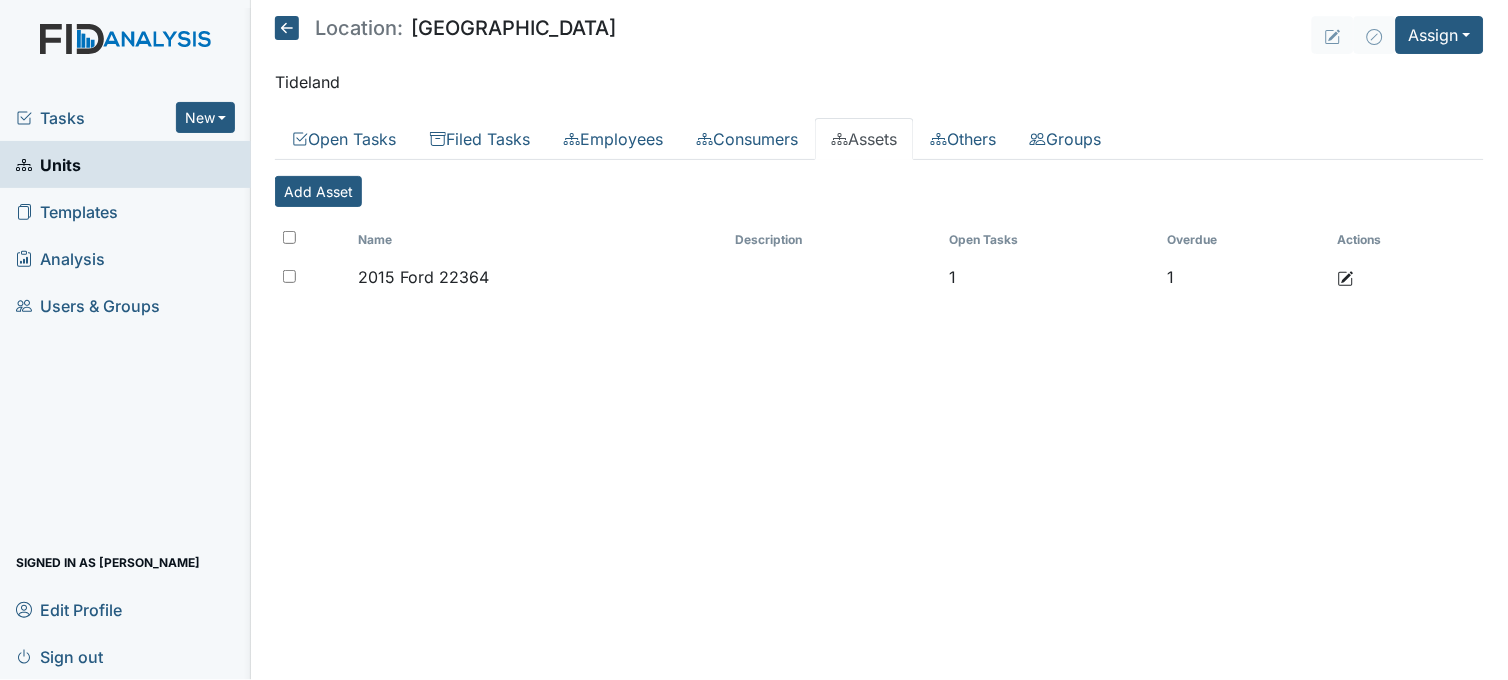 click 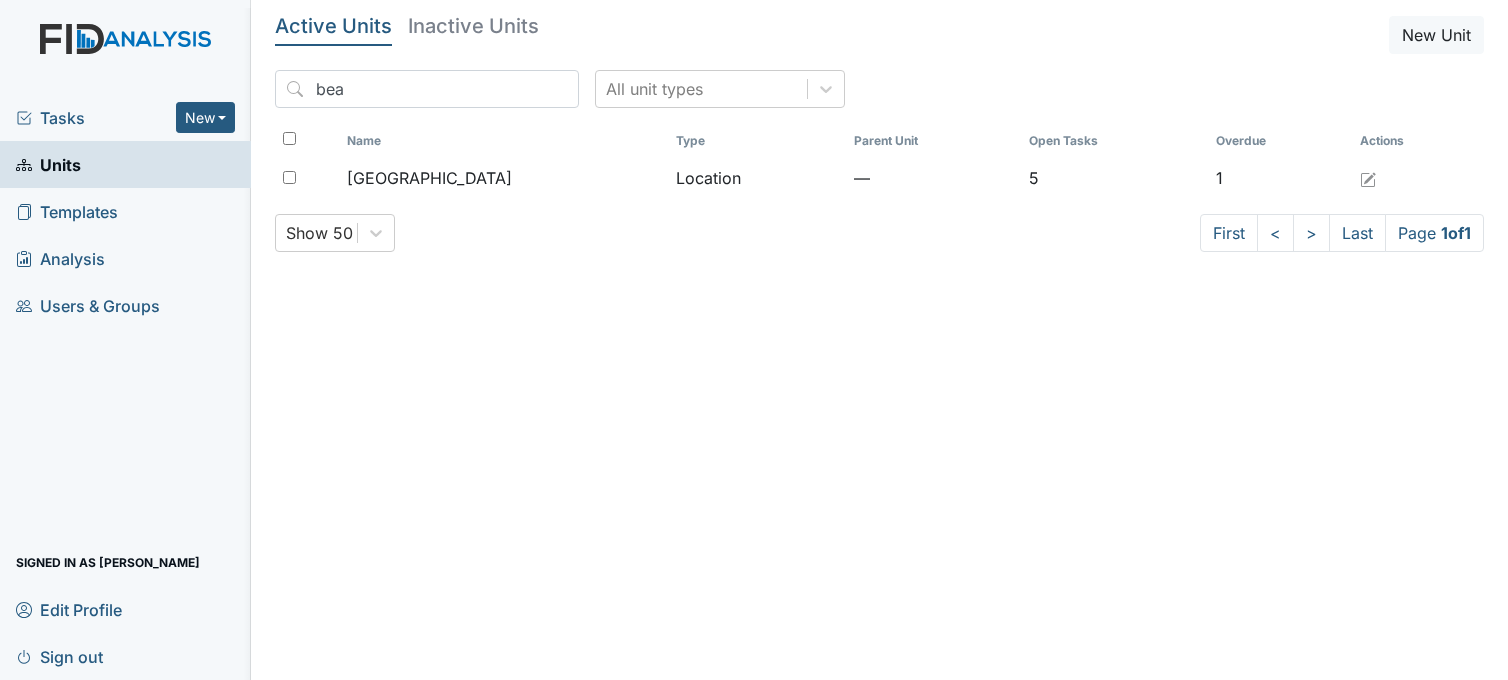 scroll, scrollTop: 0, scrollLeft: 0, axis: both 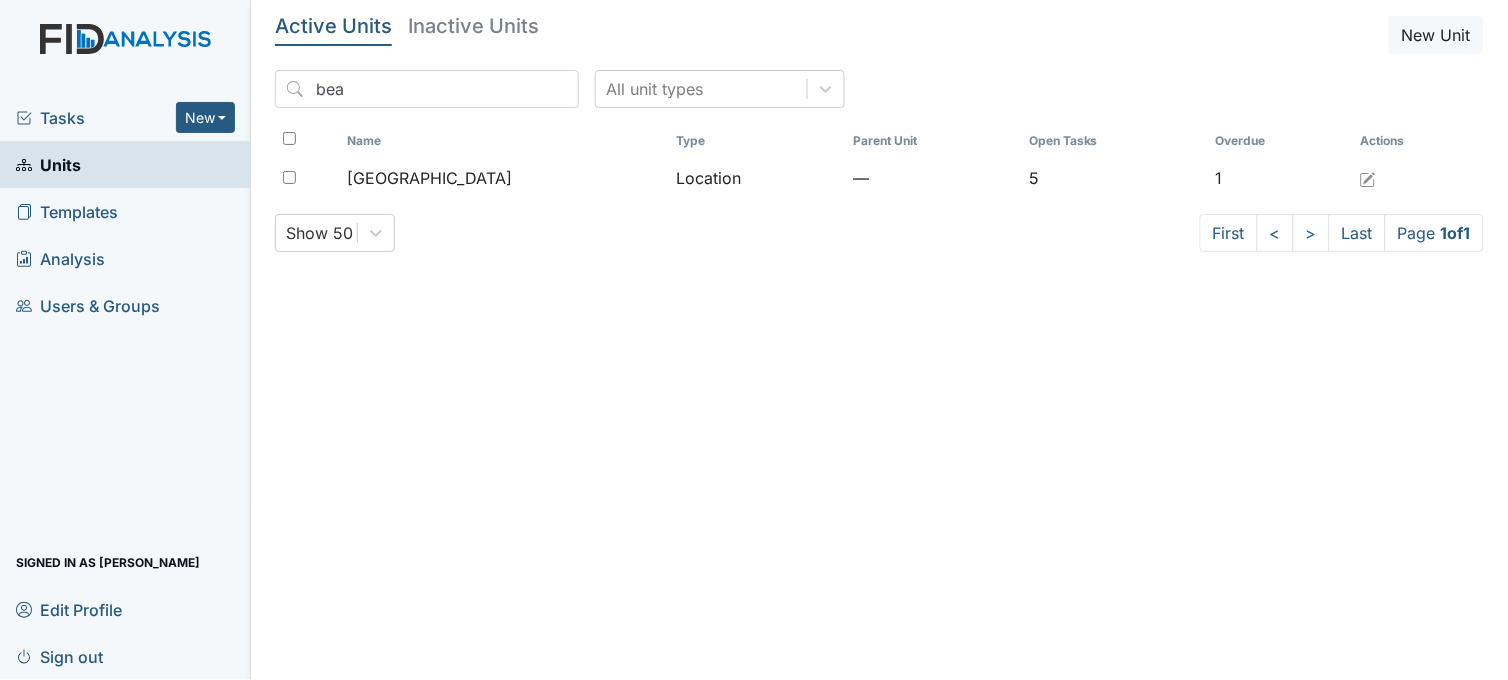 click on "Analysis" at bounding box center (60, 258) 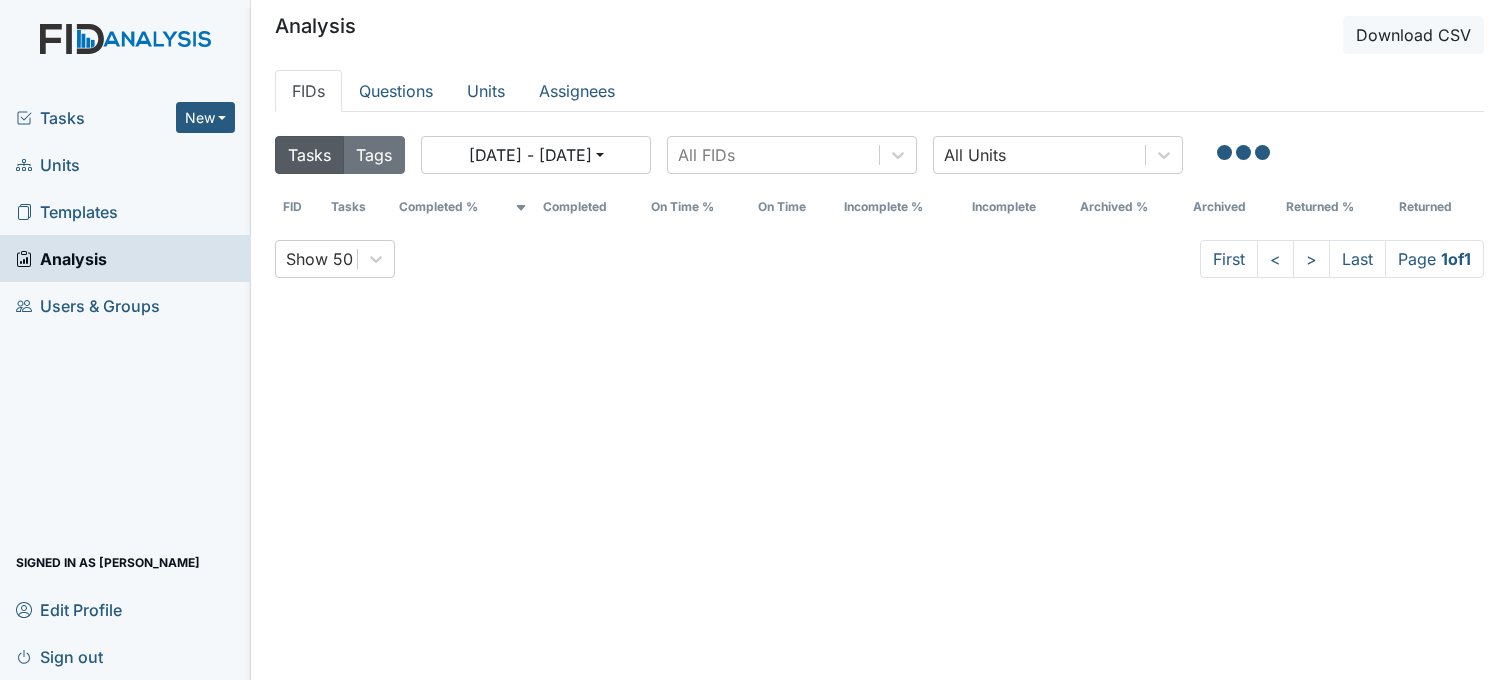 scroll, scrollTop: 0, scrollLeft: 0, axis: both 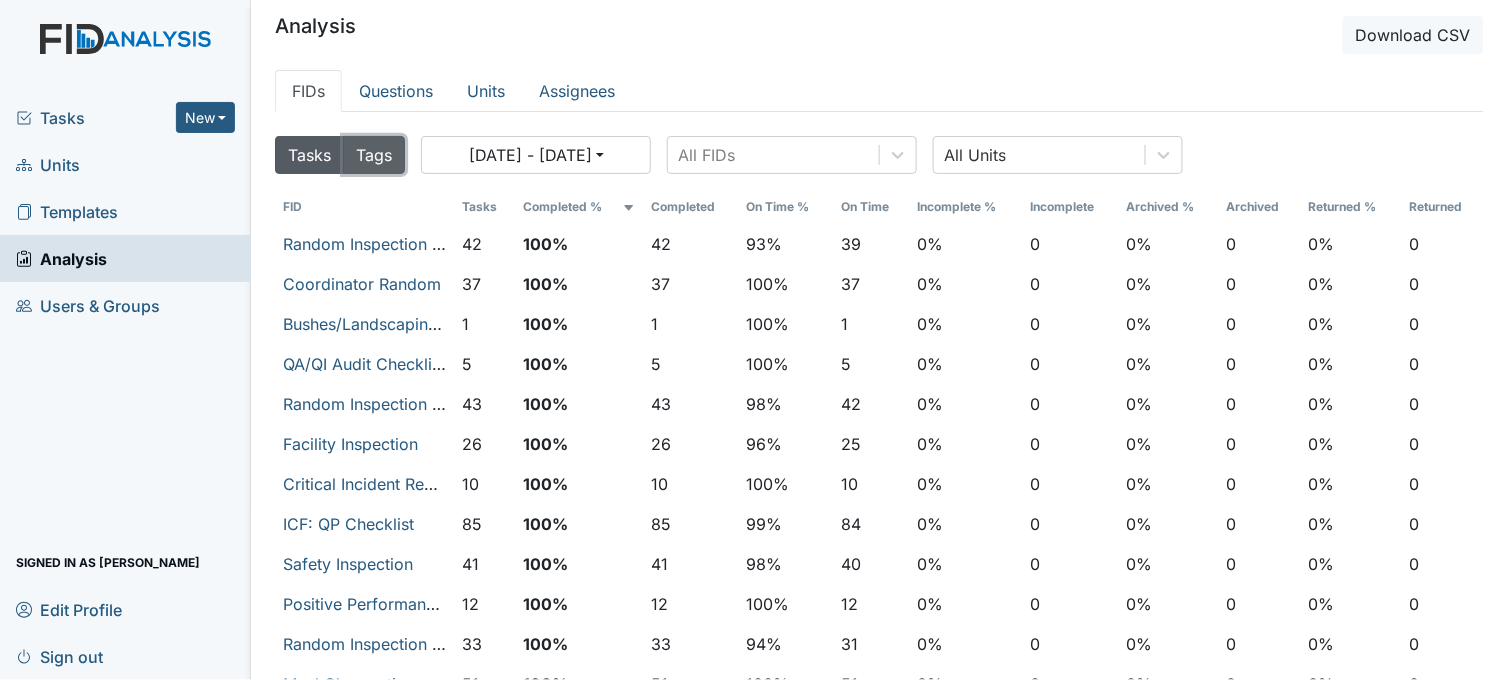 click on "Tags" at bounding box center (374, 155) 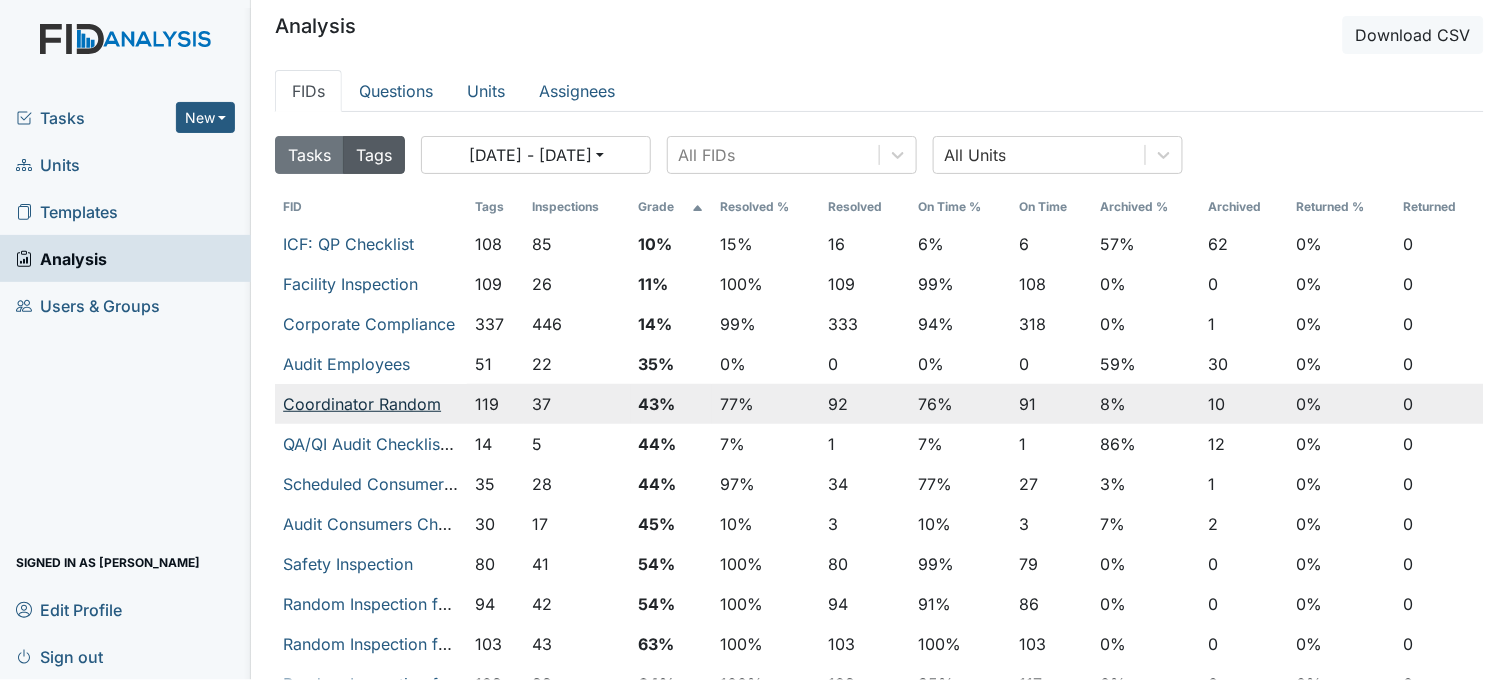 click on "Coordinator Random" at bounding box center [362, 404] 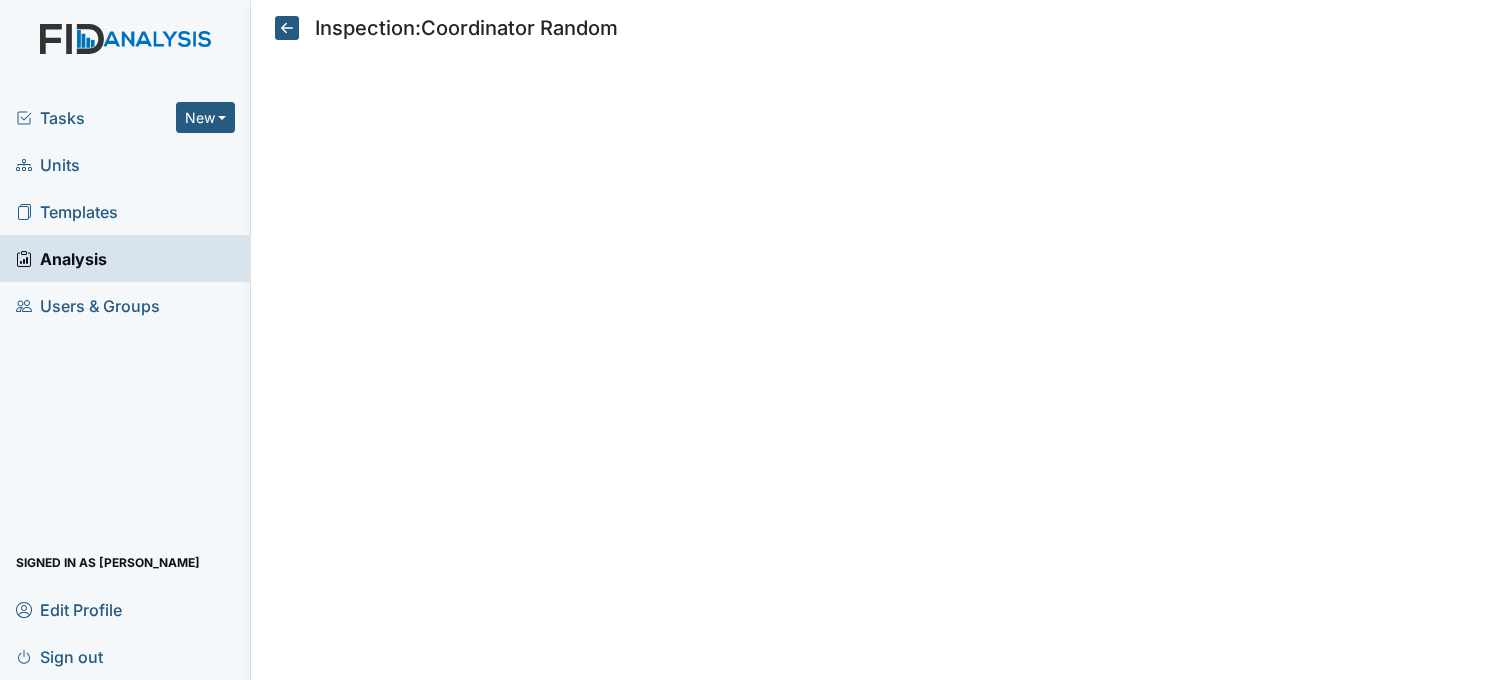 scroll, scrollTop: 0, scrollLeft: 0, axis: both 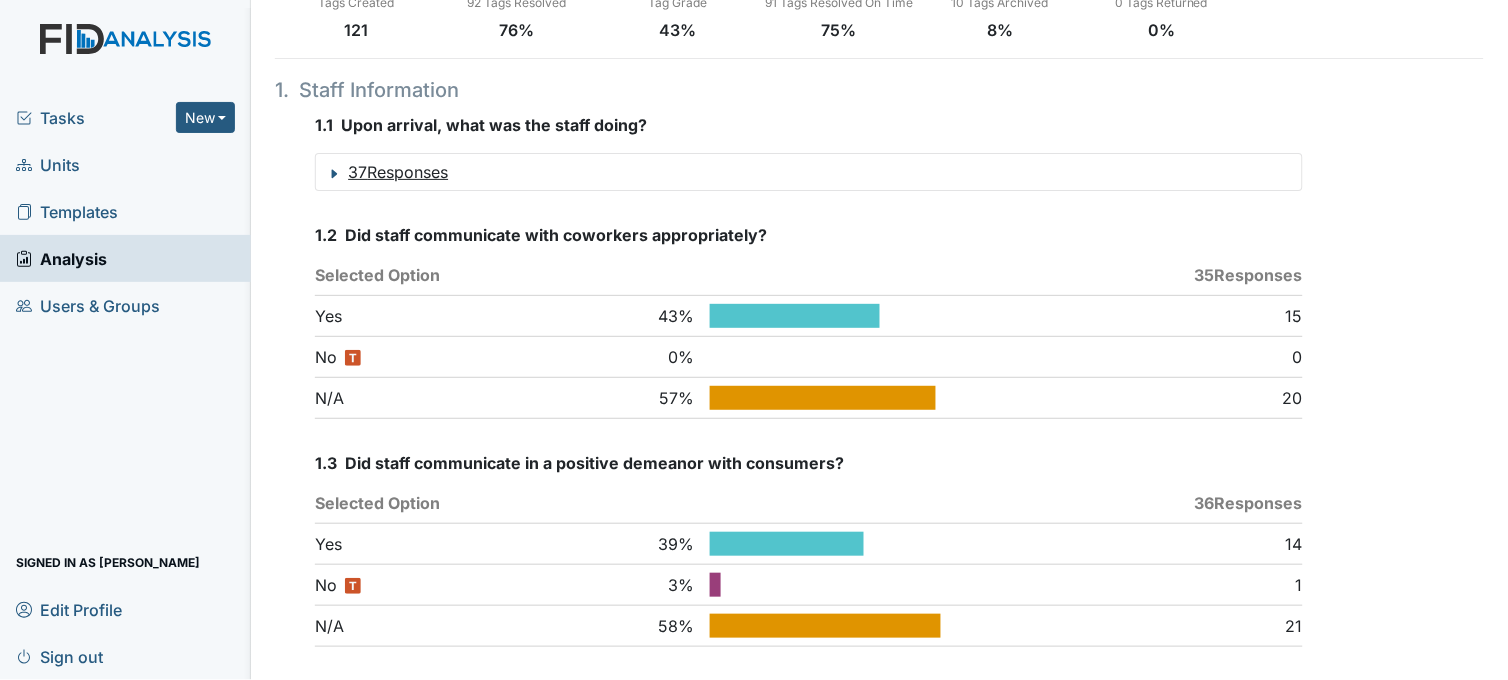 click on "37  Responses" at bounding box center (808, 172) 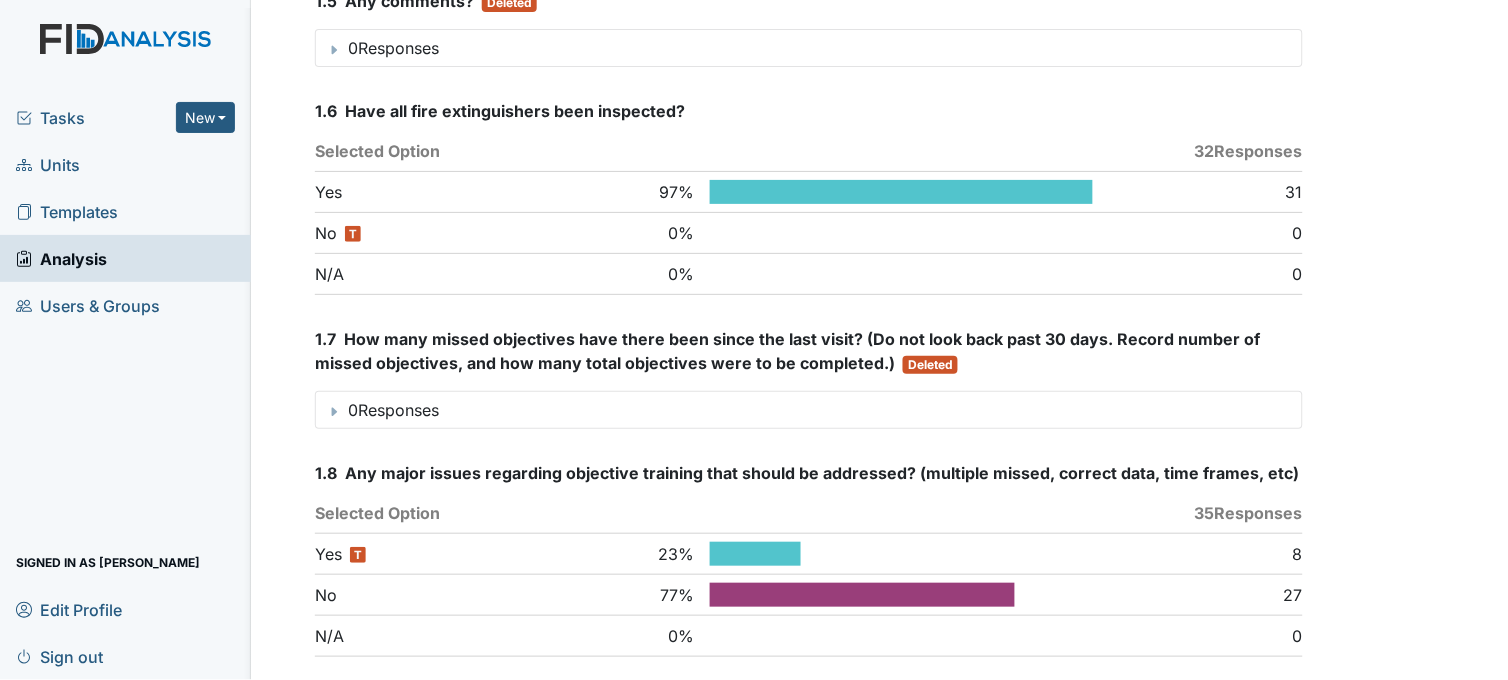 scroll, scrollTop: 1666, scrollLeft: 0, axis: vertical 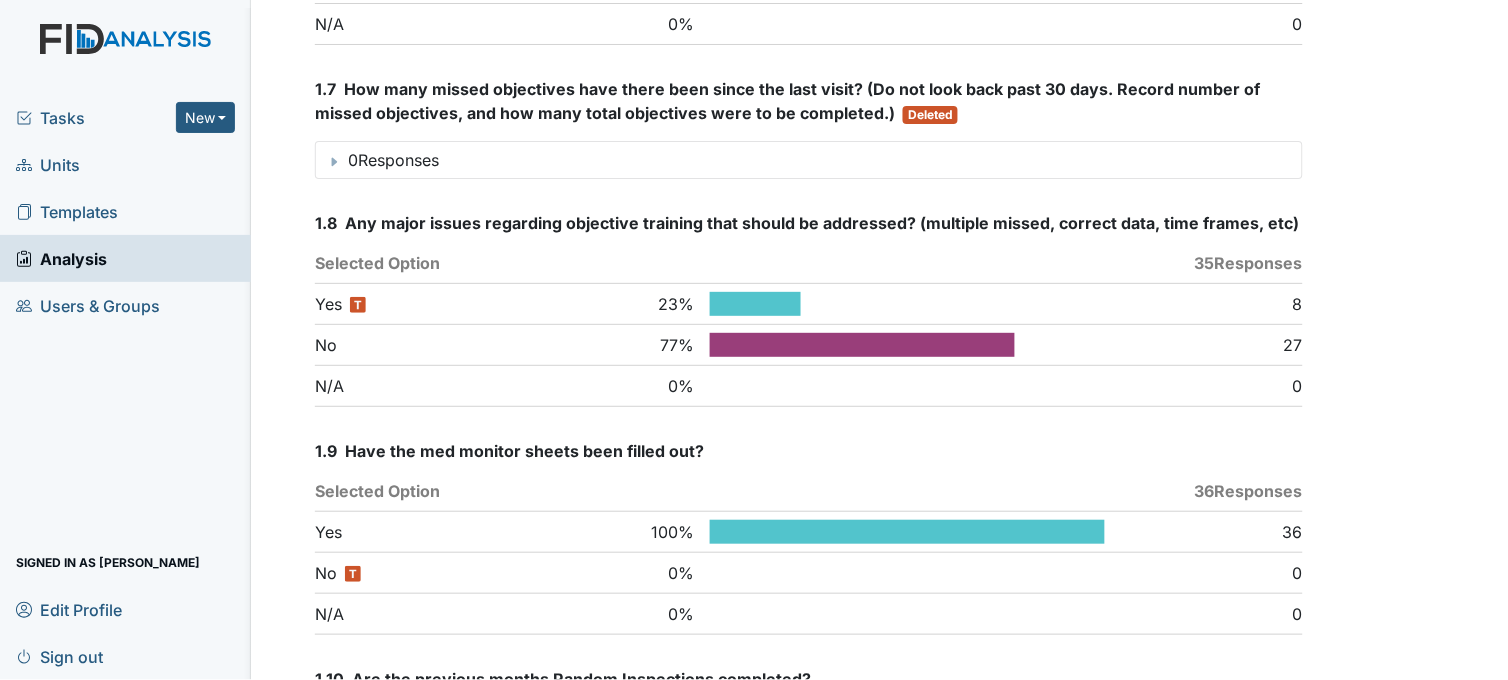 click on "Units" at bounding box center (48, 164) 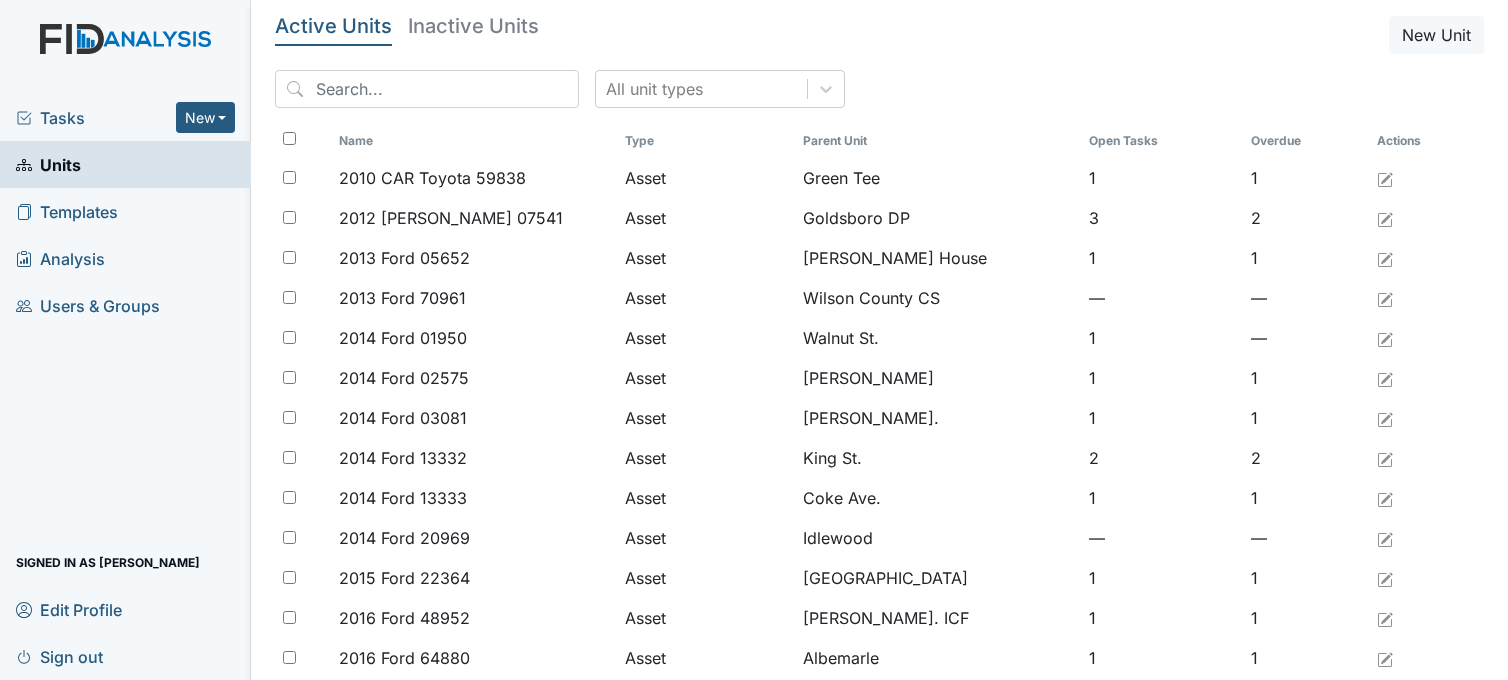 scroll, scrollTop: 0, scrollLeft: 0, axis: both 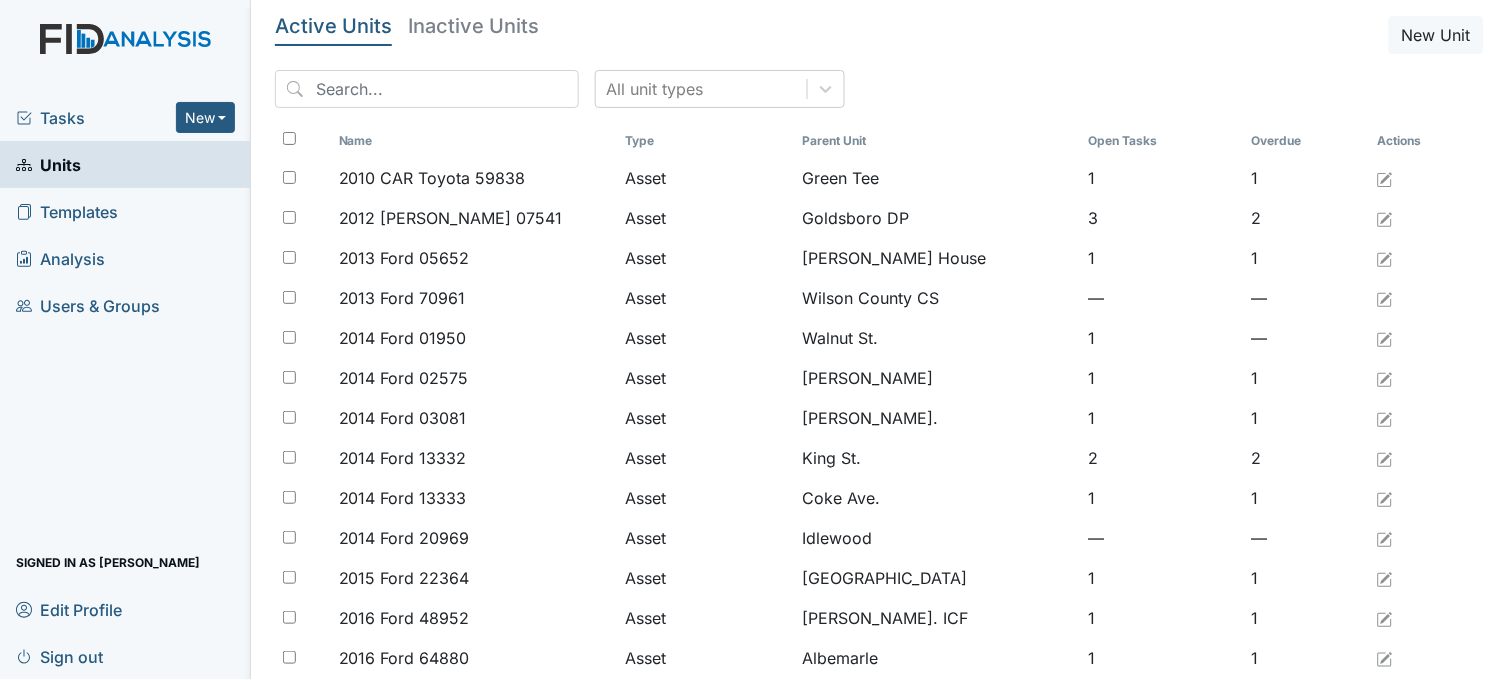 click on "Tasks" at bounding box center (96, 118) 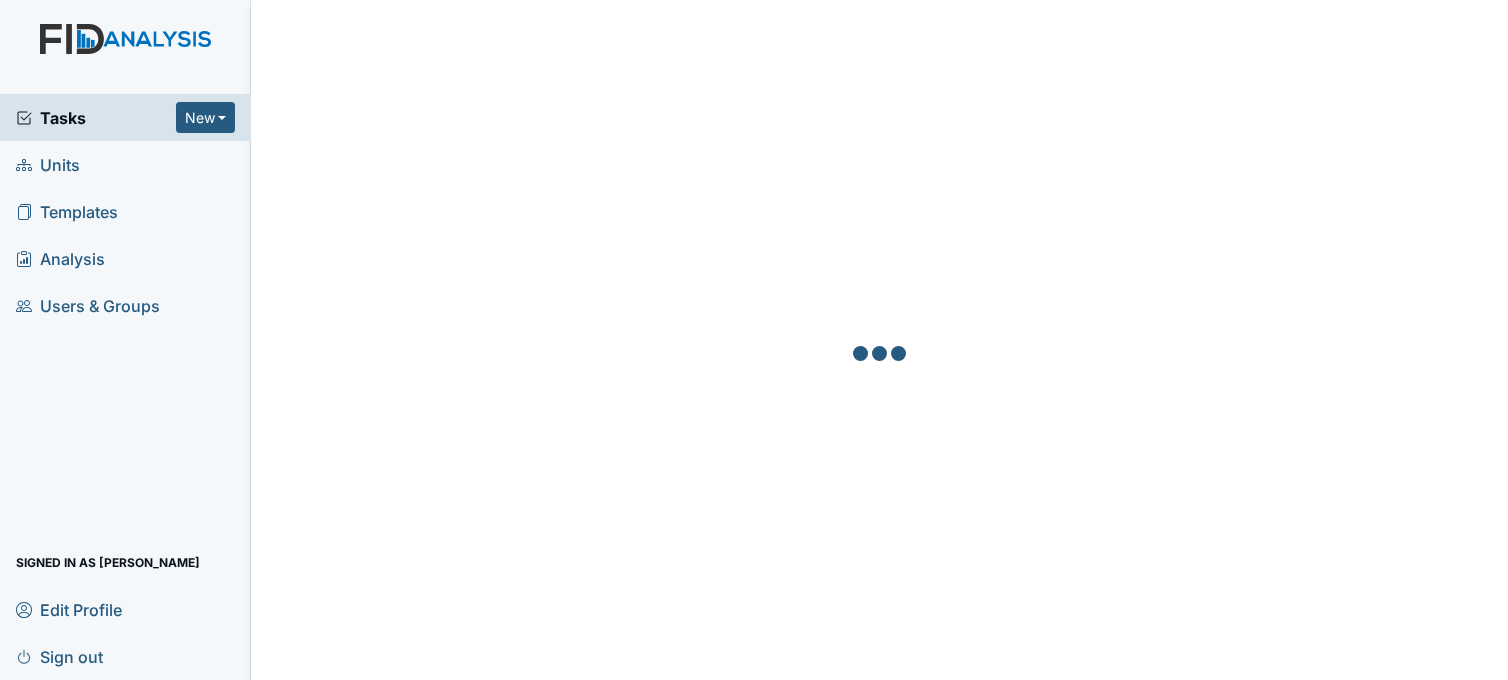 scroll, scrollTop: 0, scrollLeft: 0, axis: both 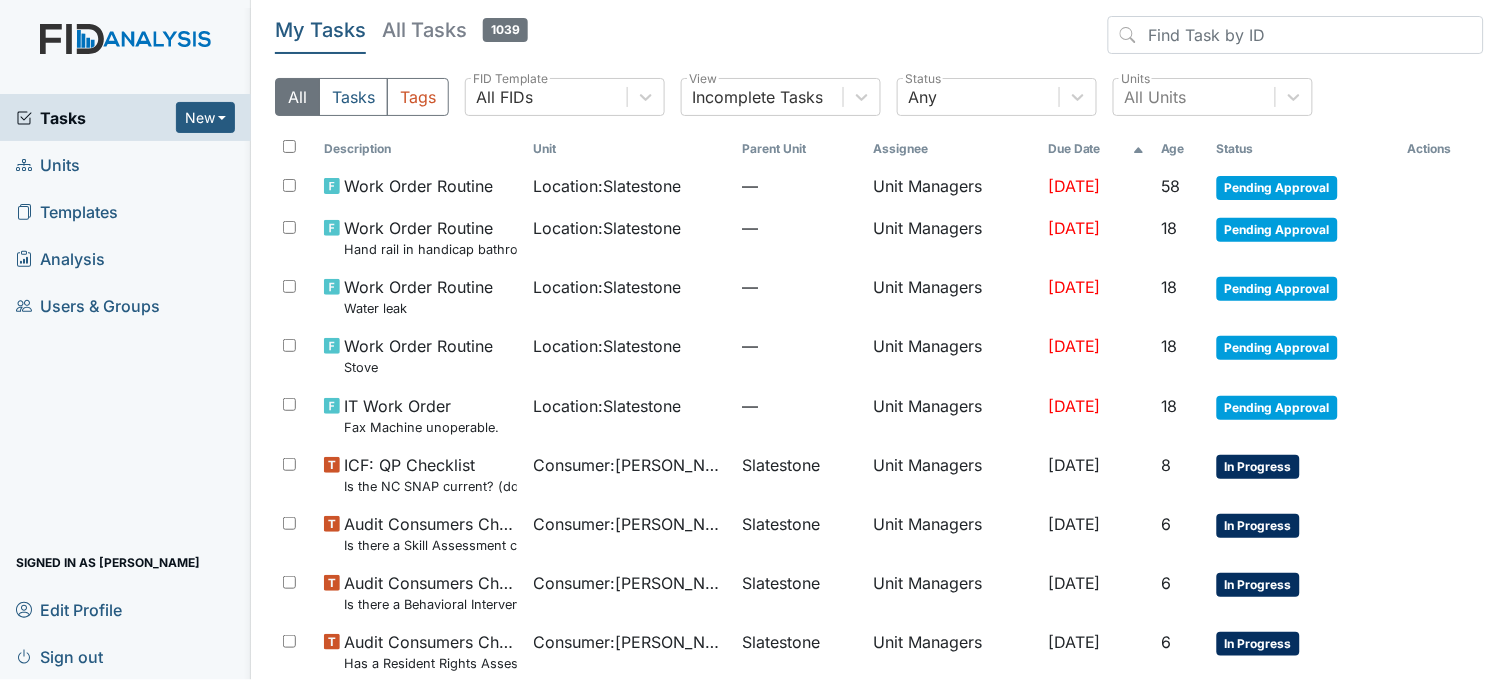 click on "Units" at bounding box center (125, 164) 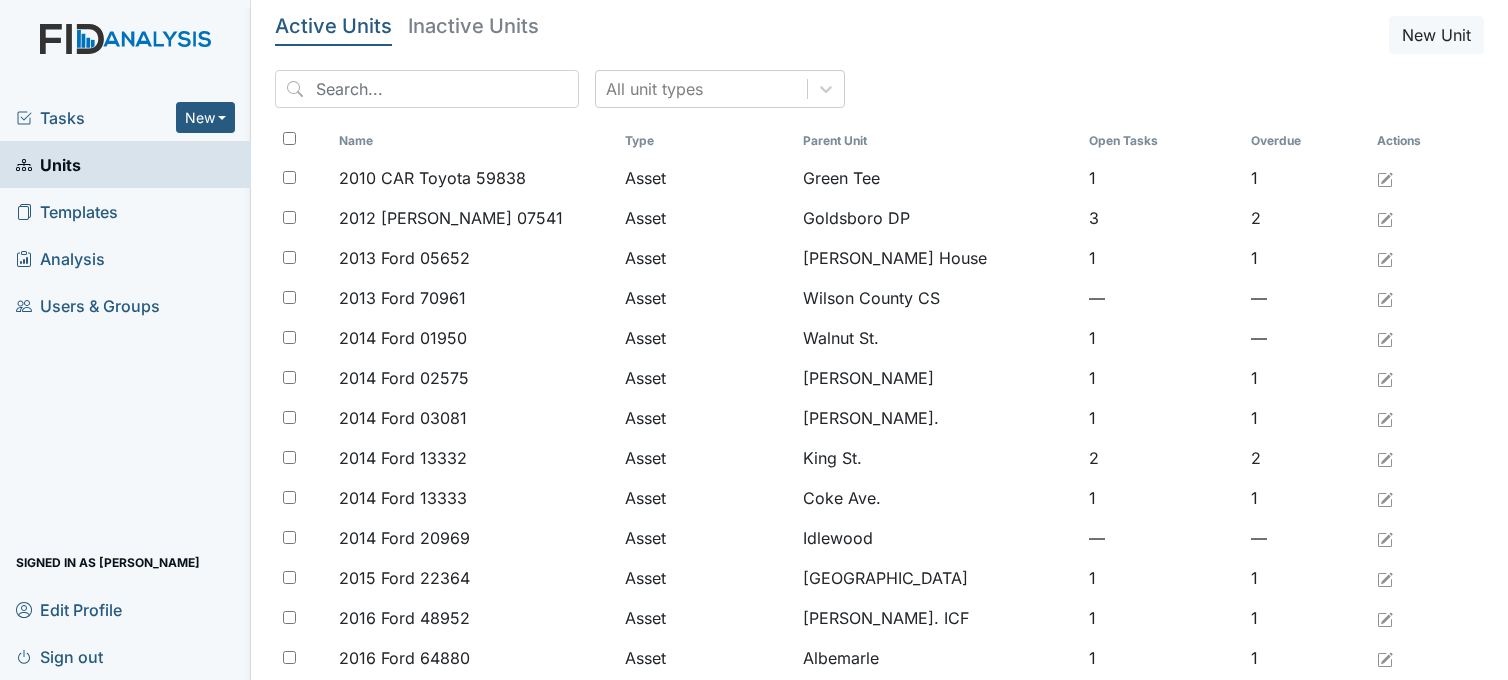 scroll, scrollTop: 0, scrollLeft: 0, axis: both 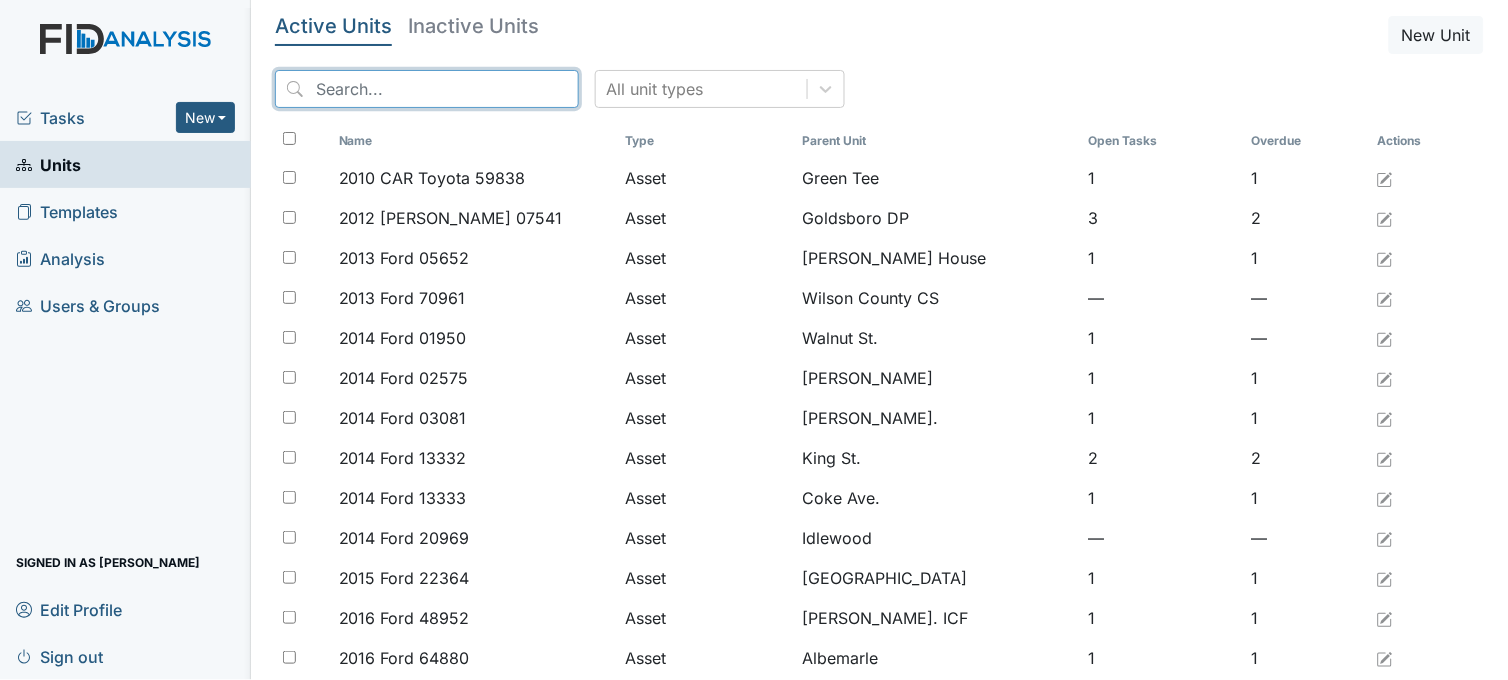 click at bounding box center (427, 89) 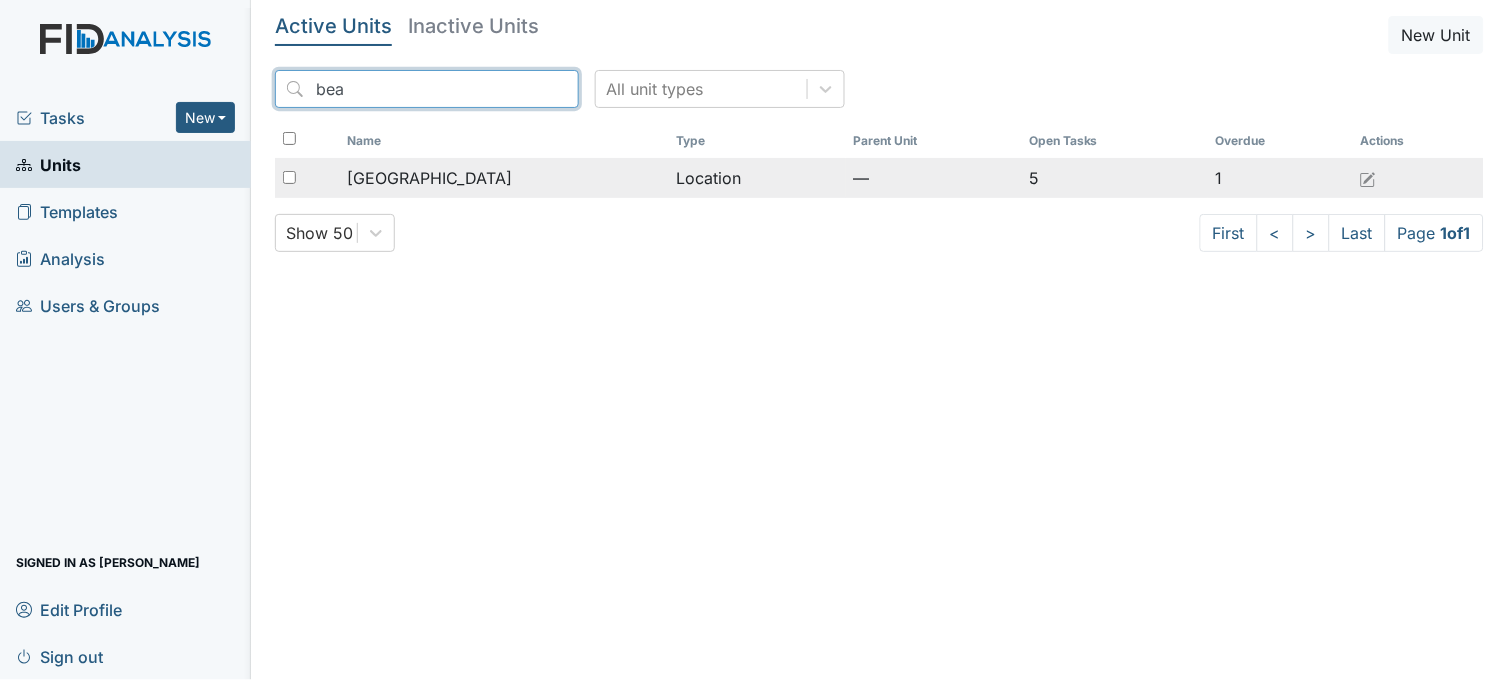 type on "bea" 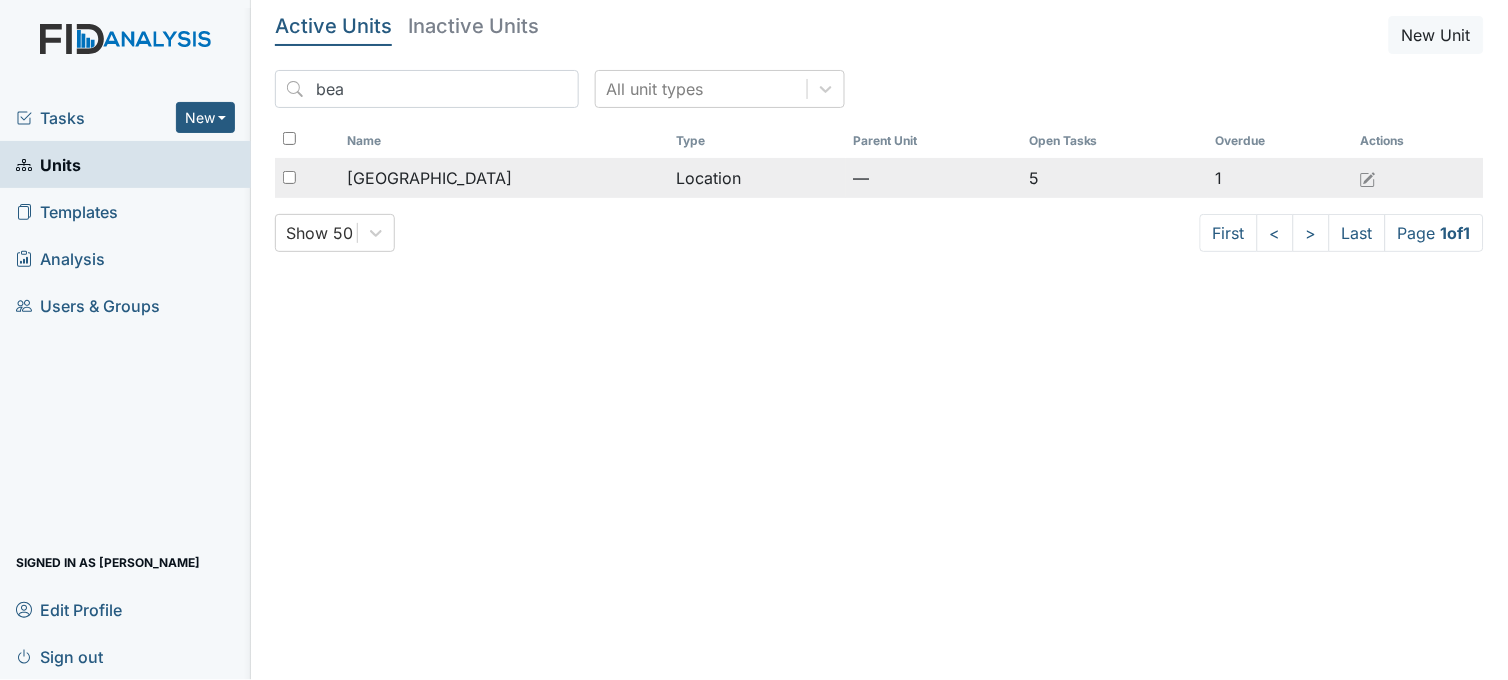 click on "[GEOGRAPHIC_DATA]" at bounding box center (429, 178) 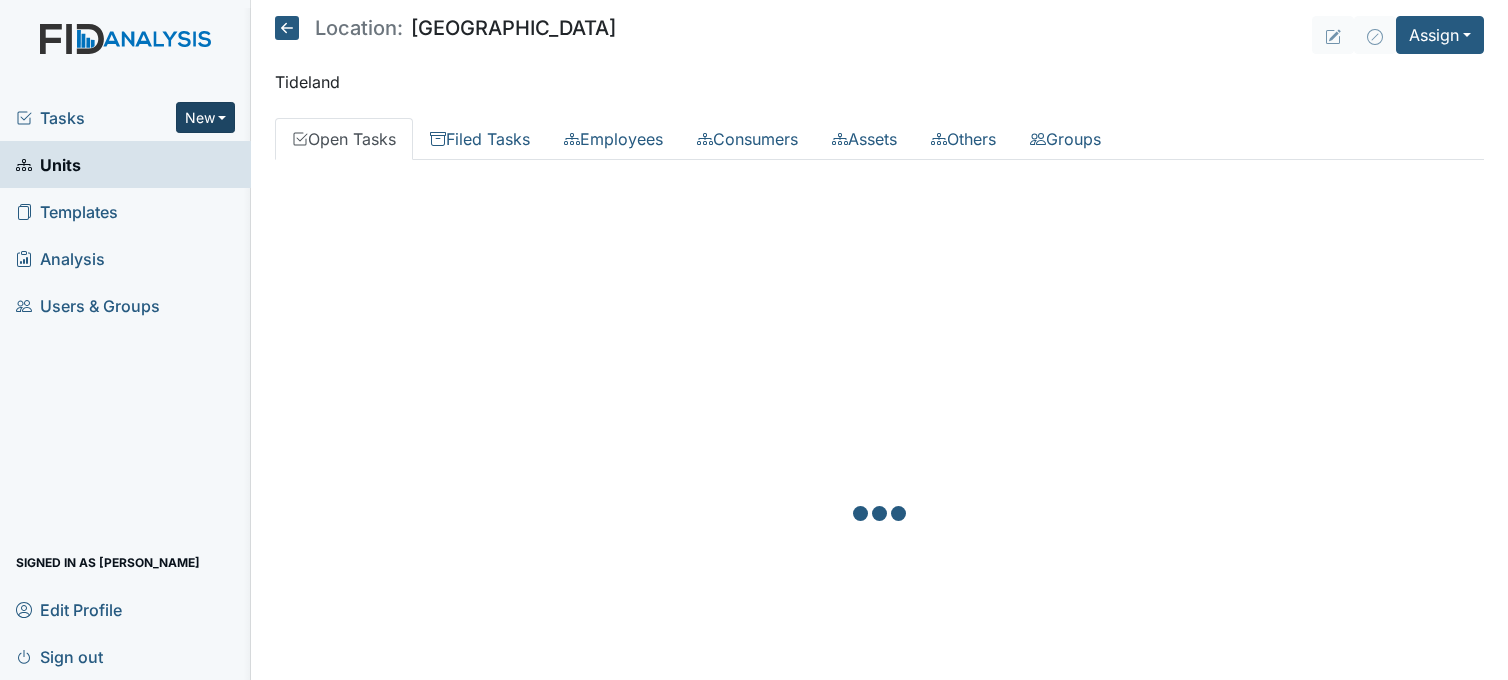 scroll, scrollTop: 0, scrollLeft: 0, axis: both 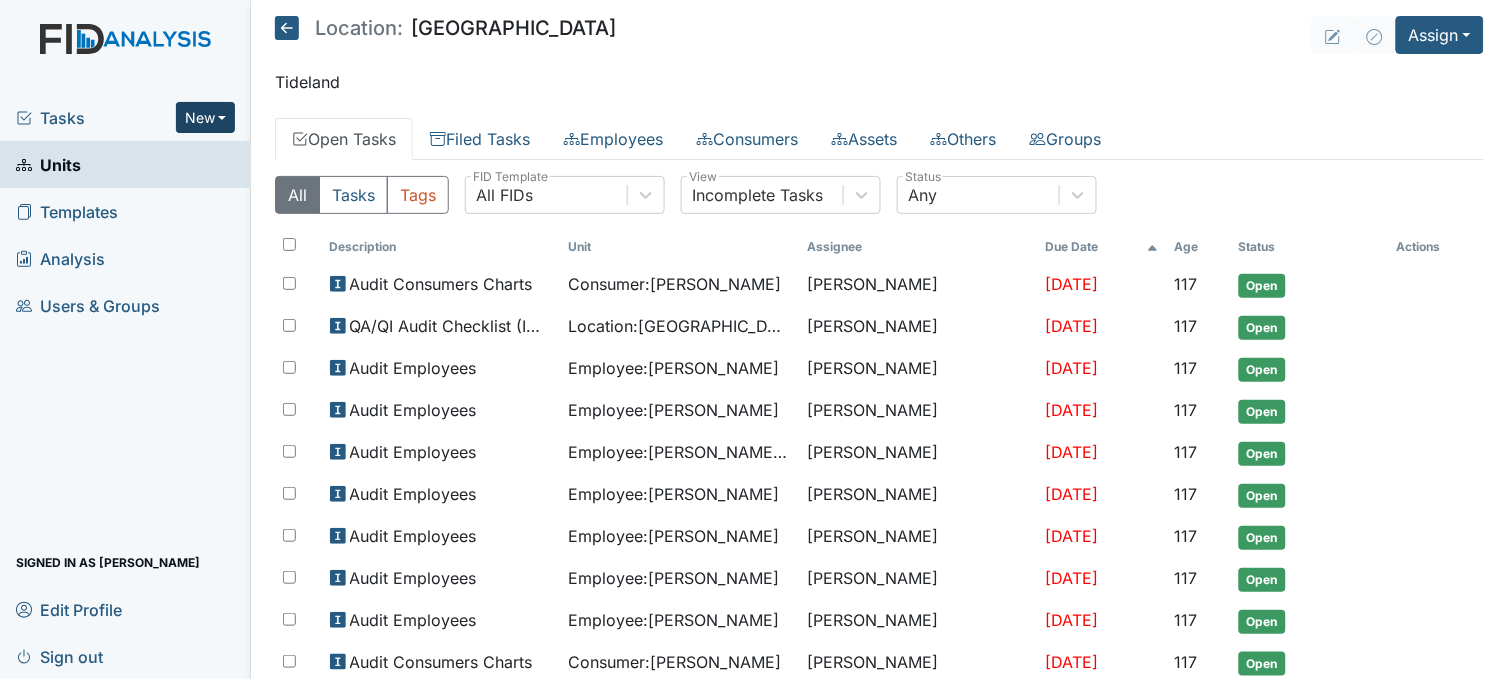 click on "New" at bounding box center (206, 117) 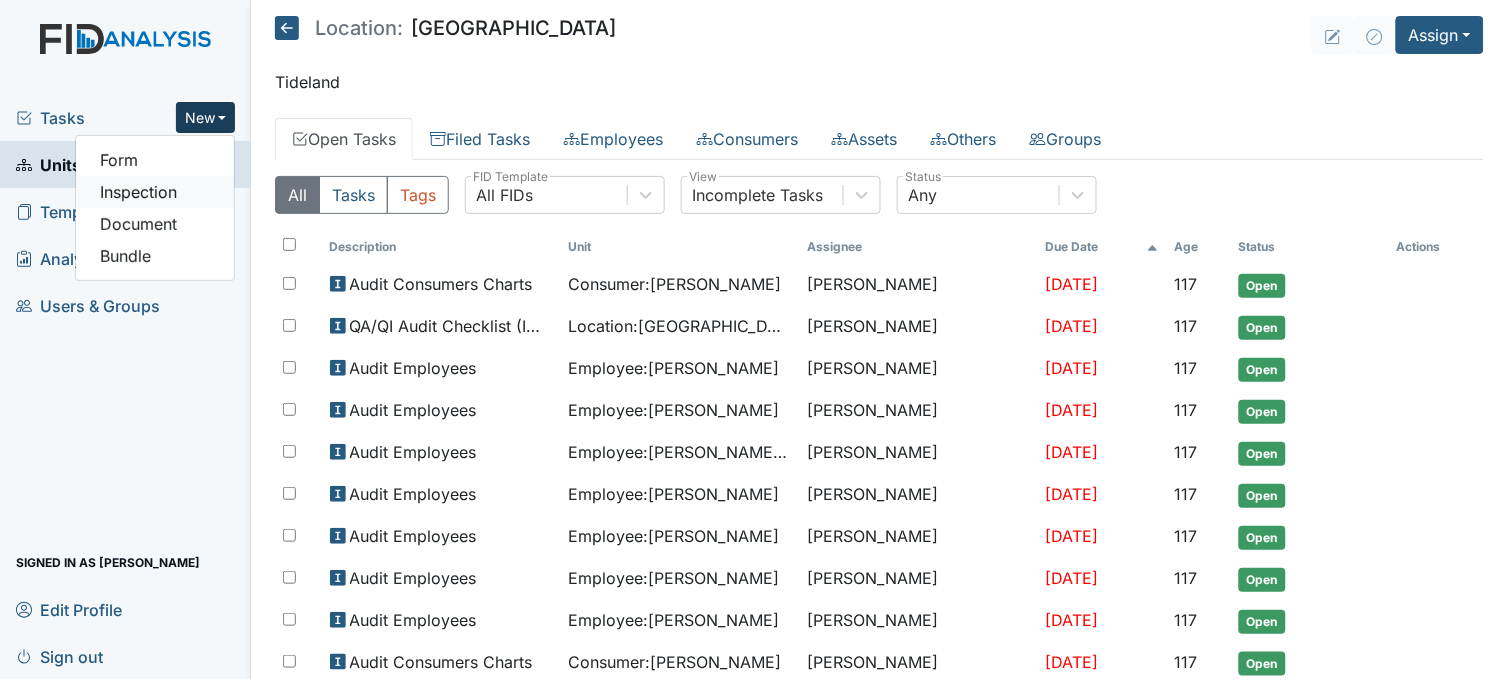 click on "Inspection" at bounding box center [155, 192] 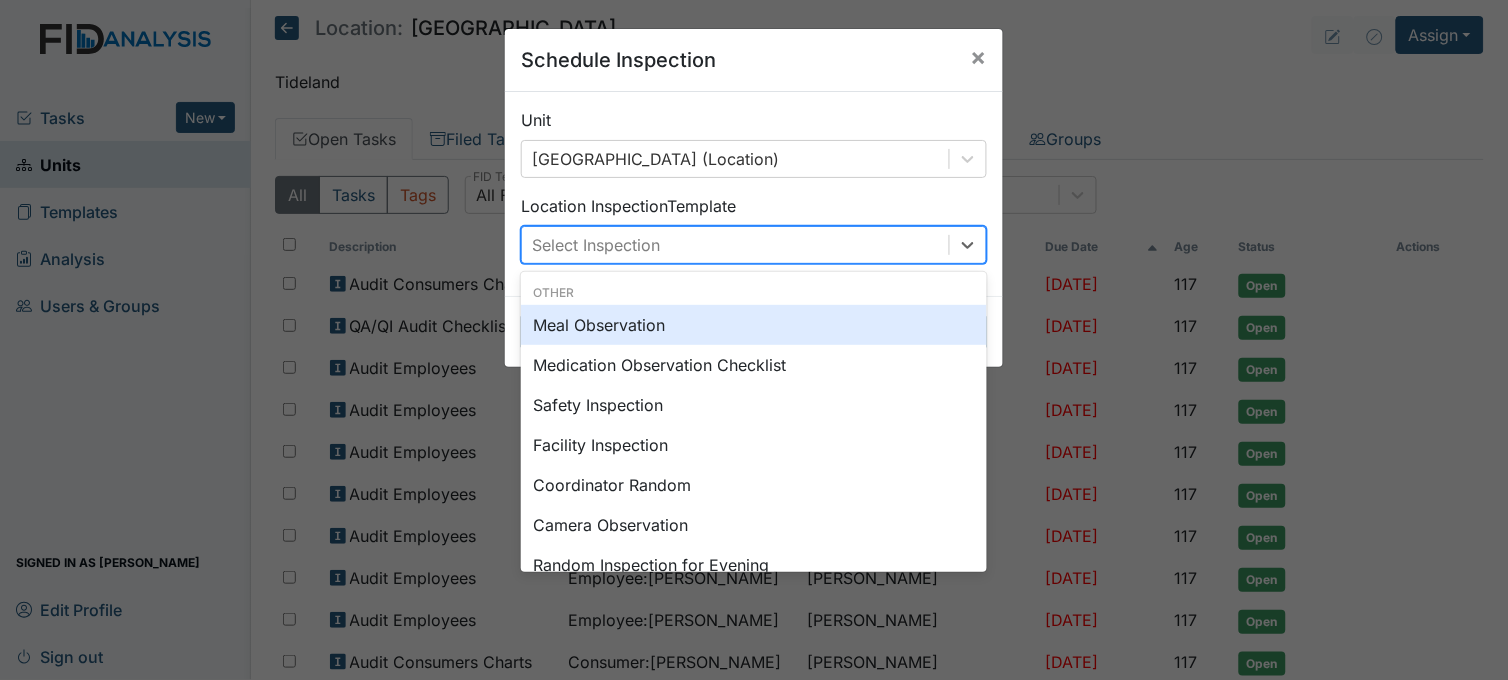 click on "Select Inspection" at bounding box center (596, 245) 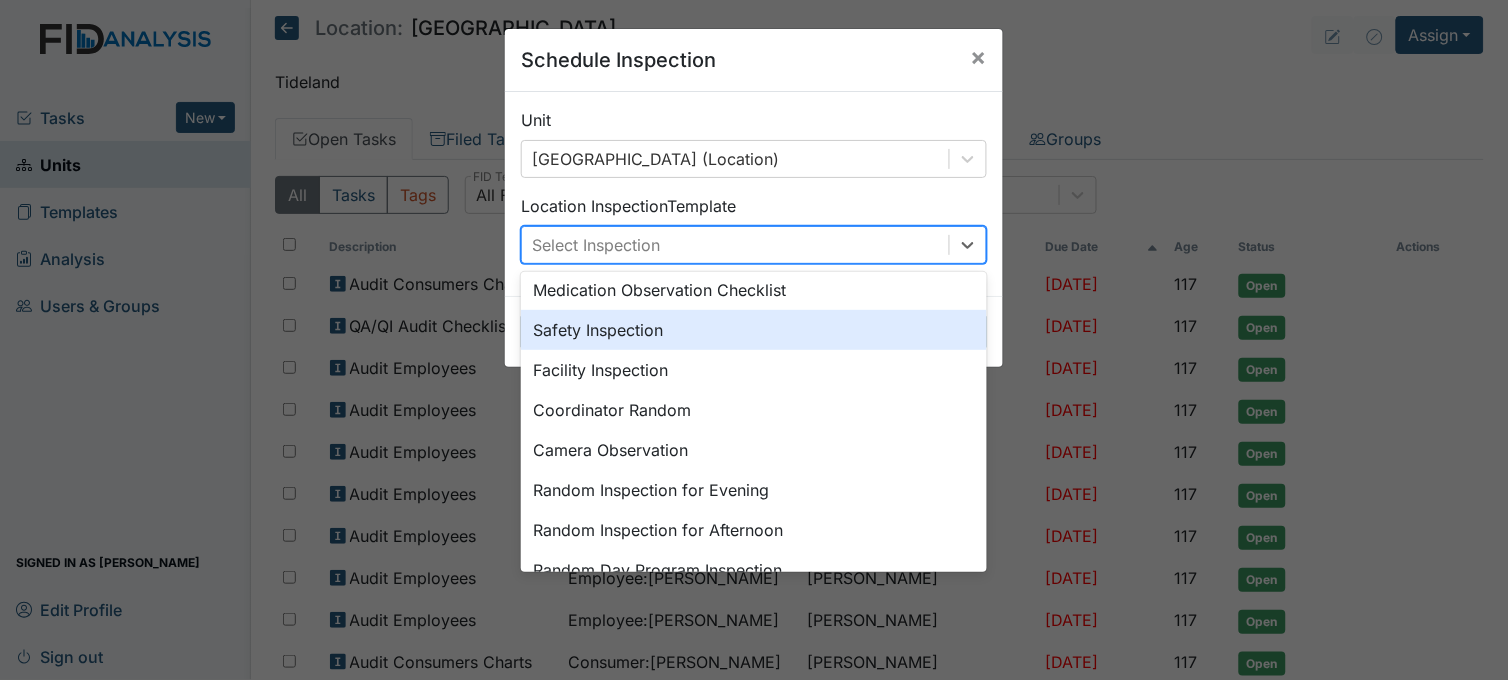 scroll, scrollTop: 111, scrollLeft: 0, axis: vertical 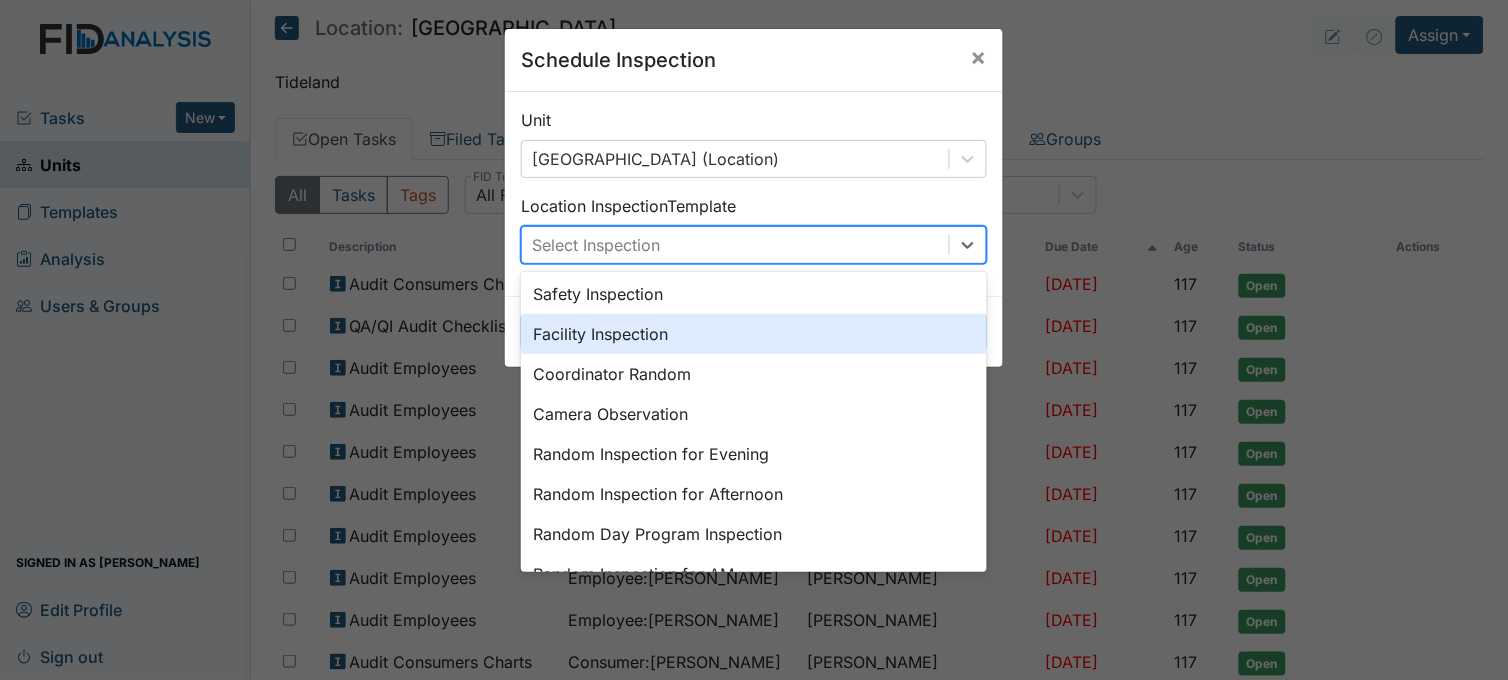 click on "Facility Inspection" at bounding box center (754, 334) 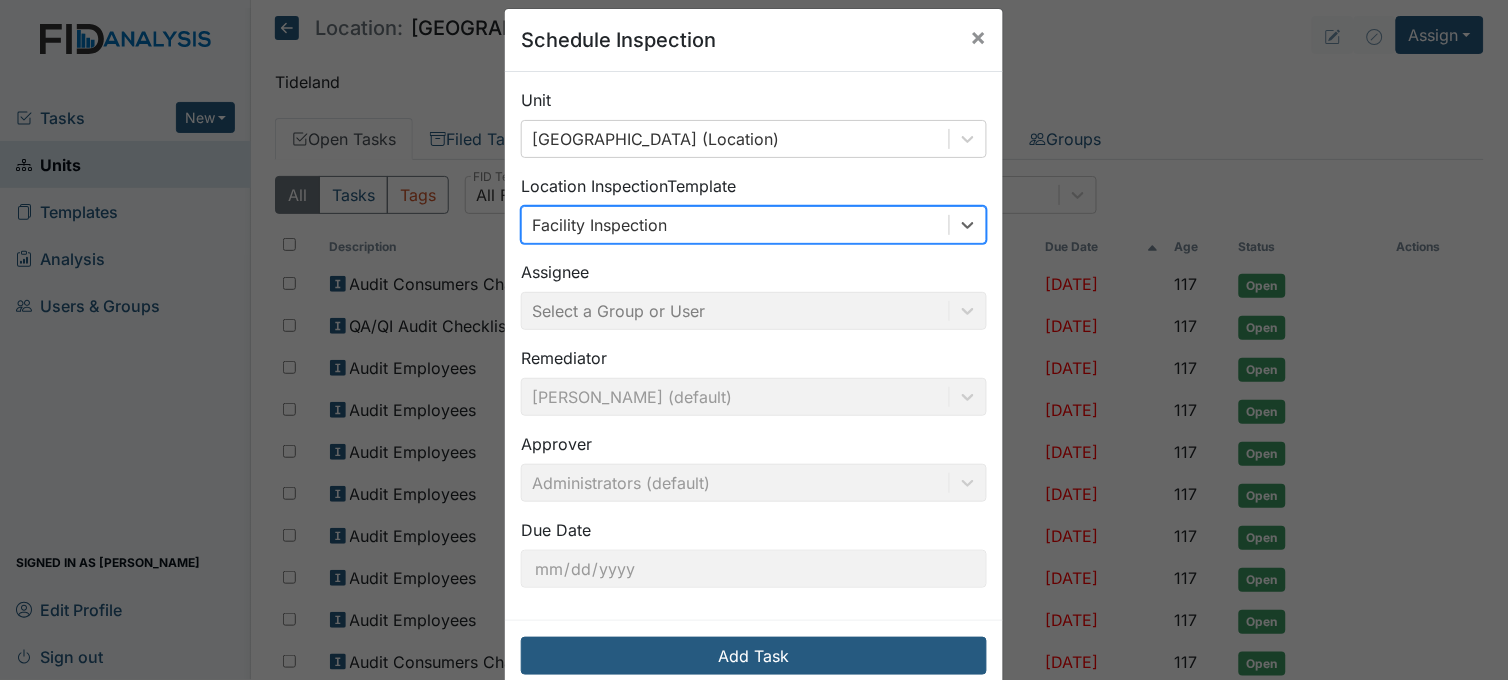 scroll, scrollTop: 0, scrollLeft: 0, axis: both 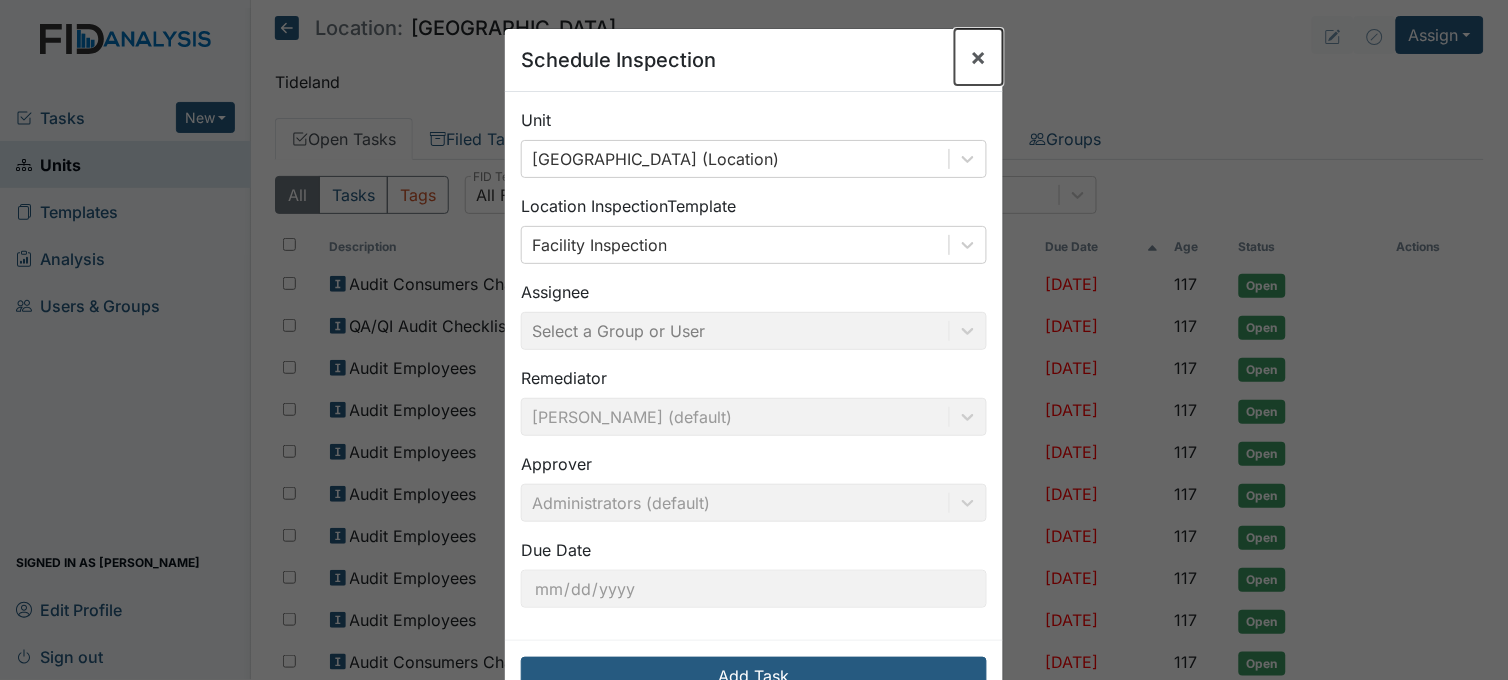 click on "×" at bounding box center (979, 56) 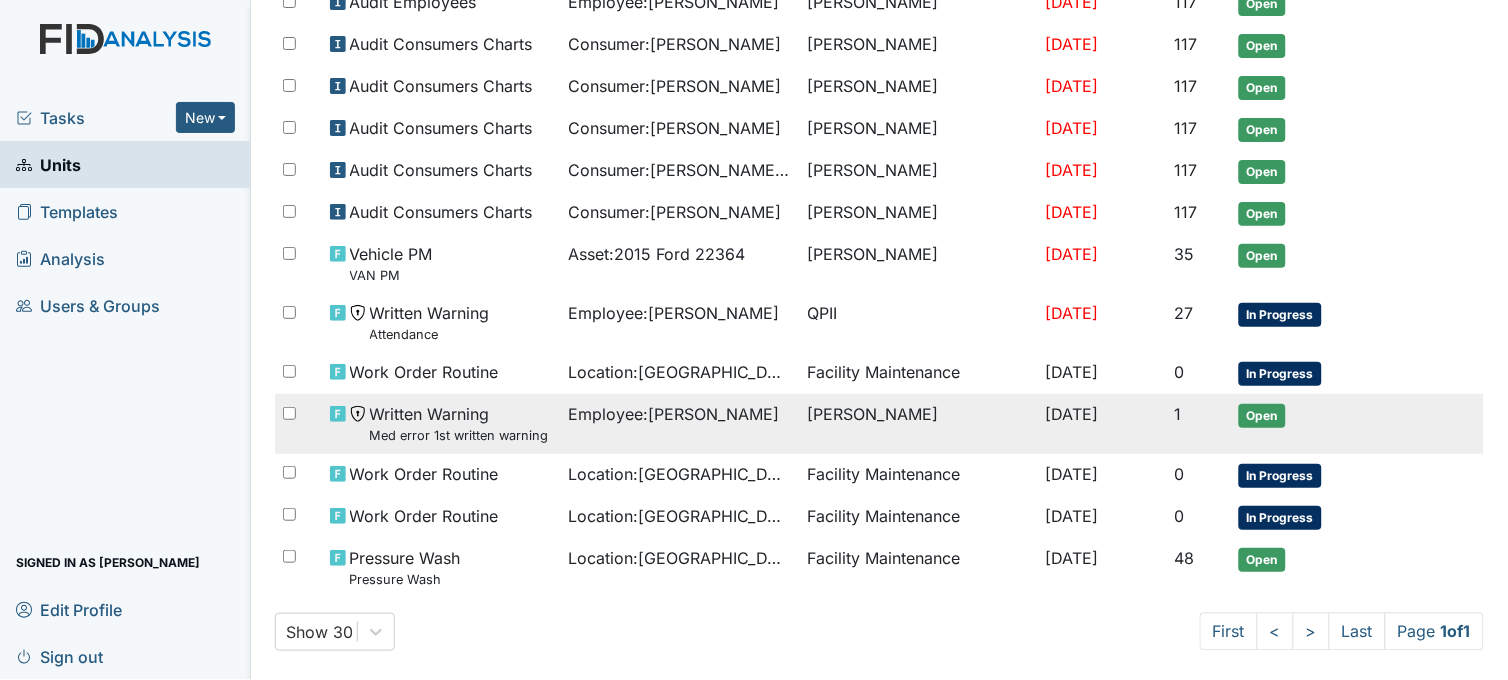 scroll, scrollTop: 652, scrollLeft: 0, axis: vertical 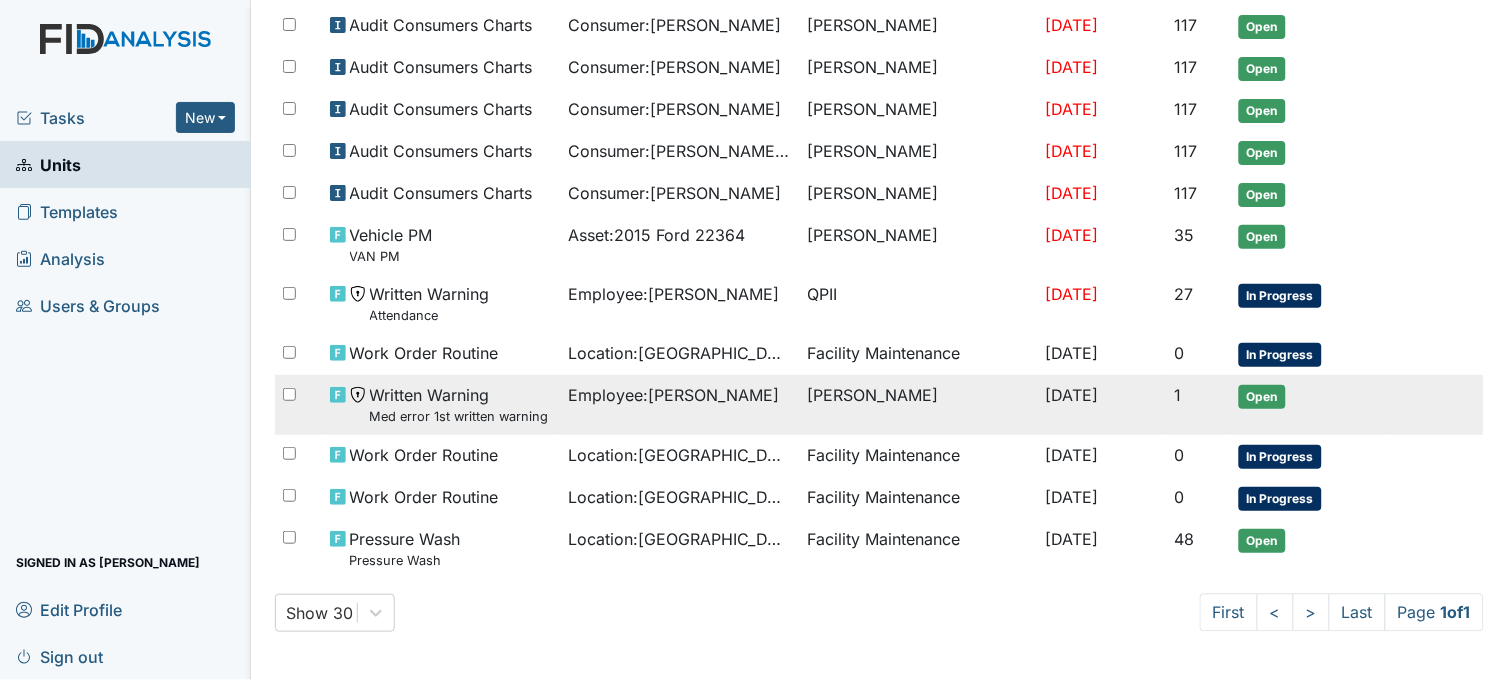 click on "Employee :  Sessoms, Jolicia" at bounding box center (679, 404) 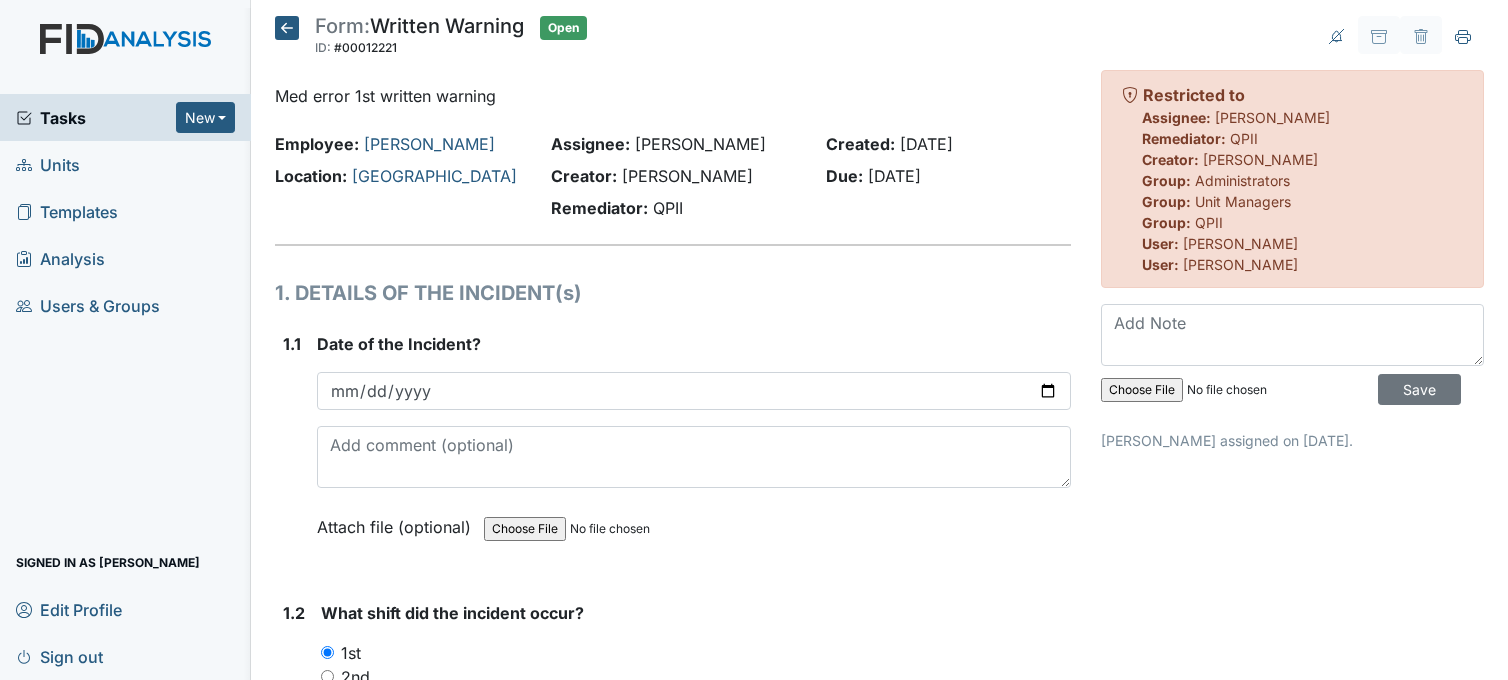 scroll, scrollTop: 0, scrollLeft: 0, axis: both 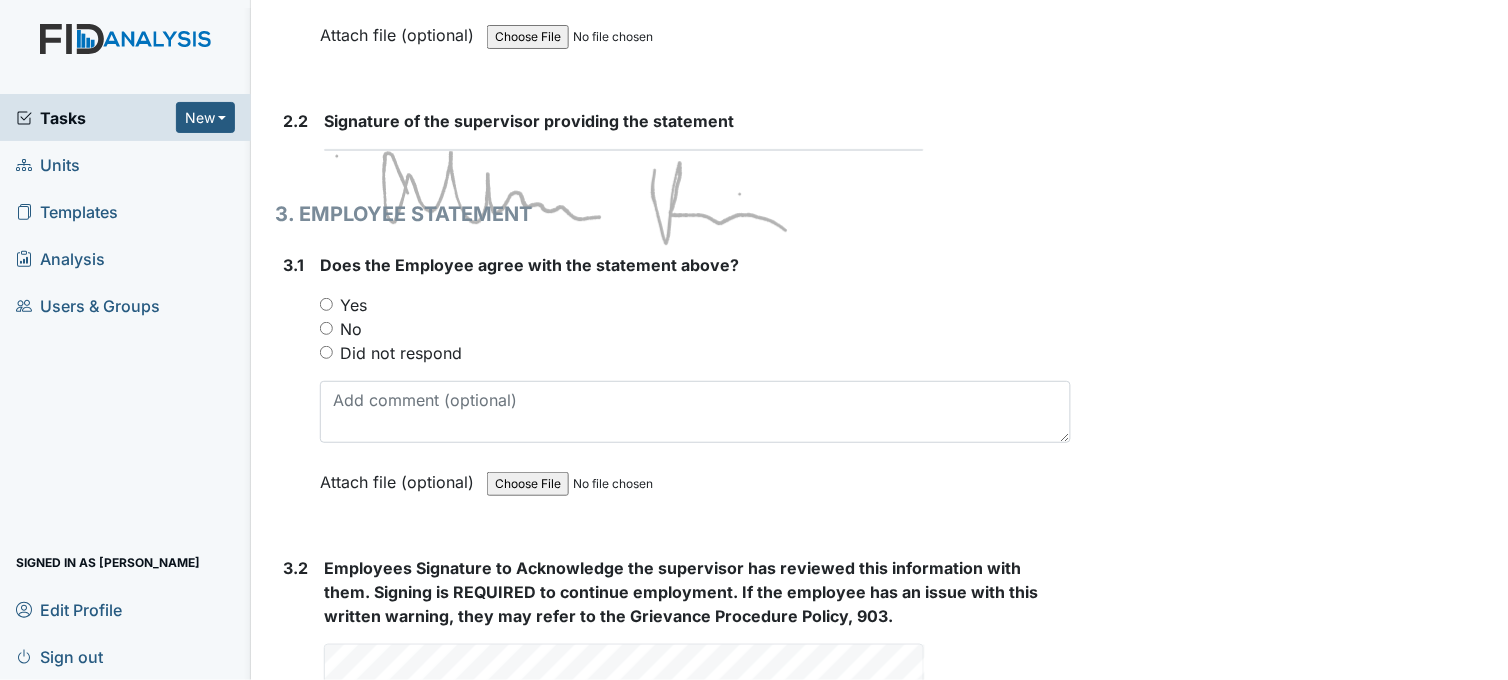 click on "Tasks" at bounding box center (96, 118) 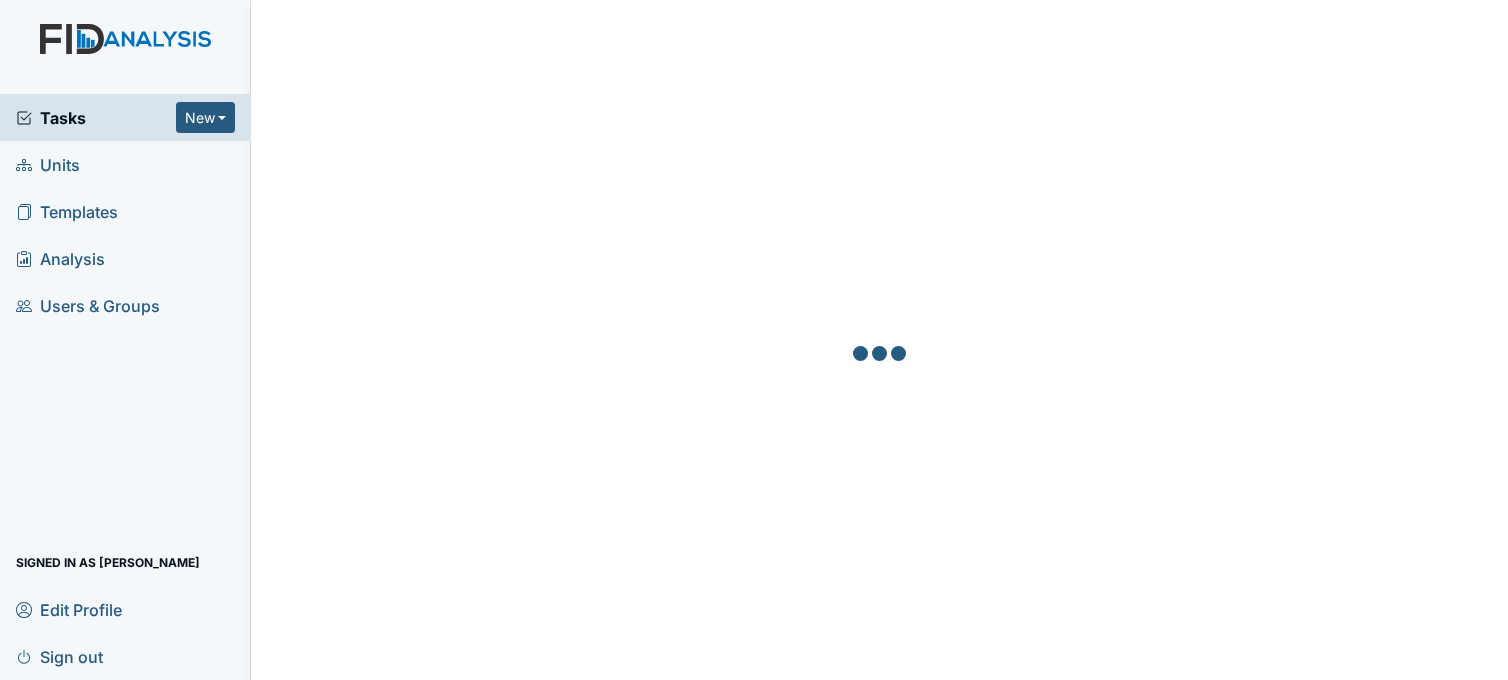 scroll, scrollTop: 0, scrollLeft: 0, axis: both 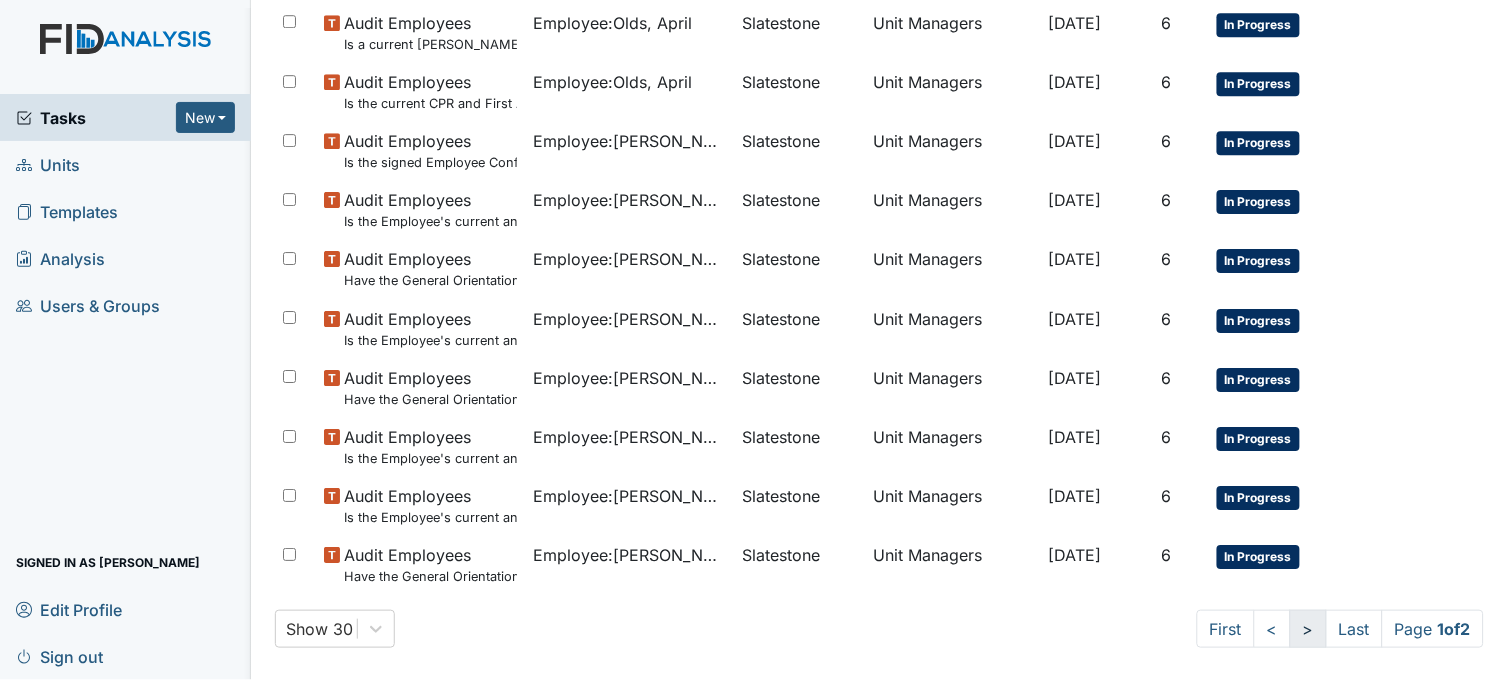 click on ">" at bounding box center (1308, 629) 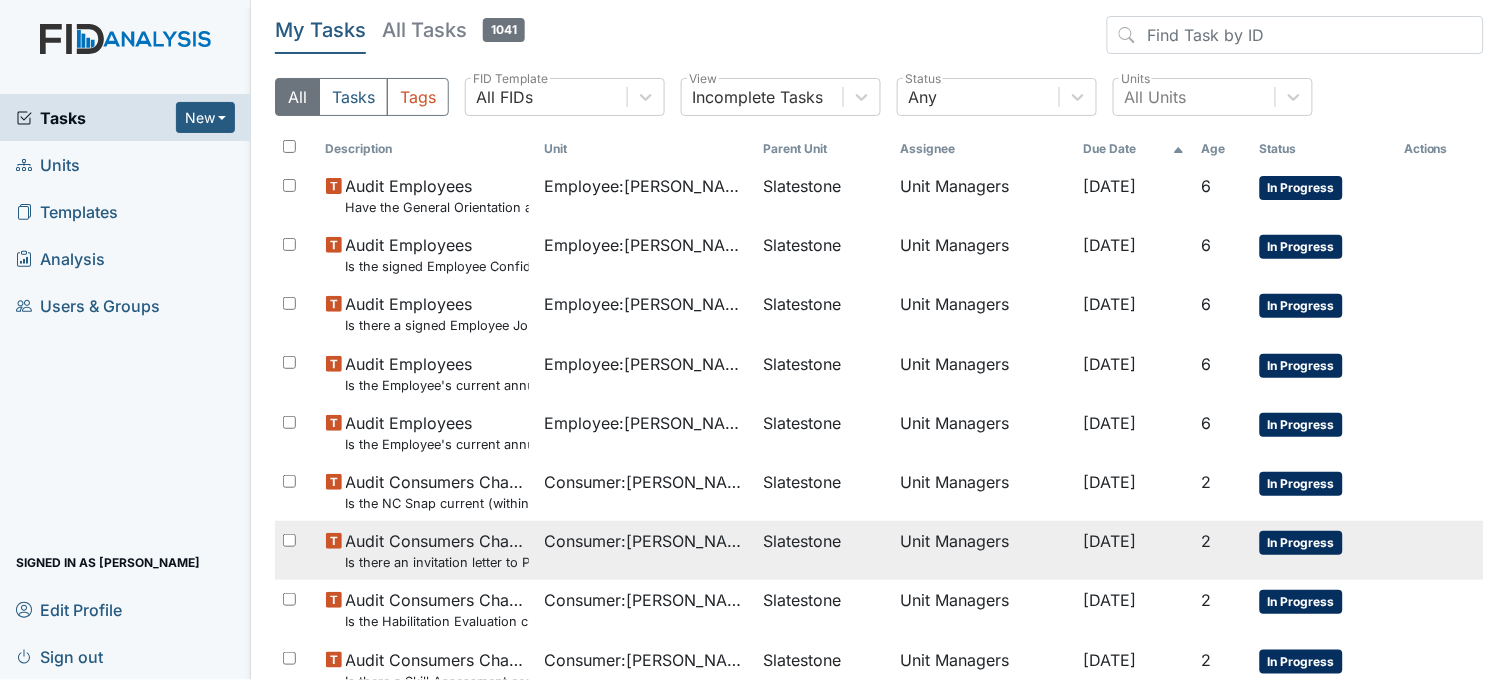 scroll, scrollTop: 105, scrollLeft: 0, axis: vertical 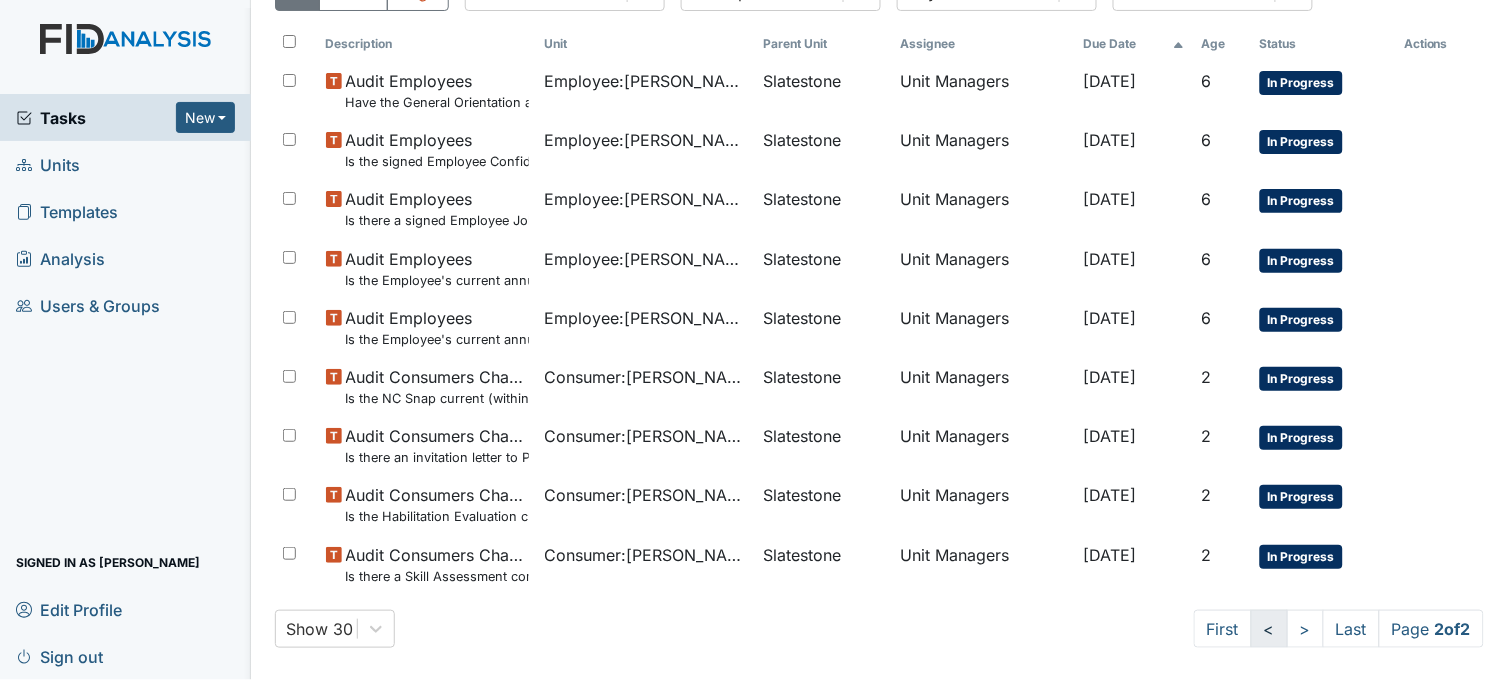click on "<" at bounding box center [1269, 629] 